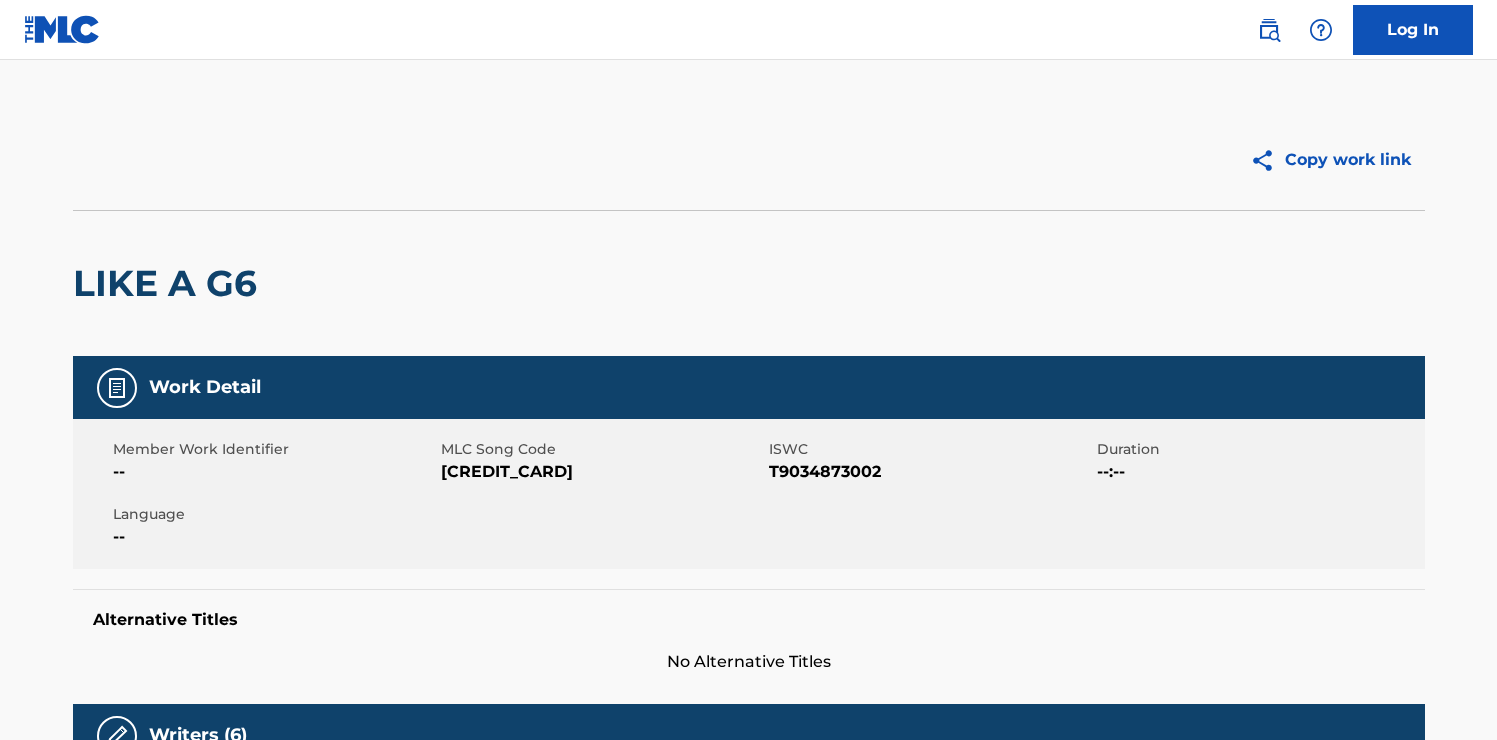 scroll, scrollTop: 705, scrollLeft: 0, axis: vertical 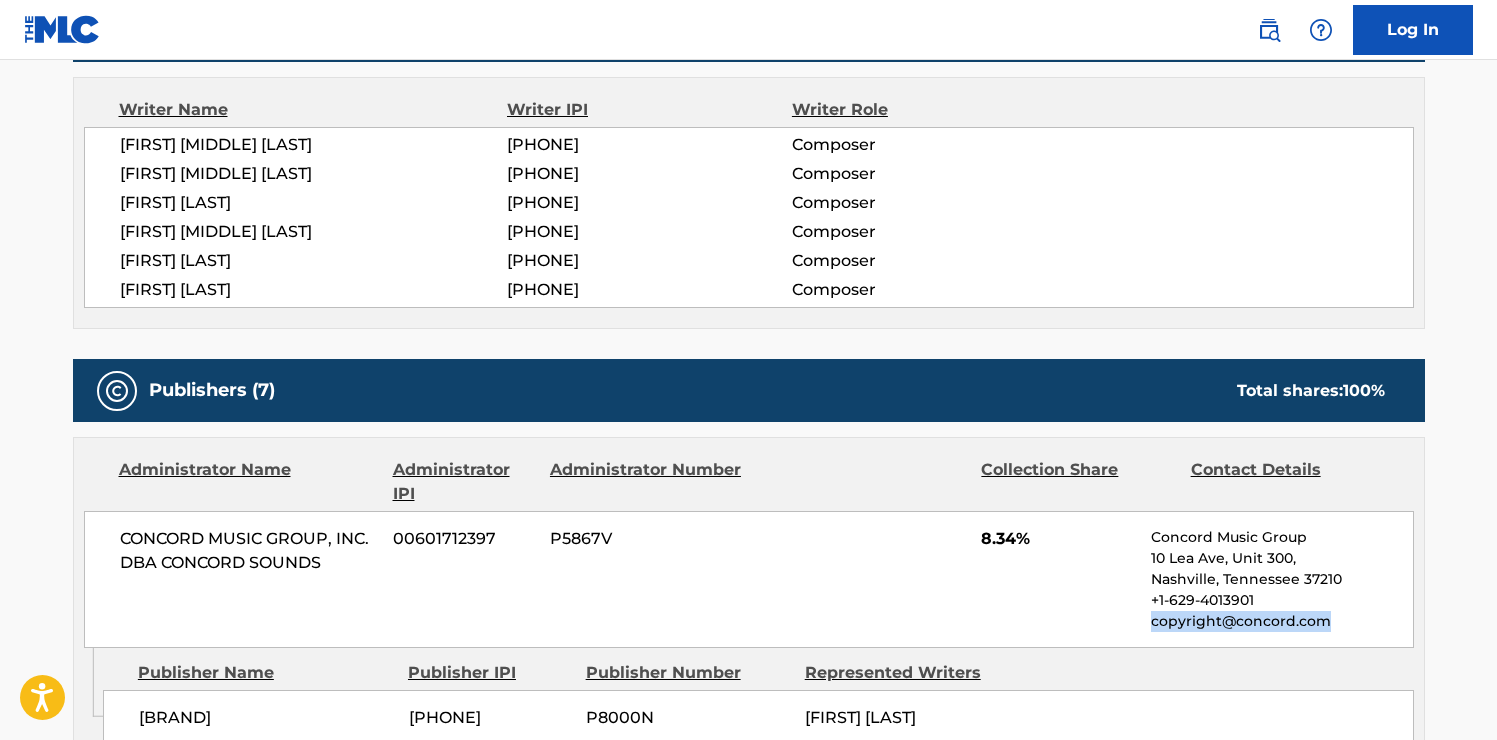 drag, startPoint x: 1151, startPoint y: 621, endPoint x: 1334, endPoint y: 621, distance: 183 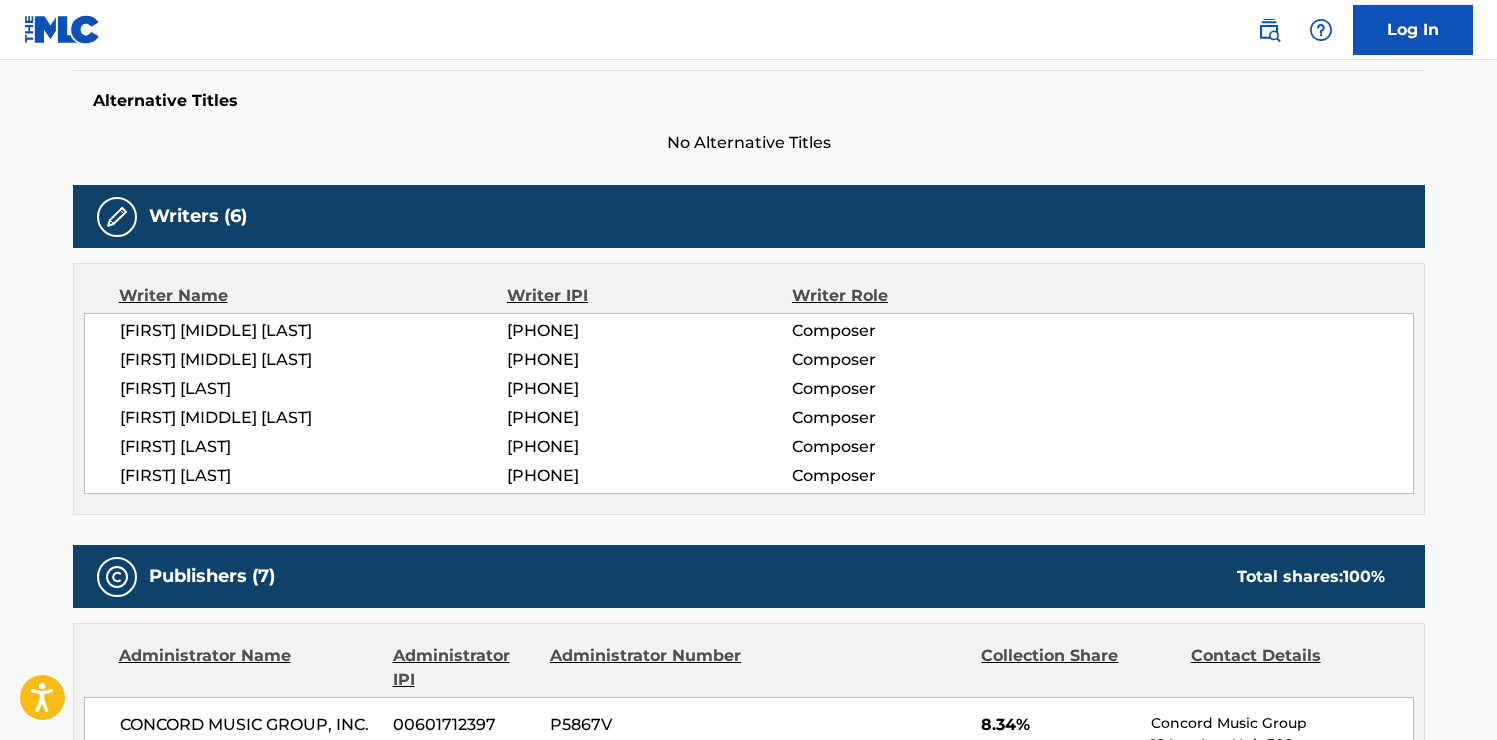 scroll, scrollTop: 0, scrollLeft: 0, axis: both 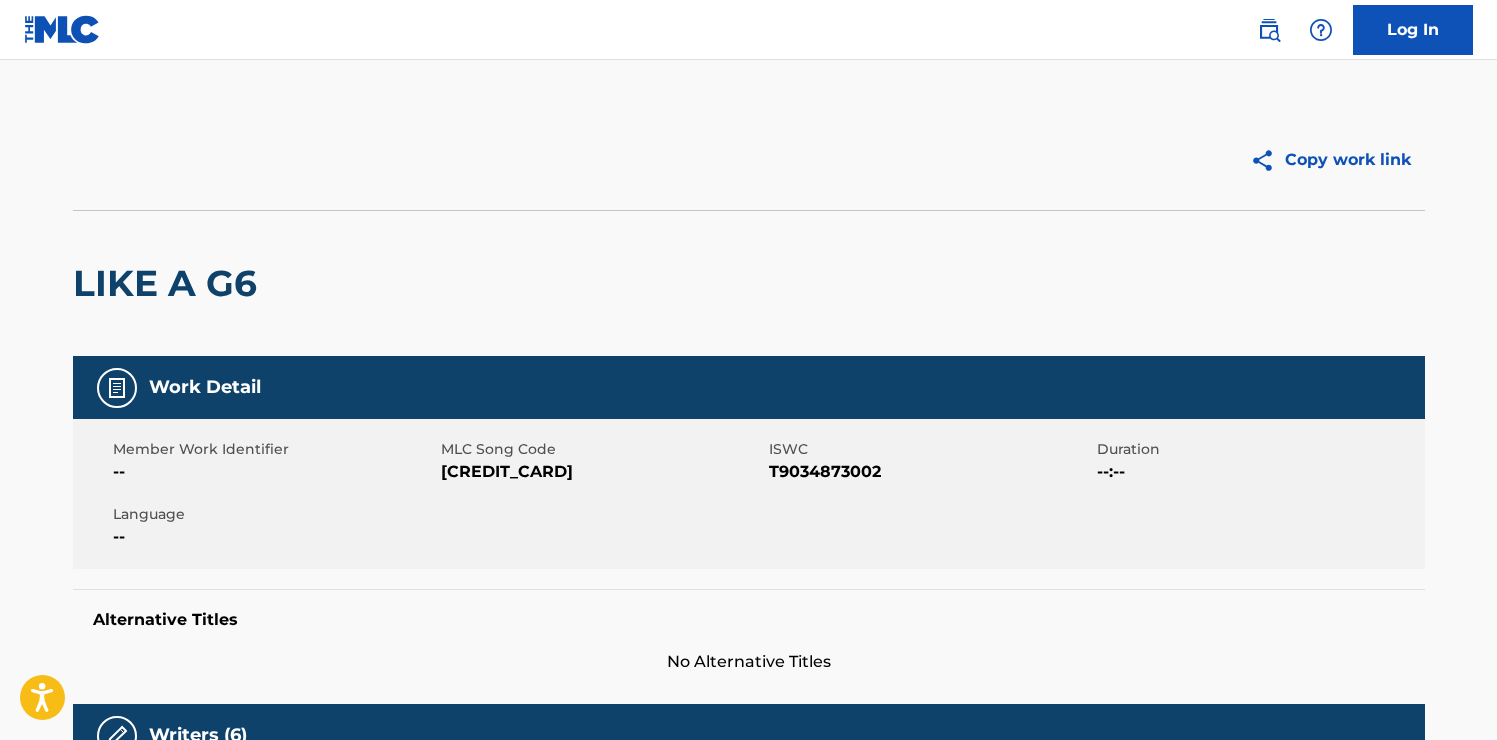 click at bounding box center (62, 29) 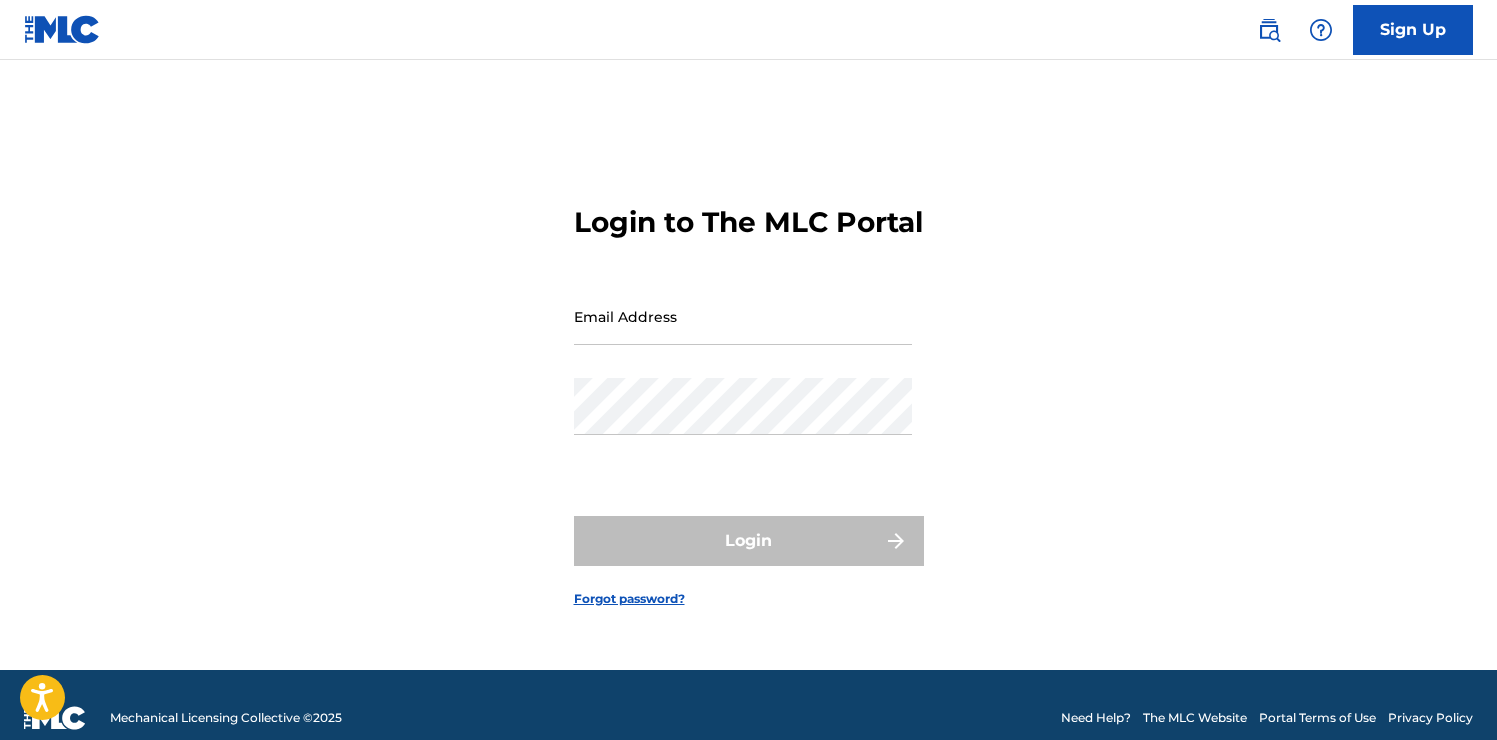click on "Sign Up" at bounding box center [1413, 30] 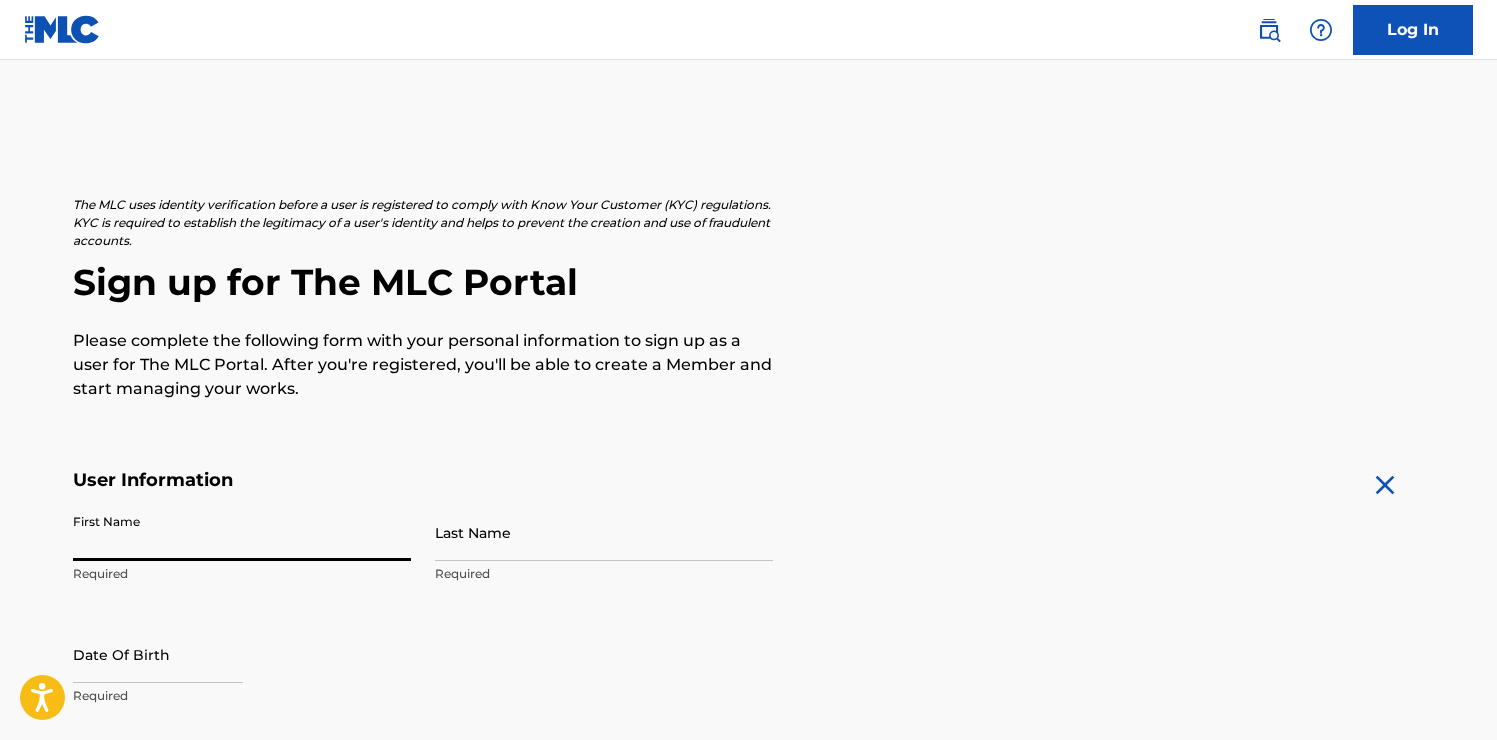 click on "First Name" at bounding box center (242, 532) 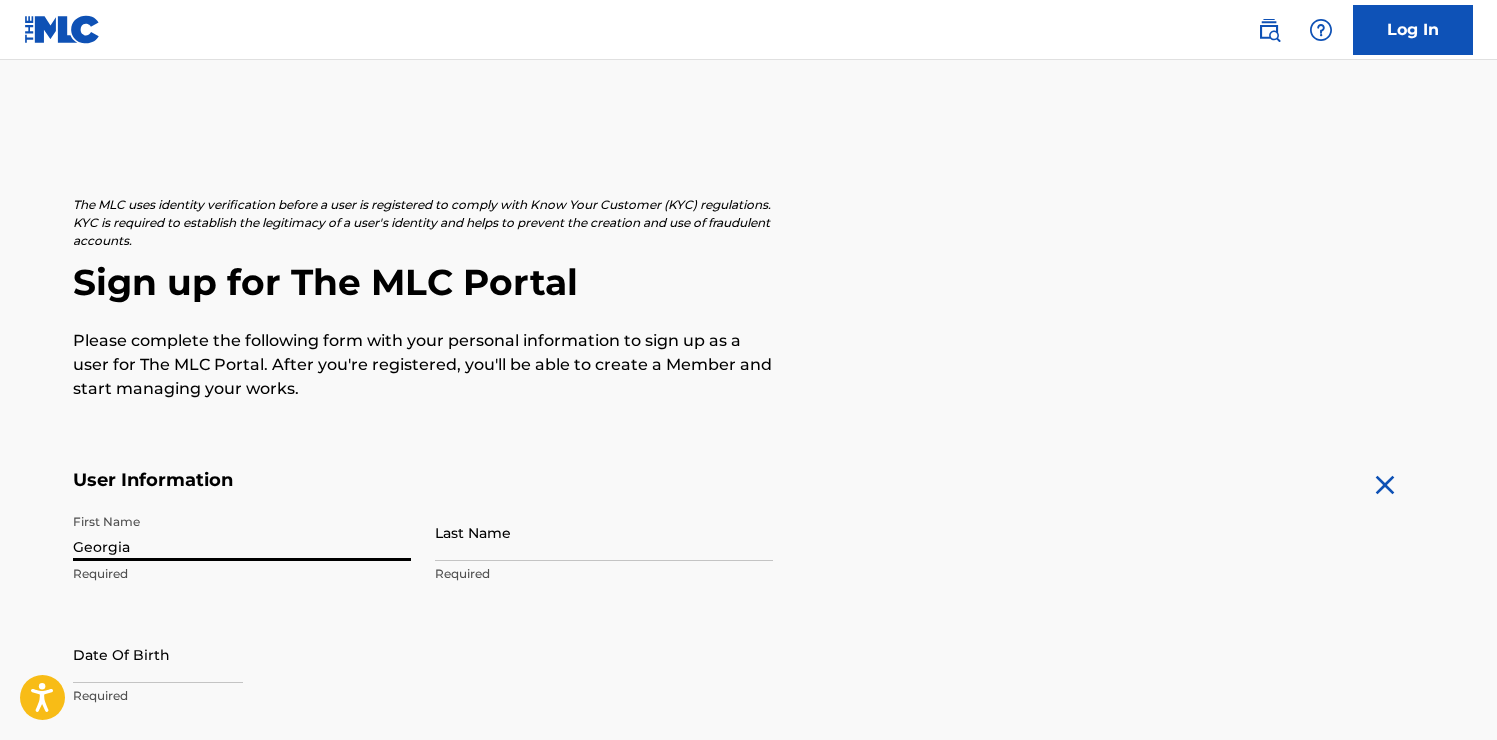type on "Georgia" 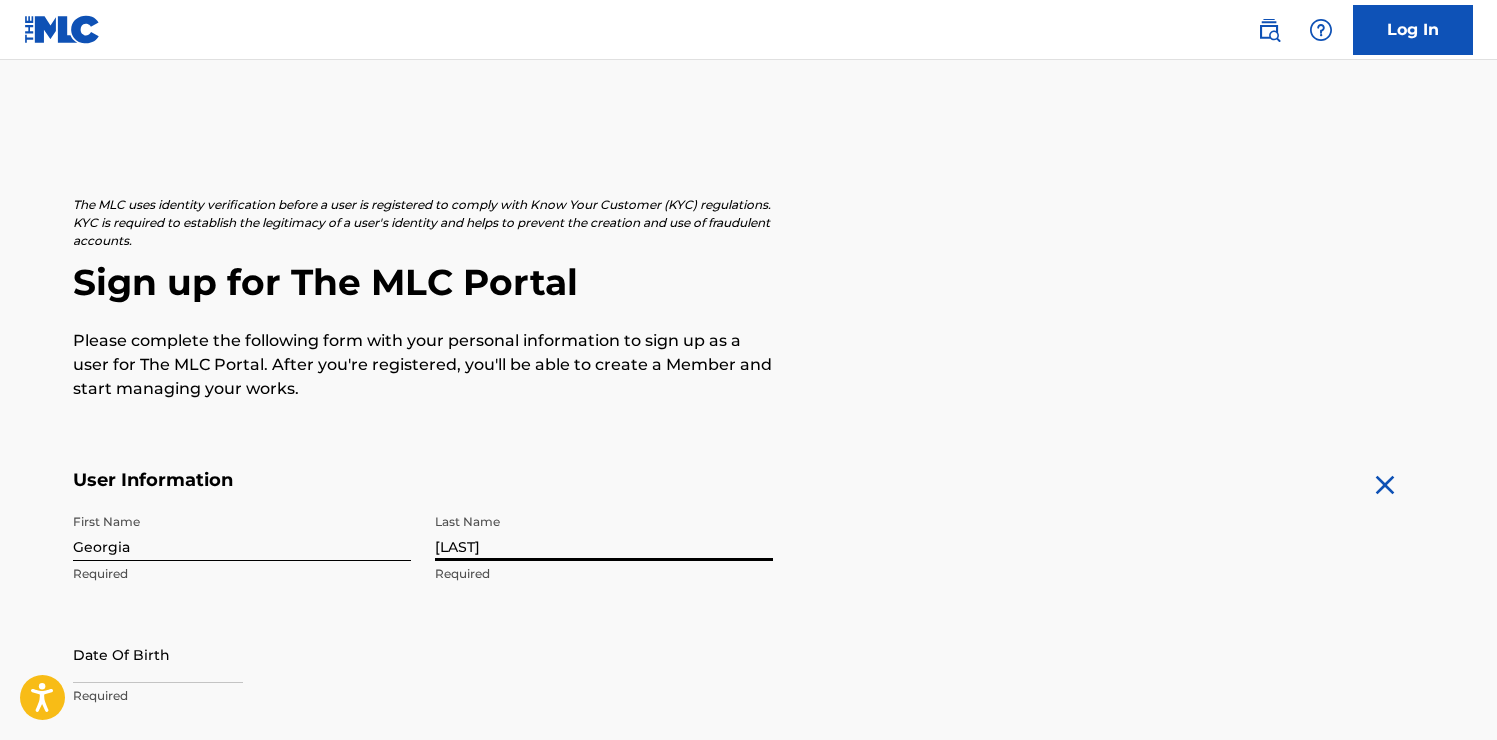 type on "[LAST]" 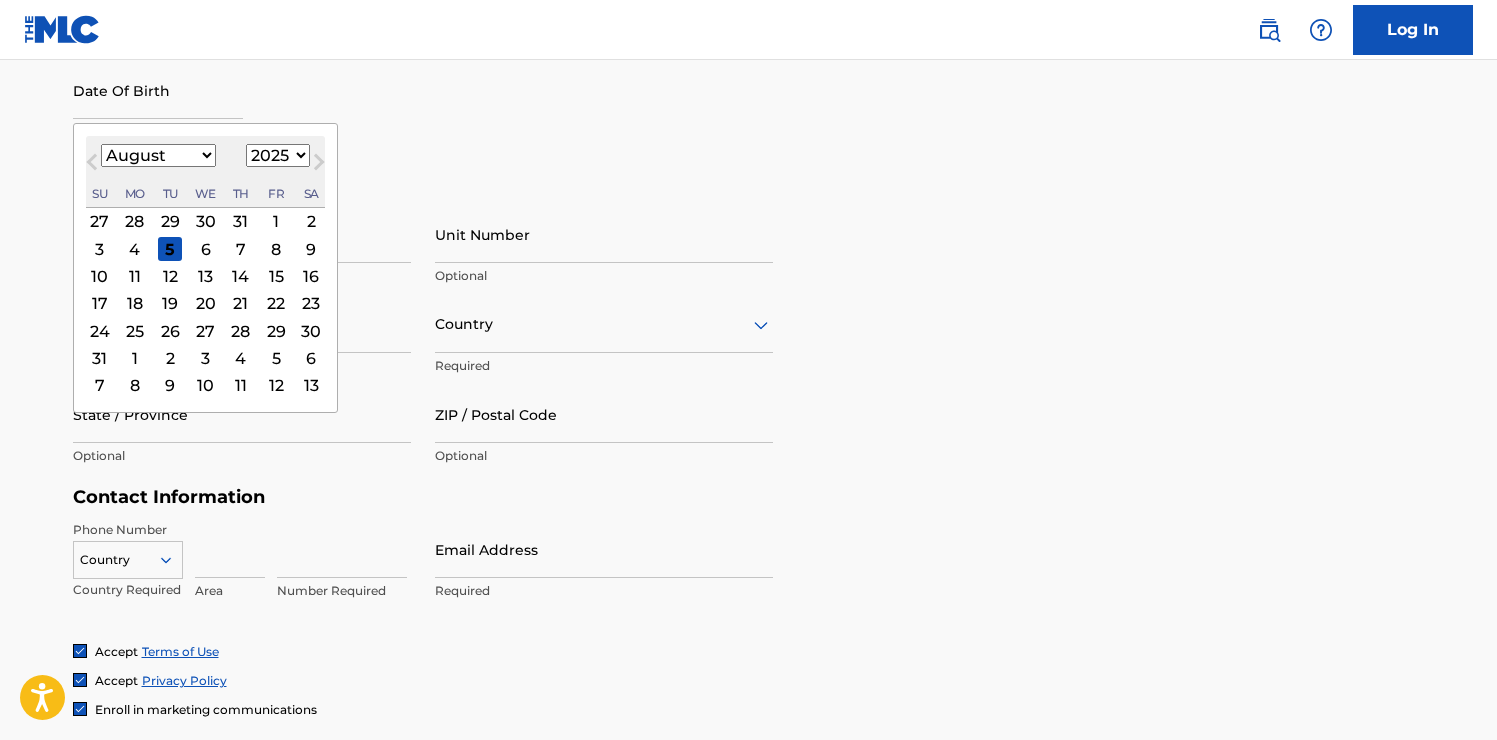 scroll, scrollTop: 540, scrollLeft: 0, axis: vertical 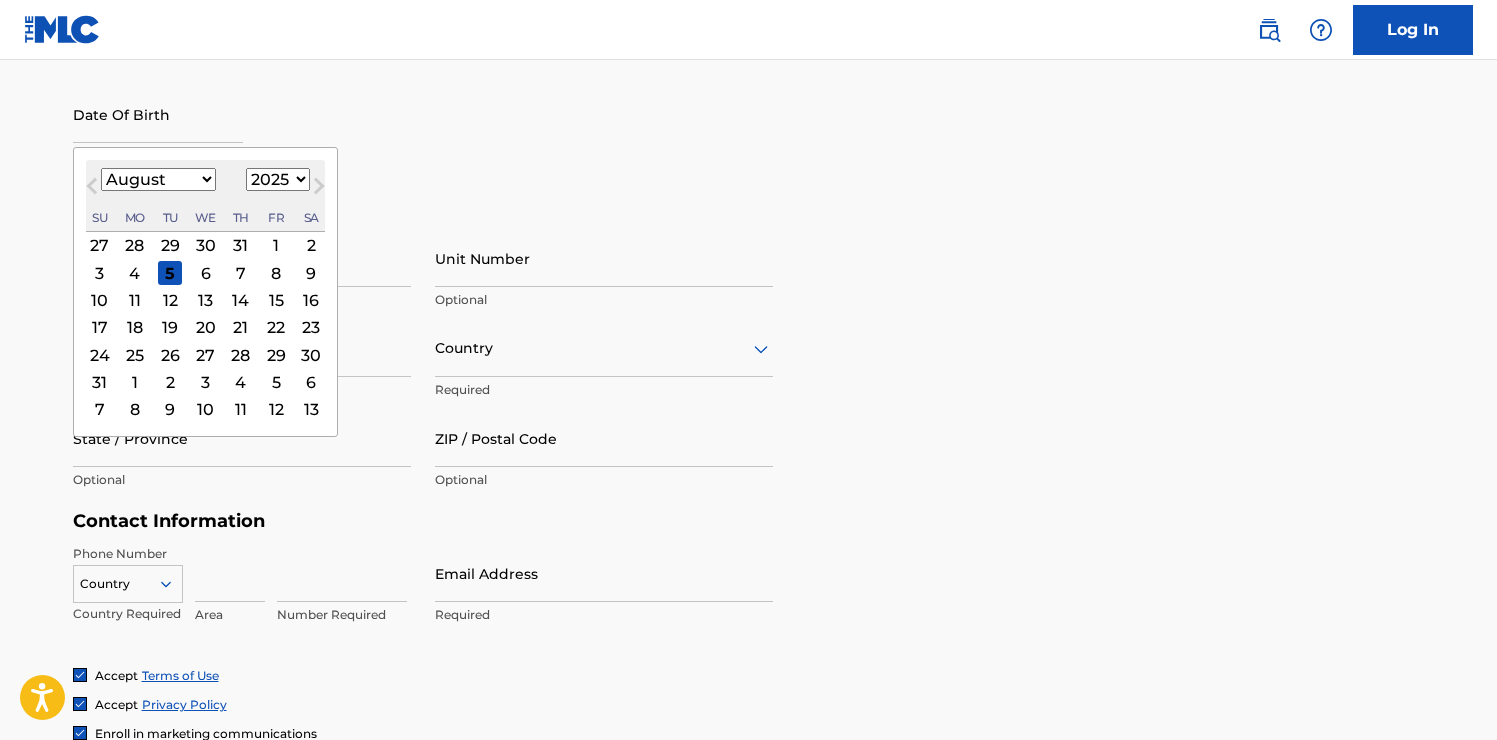 click on "First Name [FIRST] Required Last Name [LAST] Required Date Of Birth Previous Month Next Month August 2025 January February March April May June July August September October November December 1899 1900 1901 1902 1903 1904 1905 1906 1907 1908 1909 1910 1911 1912 1913 1914 1915 1916 1917 1918 1919 1920 1921 1922 1923 1924 1925 1926 1927 1928 1929 1930 1931 1932 1933 1934 1935 1936 1937 1938 1939 1940 1941 1942 1943 1944 1945 1946 1947 1948 1949 1950 1951 1952 1953 1954 1955 1956 1957 1958 1959 1960 1961 1962 1963 1964 1965 1966 1967 1968 1969 1970 1971 1972 1973 1974 1975 1976 1977 1978 1979 1980 1981 1982 1983 1984 1985 1986 1987 1988 1989 1990 1991 1992 1993 1994 1995 1996 1997 1998 1999 2000 2001 2002 2003 2004 2005 2006 2007 2008 2009 2010 2011 2012 2013 2014 2015 2016 2017 2018 2019 2020 2021 2022 2023 2024 2025 2026 2027 2028 2029 2030 2031 2032 2033 2034 2035 2036 2037 2038 2039 2040 2041 2042 2043 2044 2045 2046 2047 2048 2049 2050 2051 2052 2053 2054 2055 2056 2057 2058 2059 2060 2061 2062 2063 2064 2065" at bounding box center [423, 86] 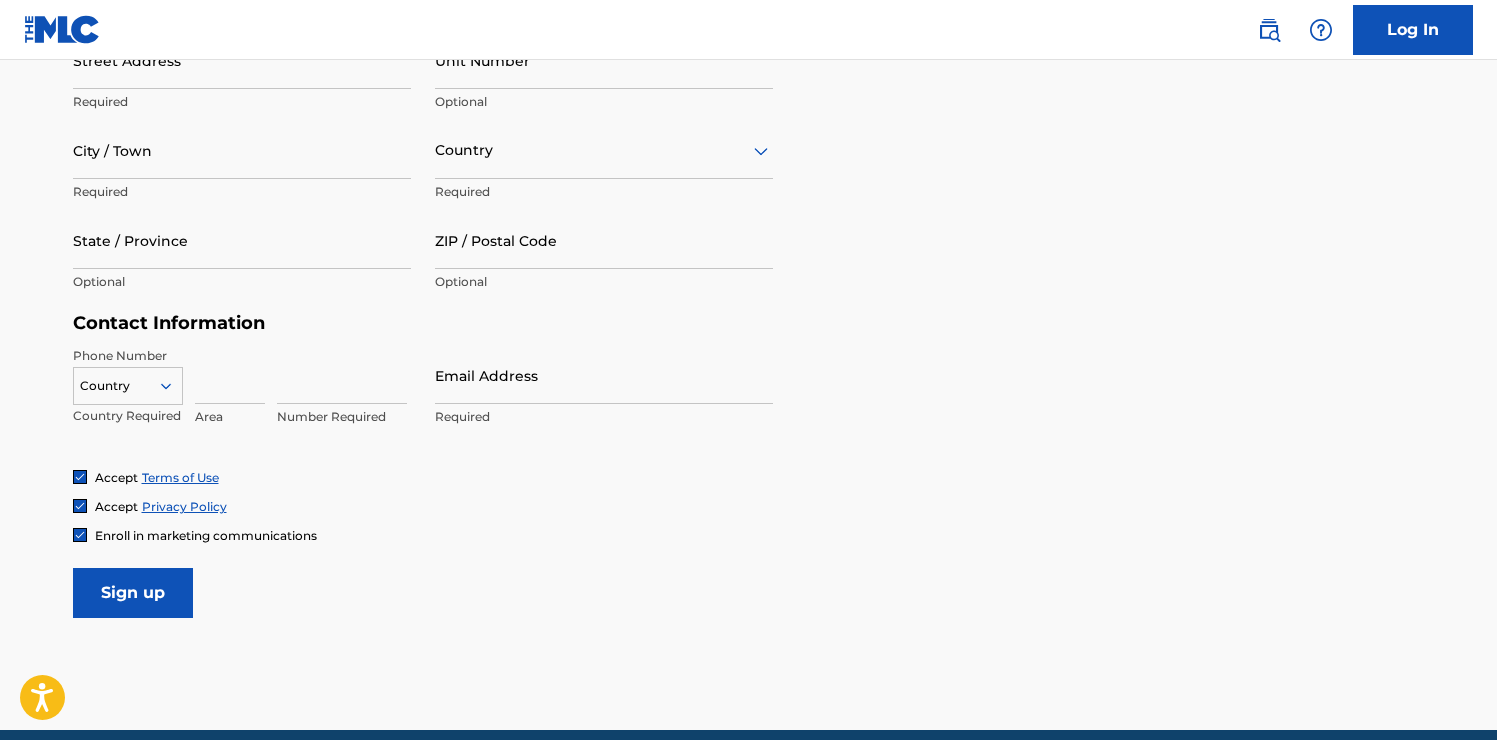 scroll, scrollTop: 742, scrollLeft: 0, axis: vertical 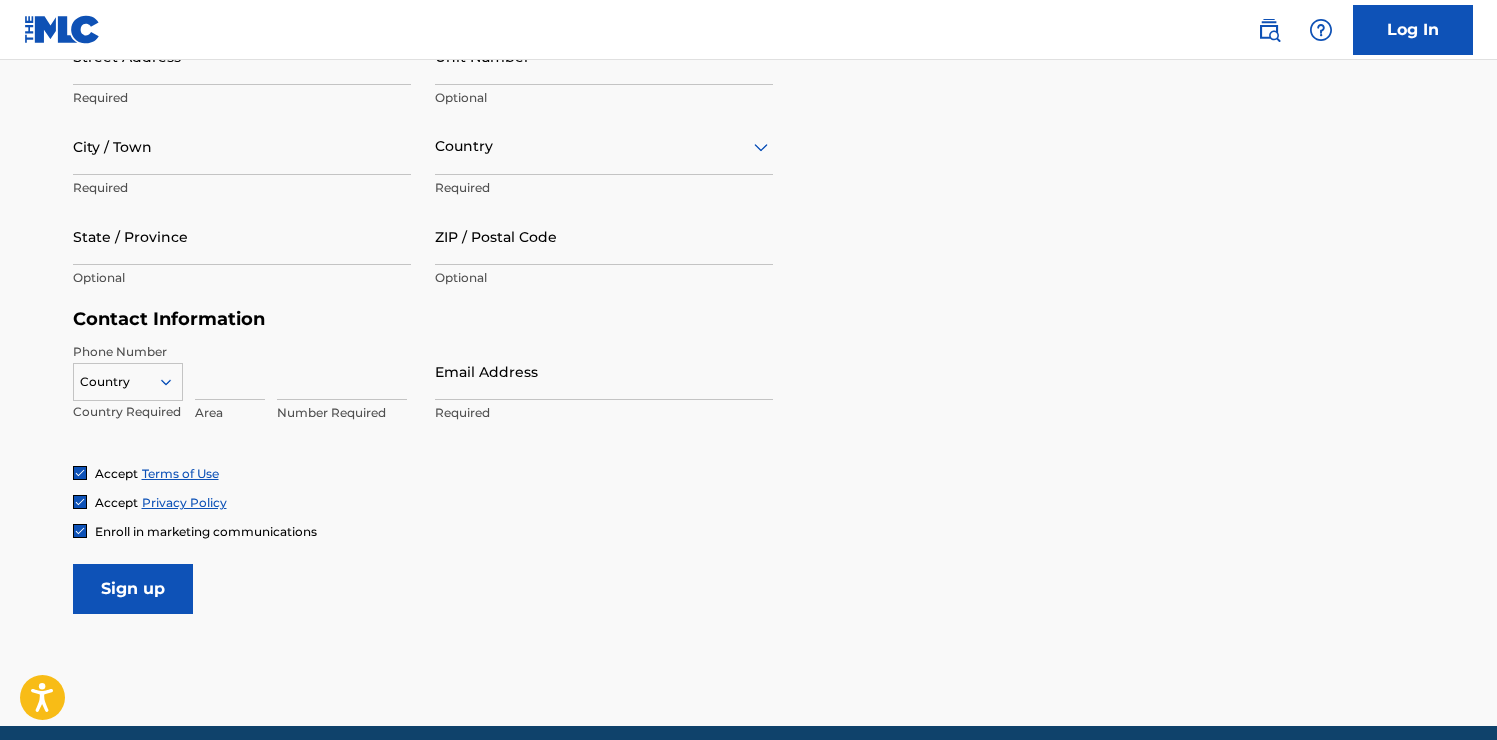 click at bounding box center (80, 531) 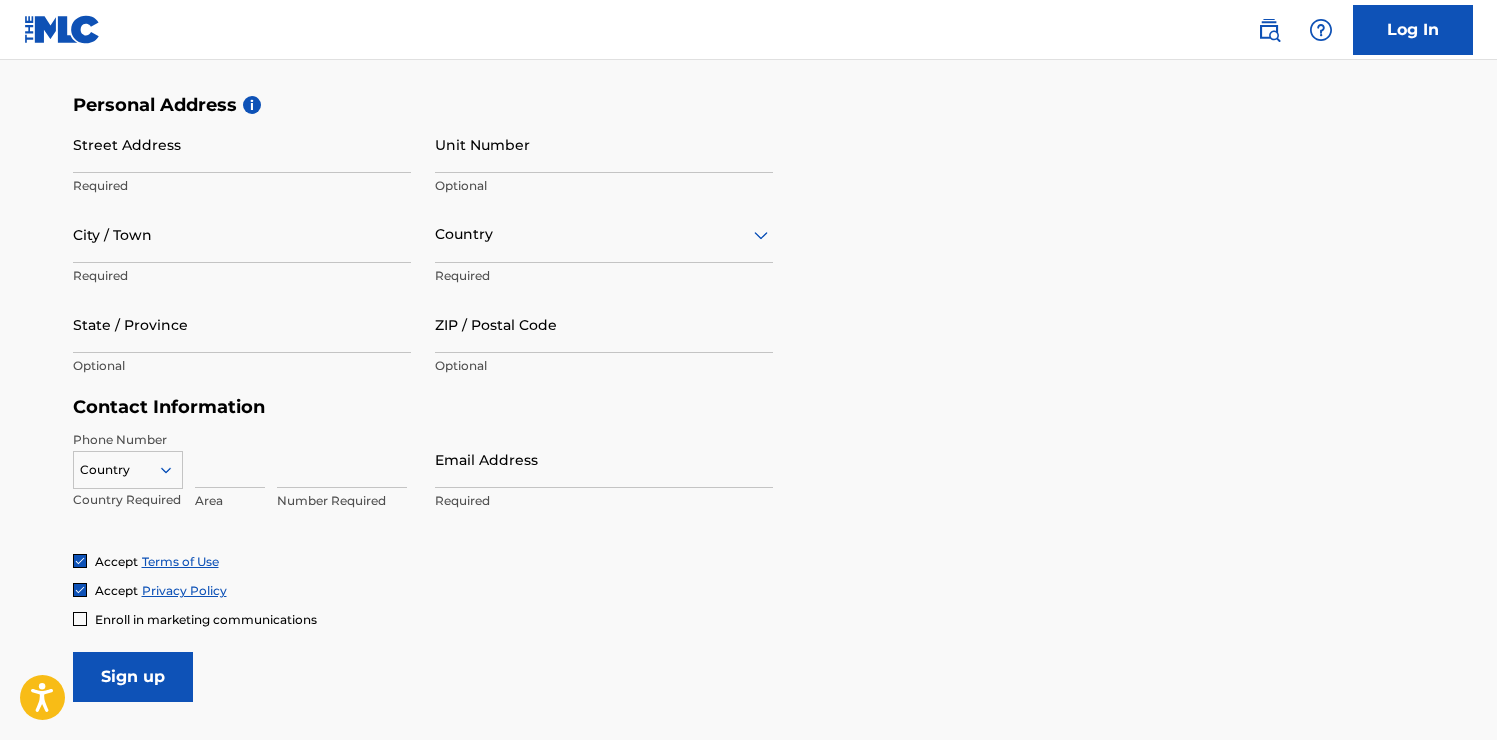 scroll, scrollTop: 662, scrollLeft: 0, axis: vertical 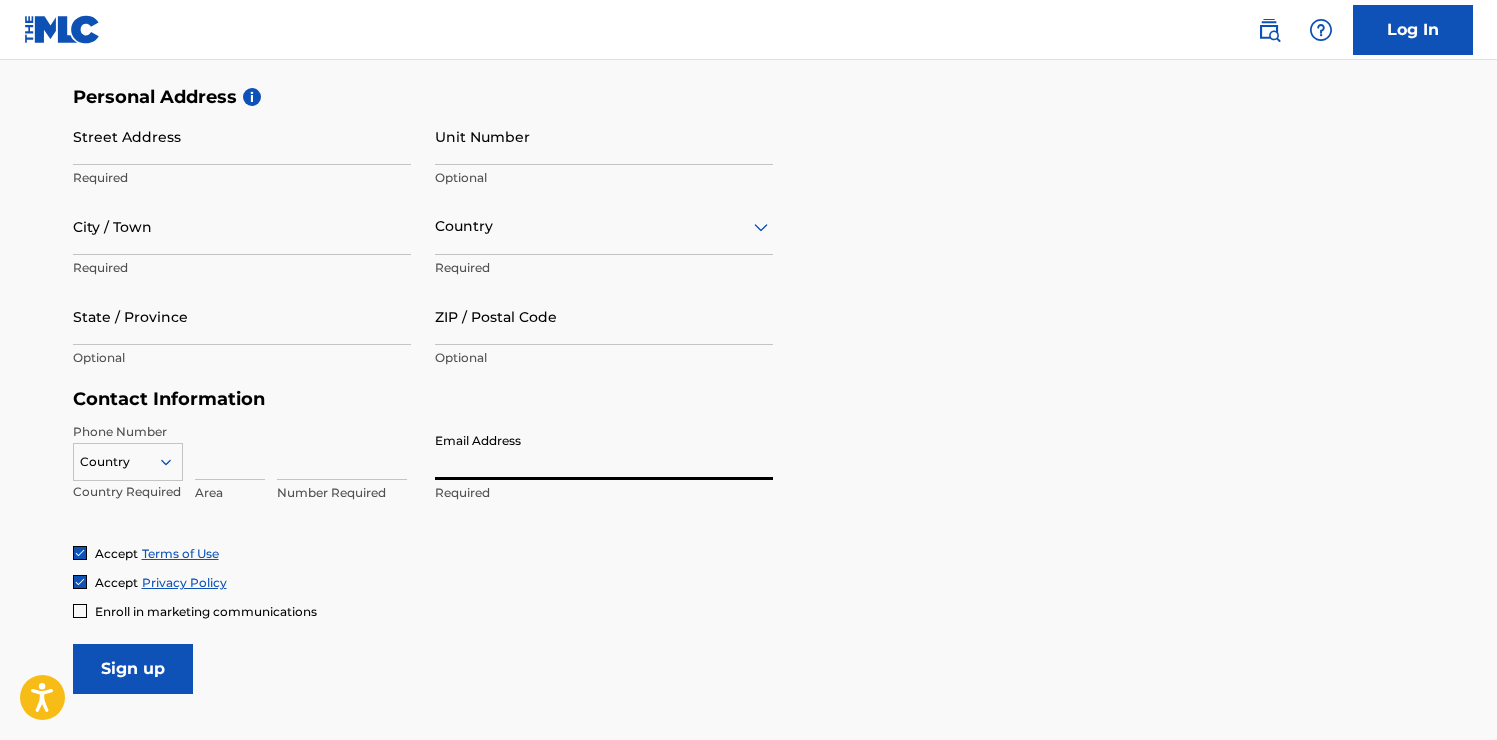click on "Email Address" at bounding box center (604, 451) 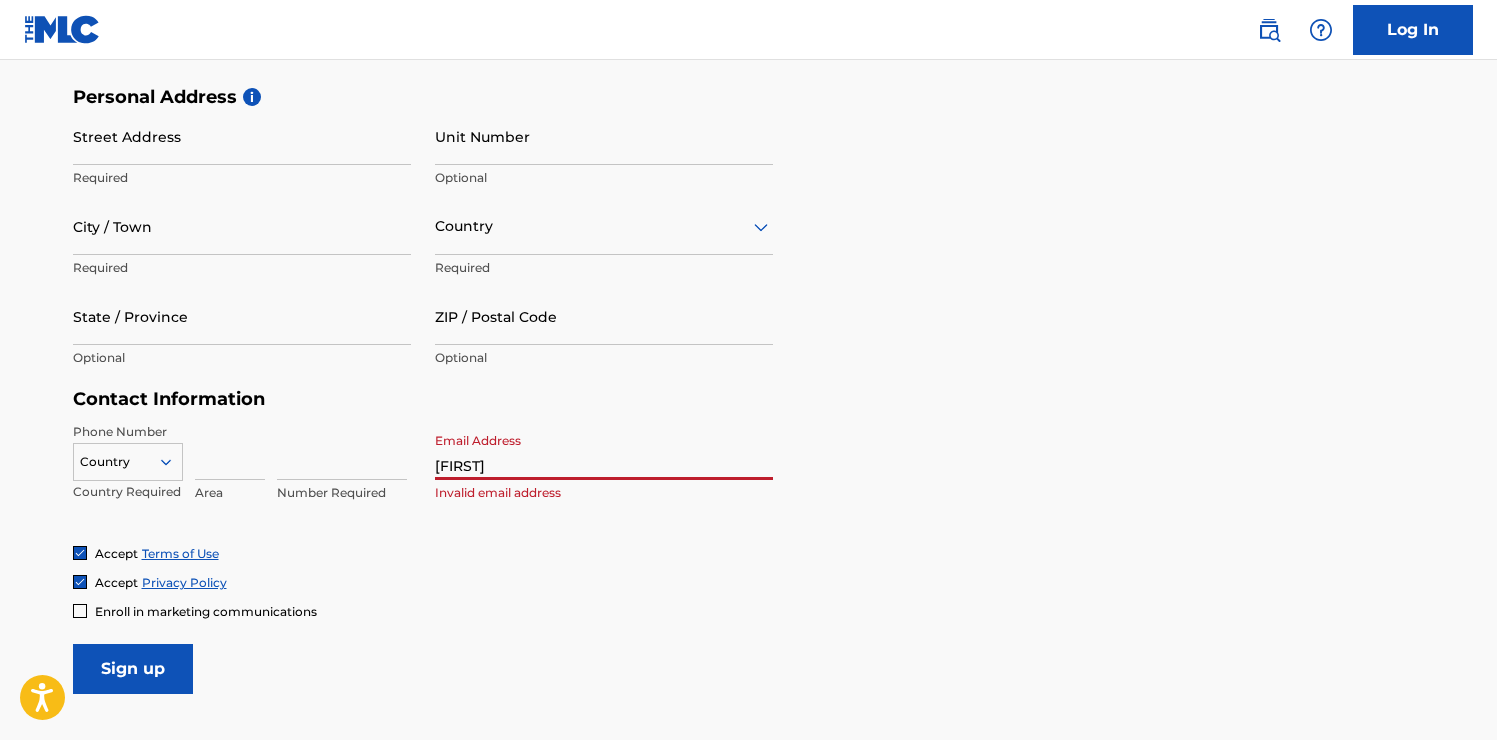 type on "[EMAIL]" 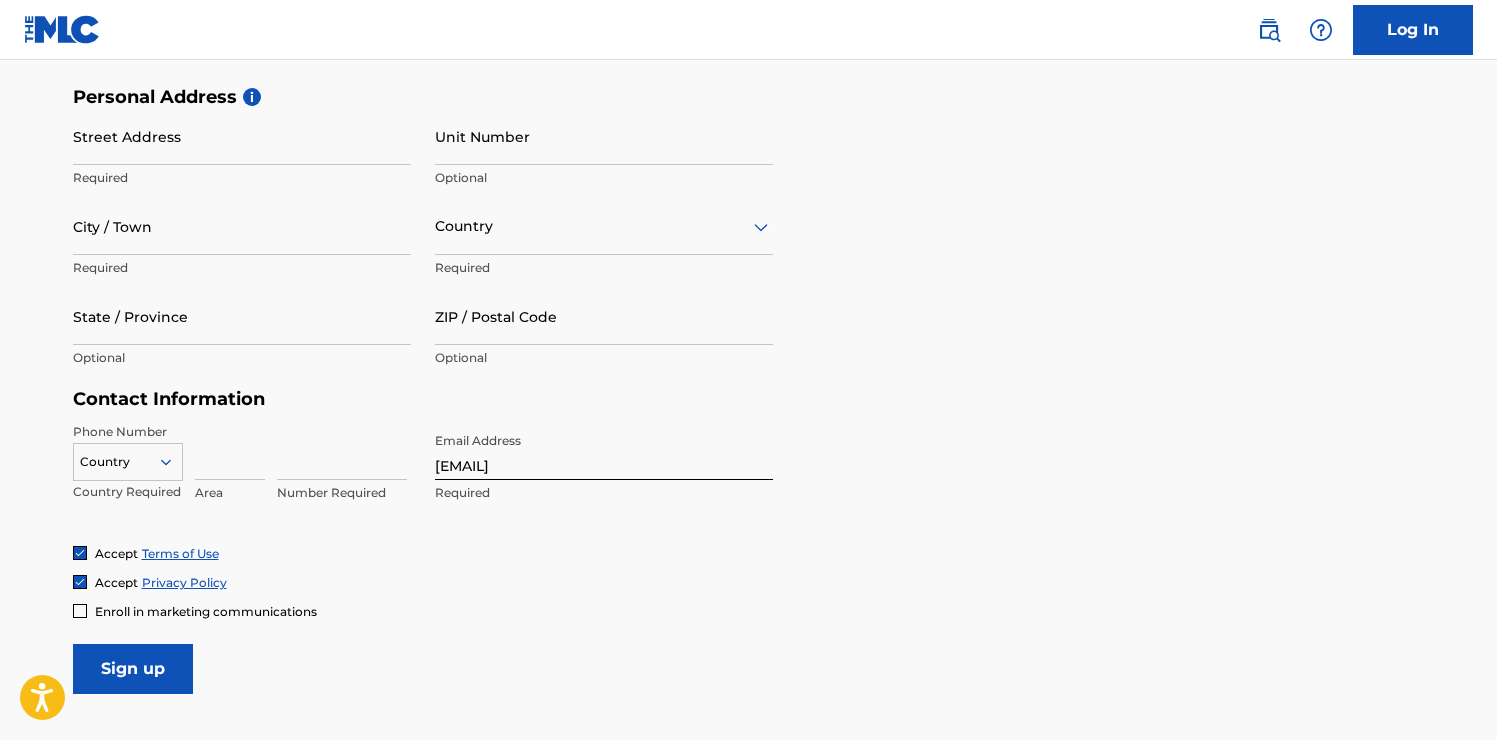 click on "Sign up" at bounding box center (133, 669) 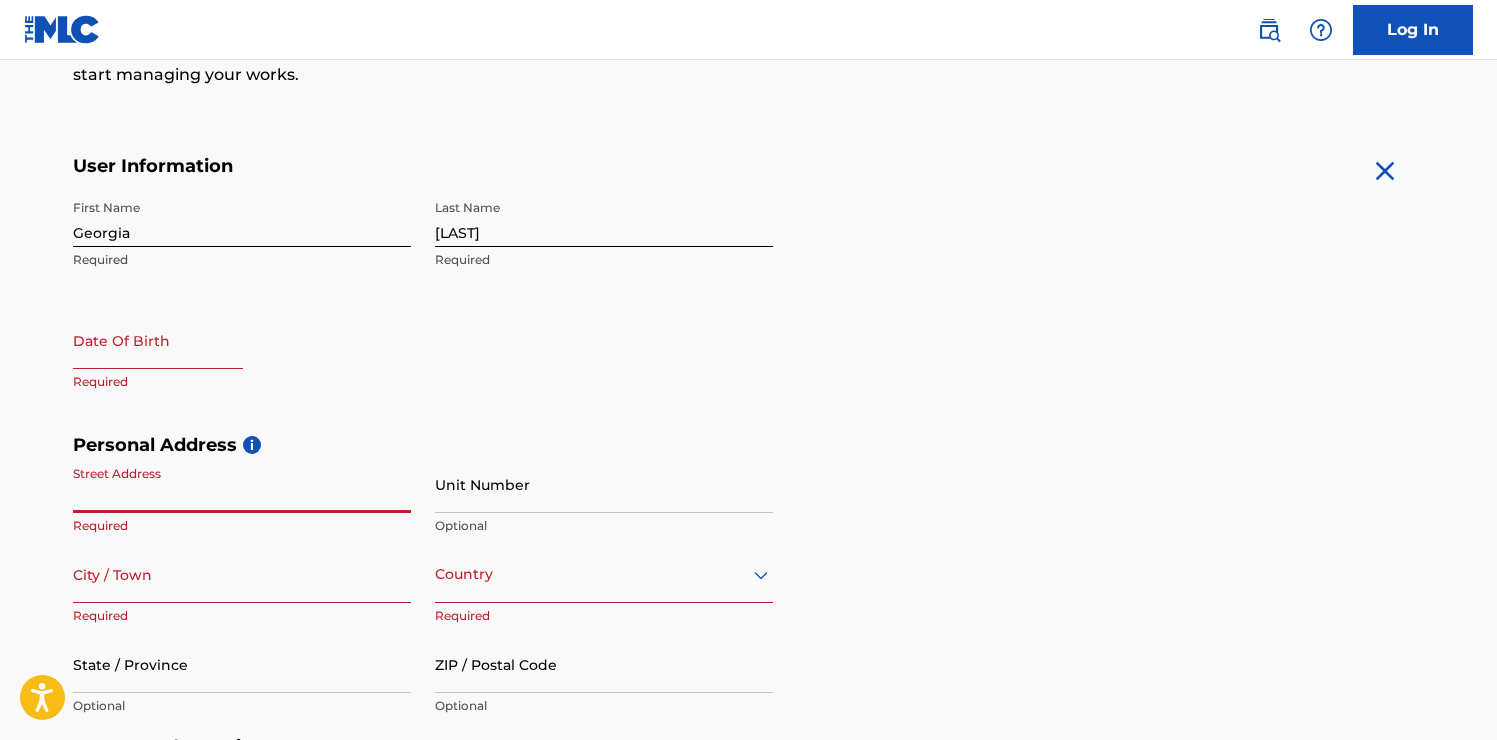 scroll, scrollTop: 329, scrollLeft: 0, axis: vertical 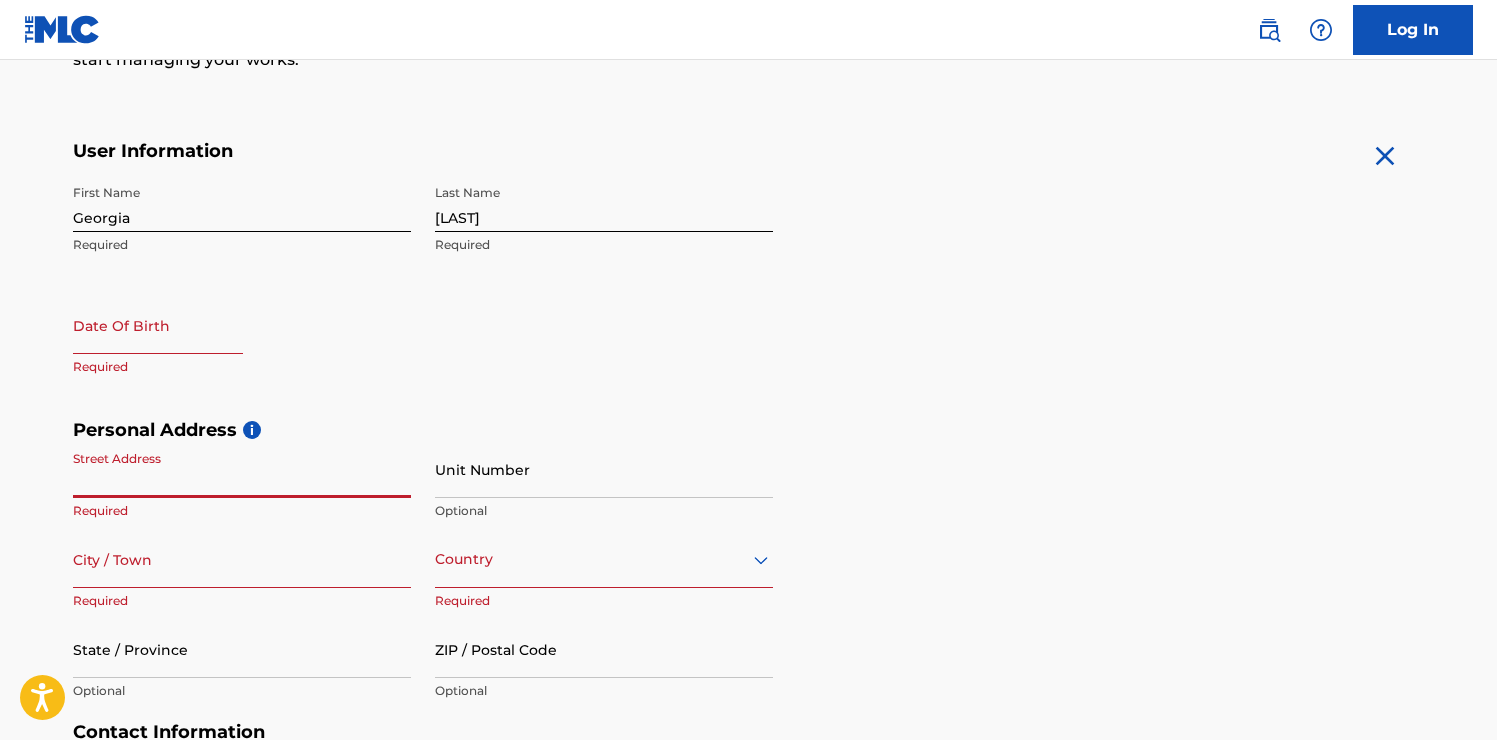 click at bounding box center (158, 327) 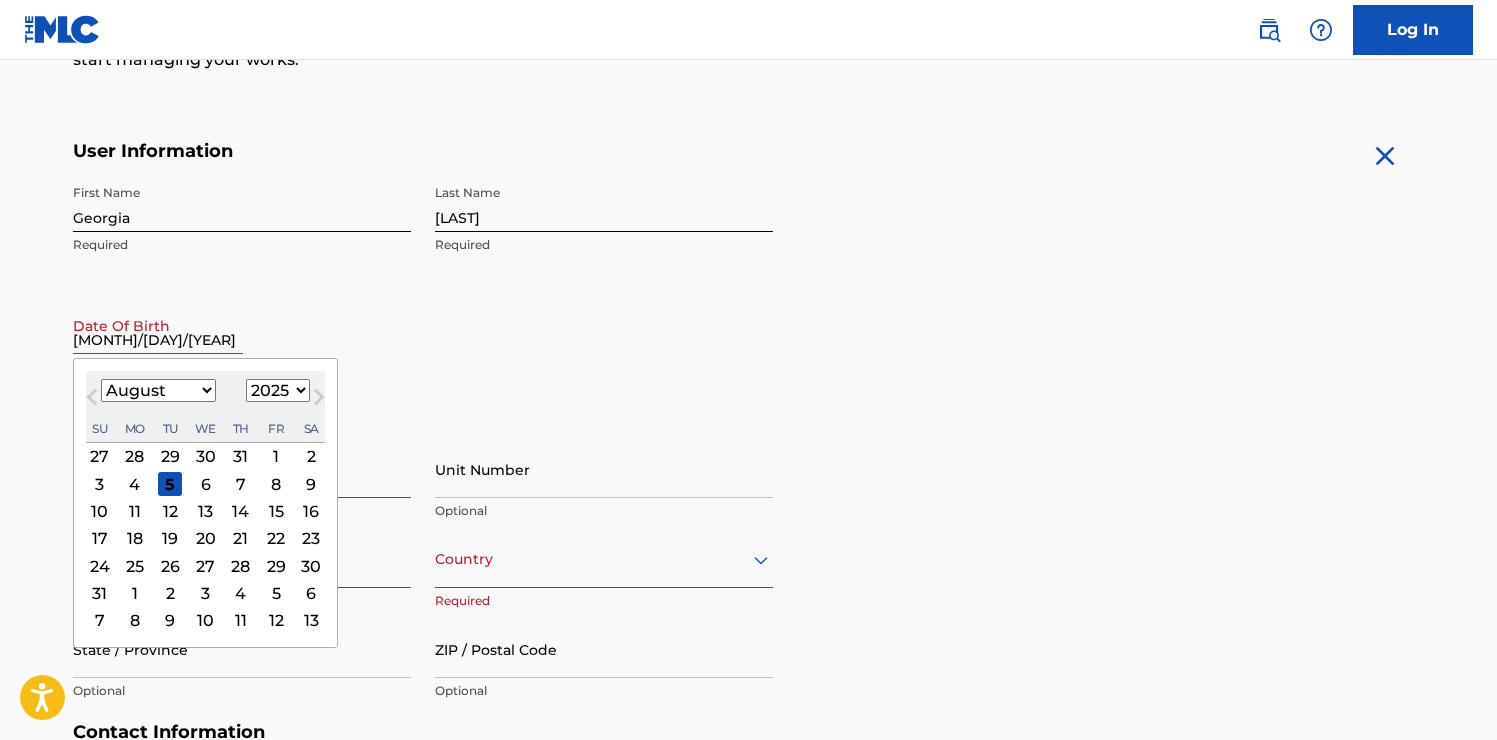 type on "[MONTH]/[DAY]/[YEAR]" 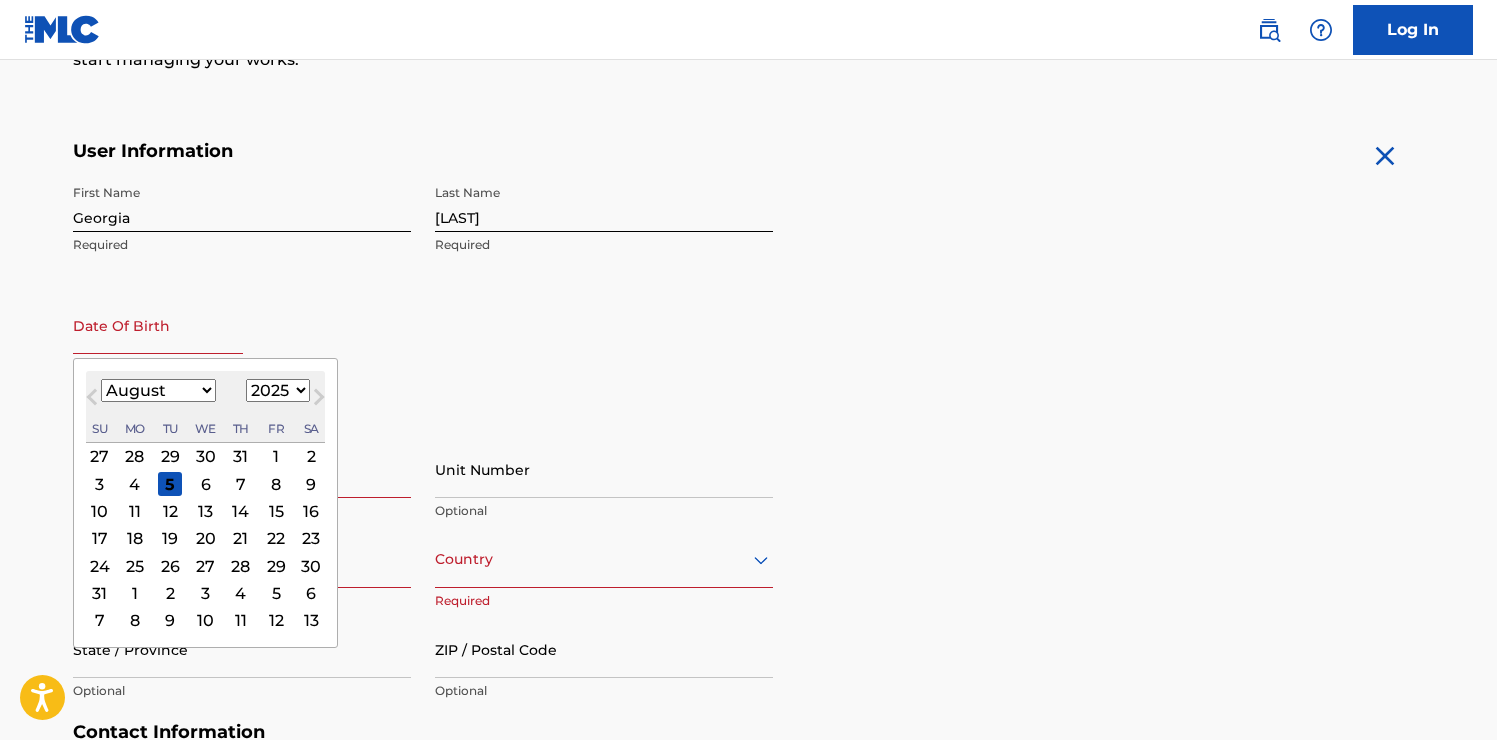 click on "First Name [FIRST] Required Last Name [LAST] Required Date Of Birth Previous Month Next Month August 2025 January February March April May June July August September October November December 1899 1900 1901 1902 1903 1904 1905 1906 1907 1908 1909 1910 1911 1912 1913 1914 1915 1916 1917 1918 1919 1920 1921 1922 1923 1924 1925 1926 1927 1928 1929 1930 1931 1932 1933 1934 1935 1936 1937 1938 1939 1940 1941 1942 1943 1944 1945 1946 1947 1948 1949 1950 1951 1952 1953 1954 1955 1956 1957 1958 1959 1960 1961 1962 1963 1964 1965 1966 1967 1968 1969 1970 1971 1972 1973 1974 1975 1976 1977 1978 1979 1980 1981 1982 1983 1984 1985 1986 1987 1988 1989 1990 1991 1992 1993 1994 1995 1996 1997 1998 1999 2000 2001 2002 2003 2004 2005 2006 2007 2008 2009 2010 2011 2012 2013 2014 2015 2016 2017 2018 2019 2020 2021 2022 2023 2024 2025 2026 2027 2028 2029 2030 2031 2032 2033 2034 2035 2036 2037 2038 2039 2040 2041 2042 2043 2044 2045 2046 2047 2048 2049 2050 2051 2052 2053 2054 2055 2056 2057 2058 2059 2060 2061 2062 2063 2064 2065" at bounding box center [423, 297] 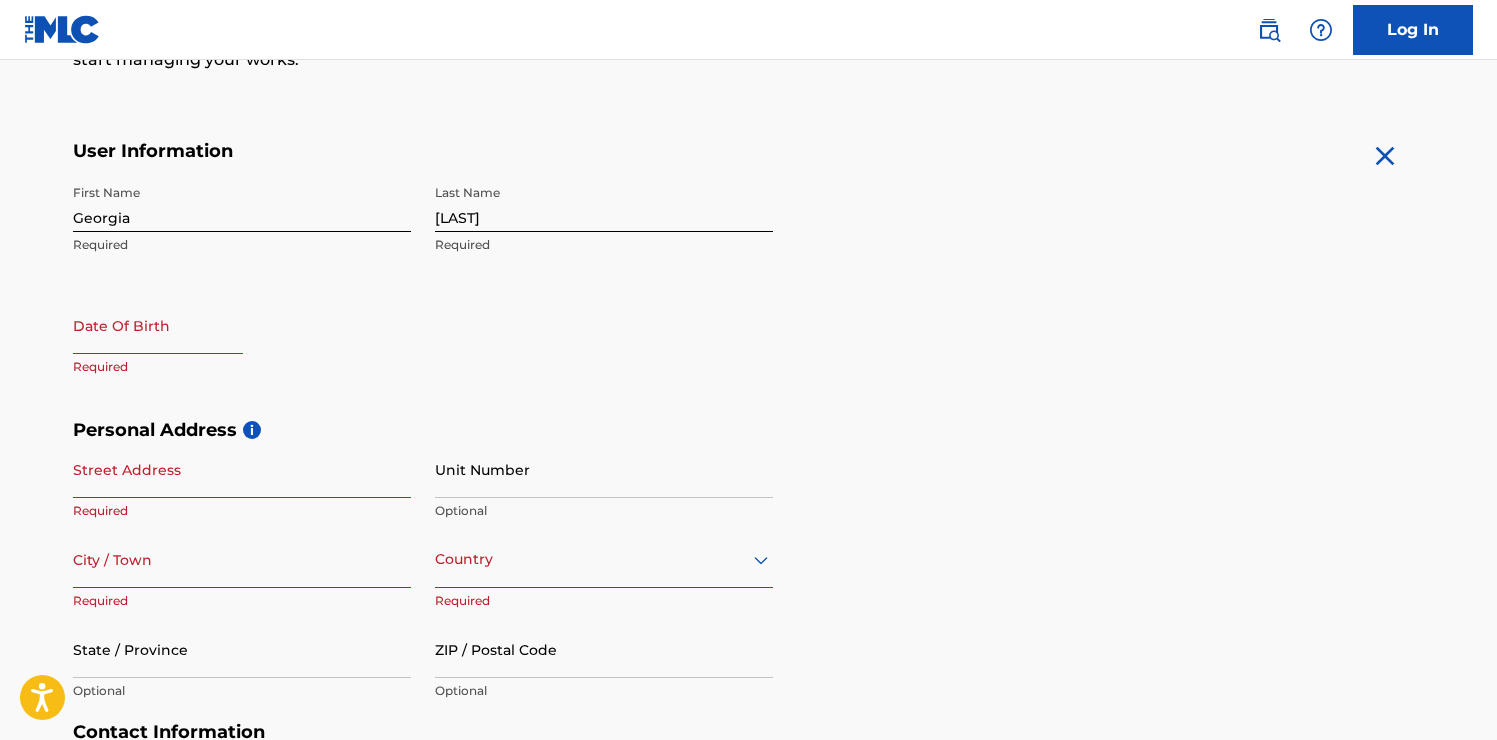 click at bounding box center [158, 325] 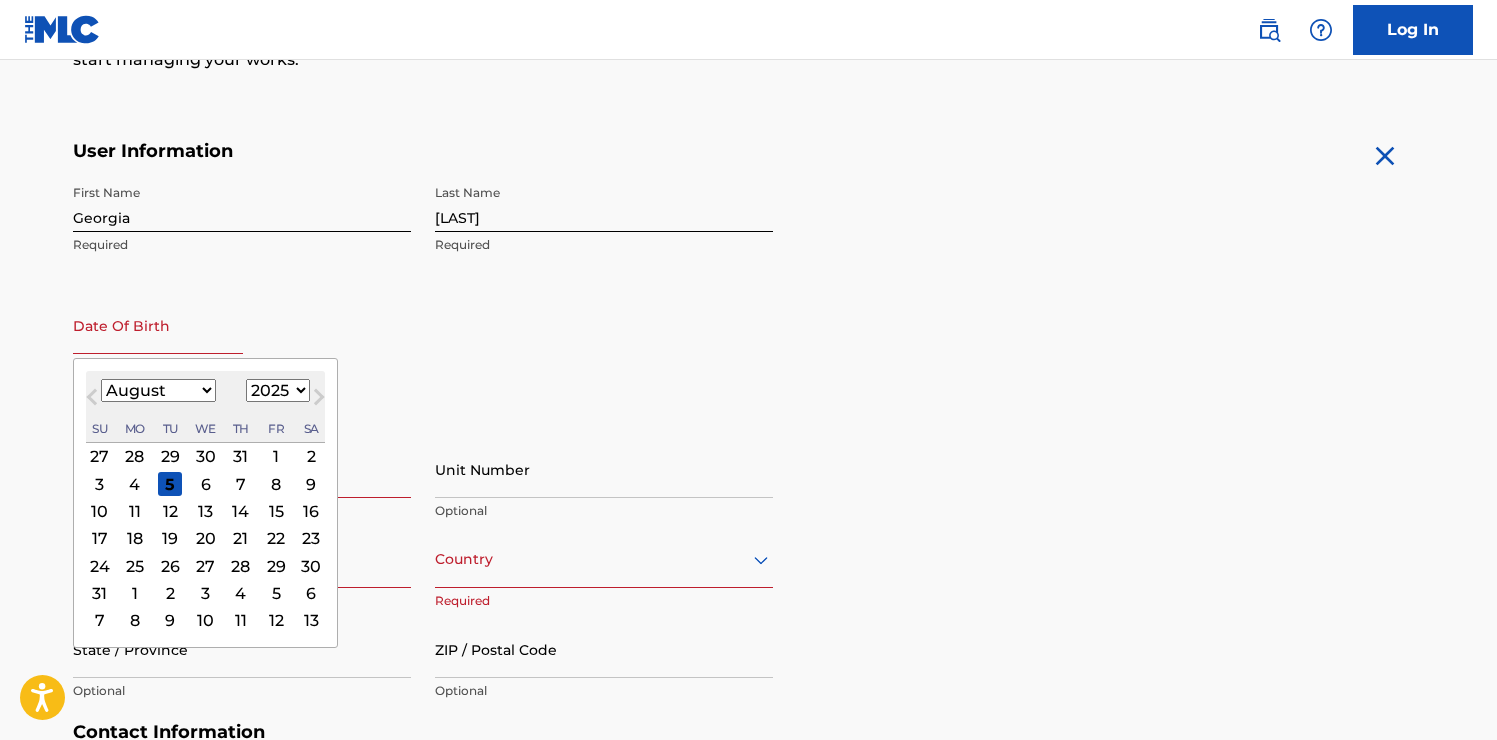 click on "January February March April May June July August September October November December" at bounding box center [158, 390] 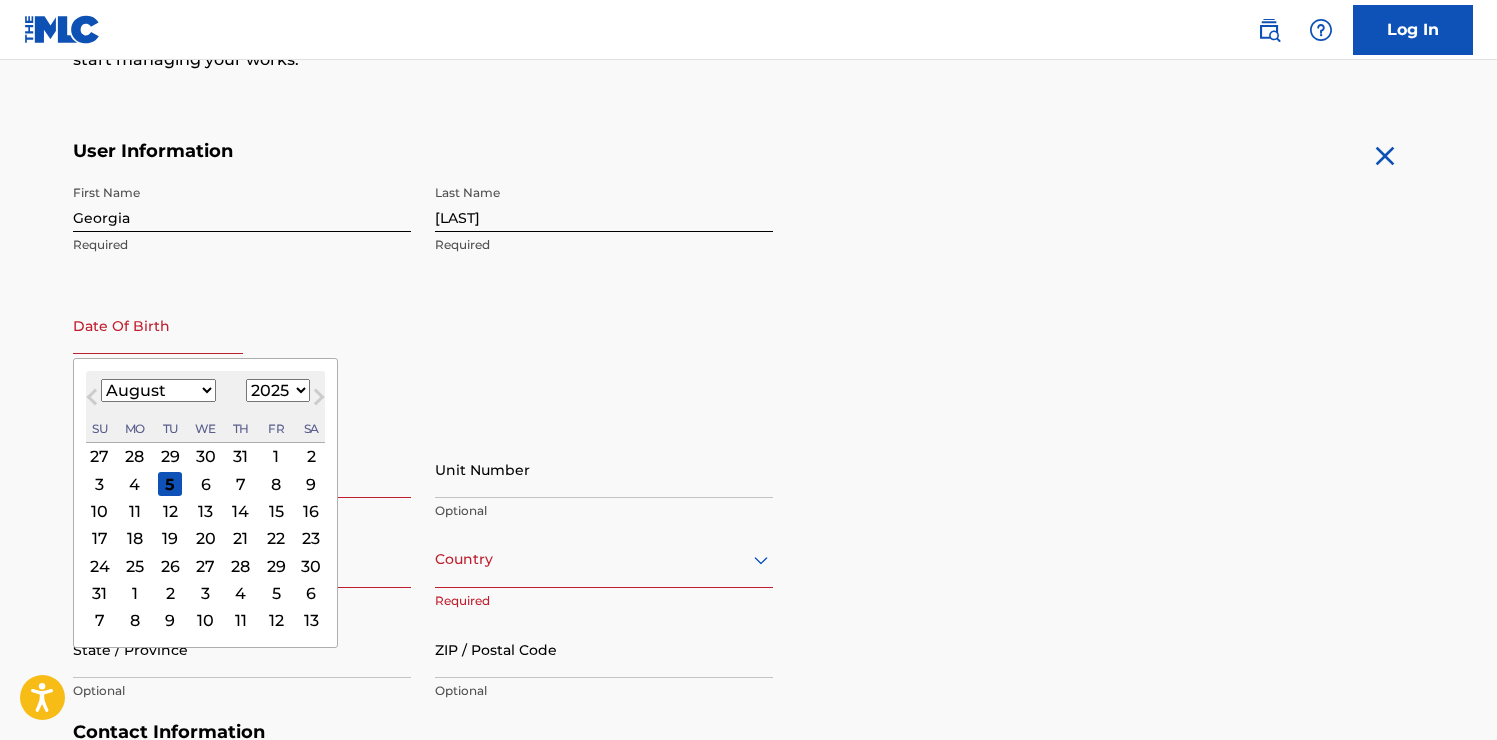 select on "10" 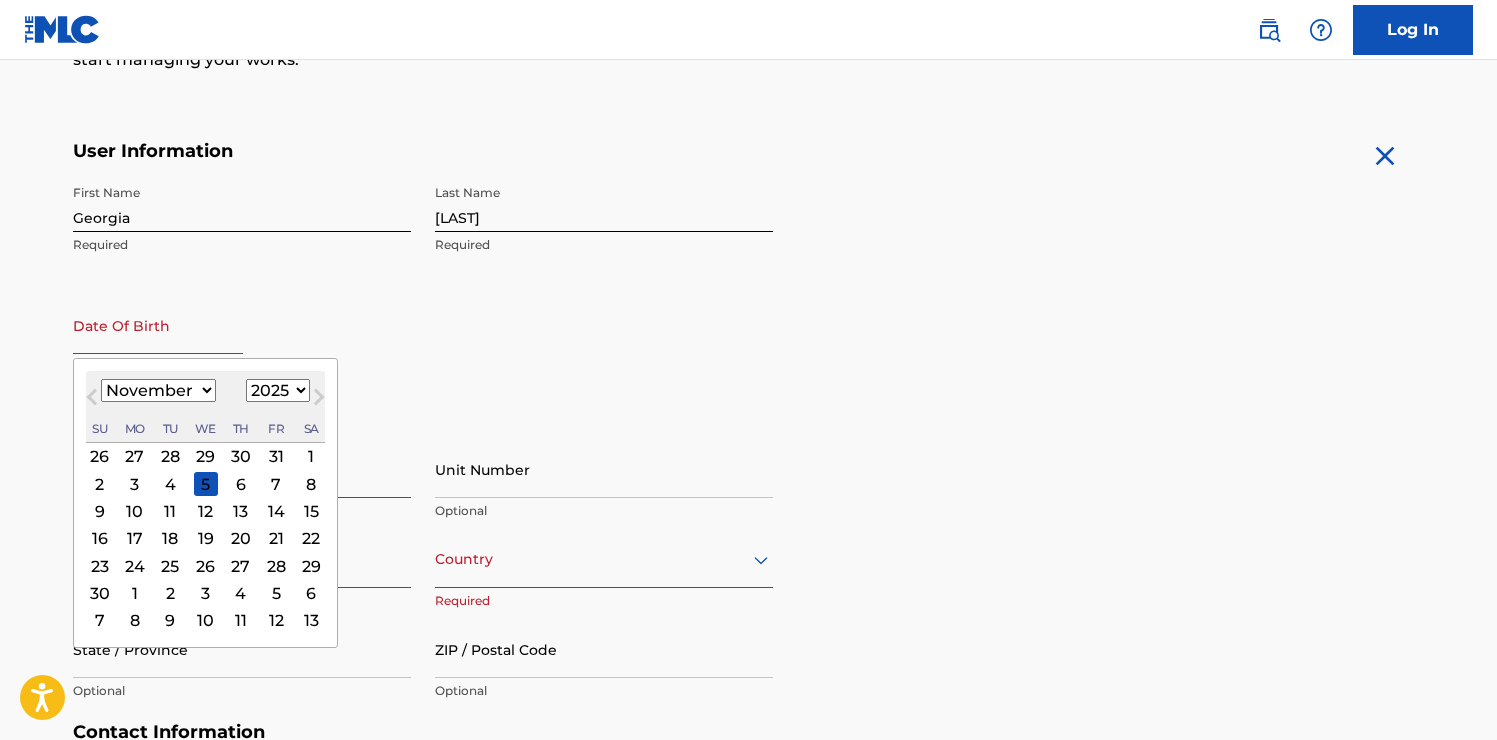 click on "1899 1900 1901 1902 1903 1904 1905 1906 1907 1908 1909 1910 1911 1912 1913 1914 1915 1916 1917 1918 1919 1920 1921 1922 1923 1924 1925 1926 1927 1928 1929 1930 1931 1932 1933 1934 1935 1936 1937 1938 1939 1940 1941 1942 1943 1944 1945 1946 1947 1948 1949 1950 1951 1952 1953 1954 1955 1956 1957 1958 1959 1960 1961 1962 1963 1964 1965 1966 1967 1968 1969 1970 1971 1972 1973 1974 1975 1976 1977 1978 1979 1980 1981 1982 1983 1984 1985 1986 1987 1988 1989 1990 1991 1992 1993 1994 1995 1996 1997 1998 1999 2000 2001 2002 2003 2004 2005 2006 2007 2008 2009 2010 2011 2012 2013 2014 2015 2016 2017 2018 2019 2020 2021 2022 2023 2024 2025 2026 2027 2028 2029 2030 2031 2032 2033 2034 2035 2036 2037 2038 2039 2040 2041 2042 2043 2044 2045 2046 2047 2048 2049 2050 2051 2052 2053 2054 2055 2056 2057 2058 2059 2060 2061 2062 2063 2064 2065 2066 2067 2068 2069 2070 2071 2072 2073 2074 2075 2076 2077 2078 2079 2080 2081 2082 2083 2084 2085 2086 2087 2088 2089 2090 2091 2092 2093 2094 2095 2096 2097 2098 2099 2100" at bounding box center [278, 390] 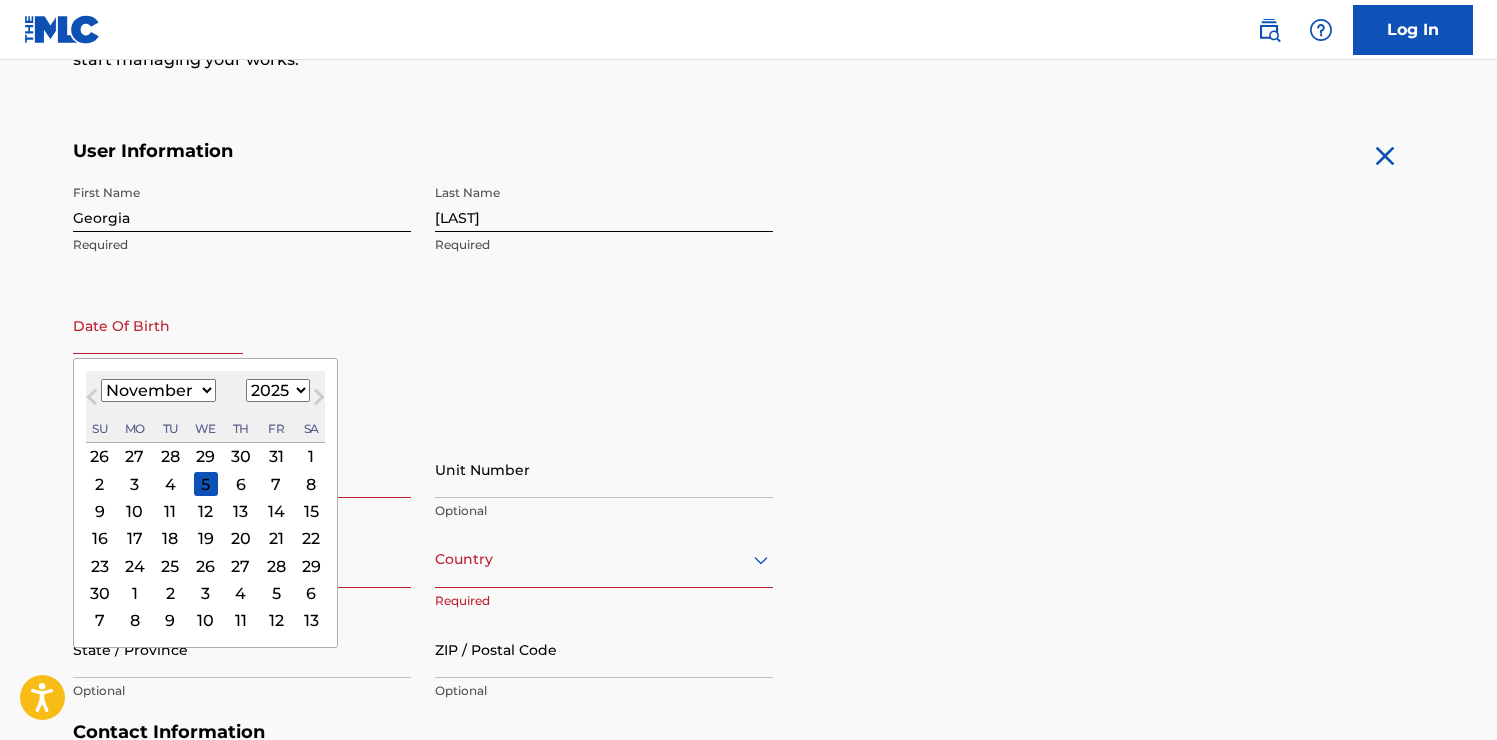 select on "1998" 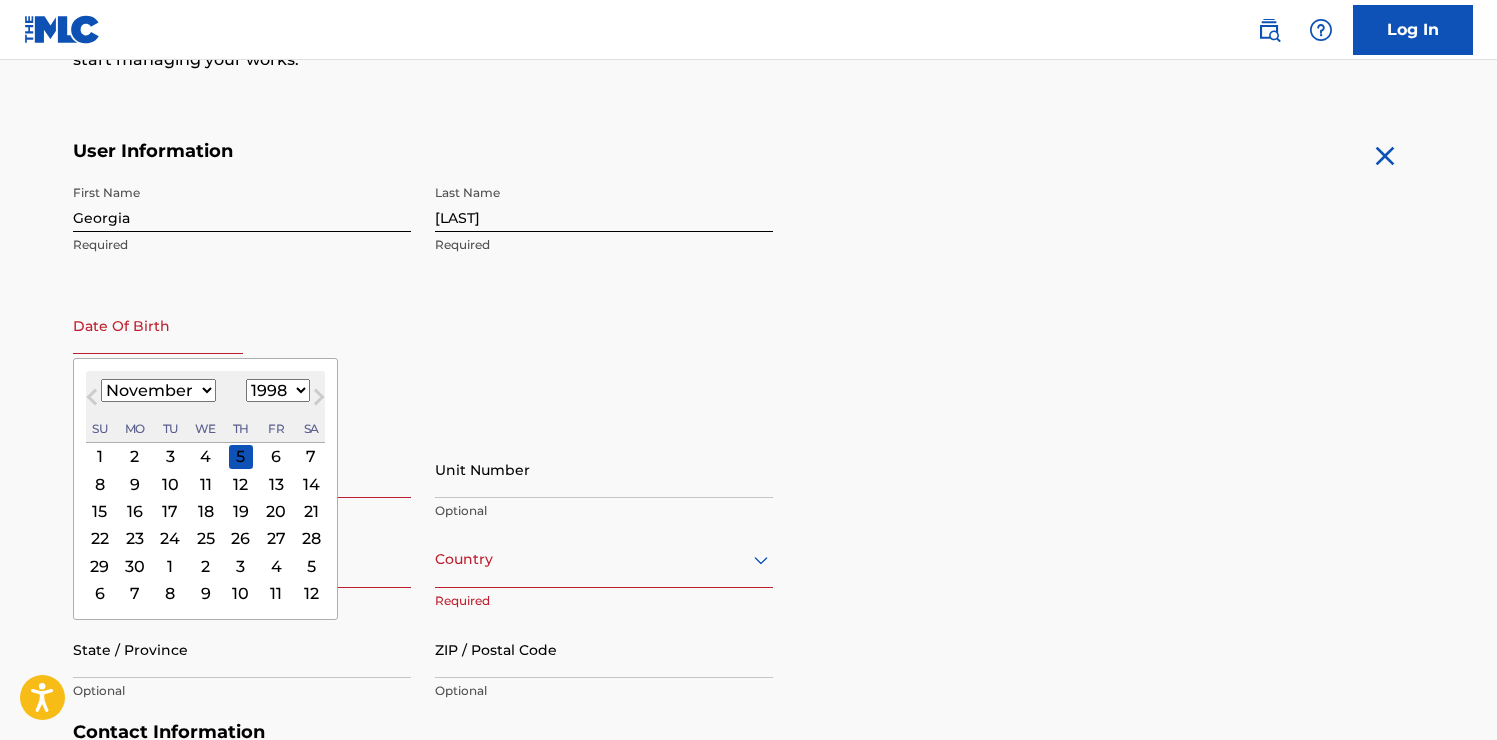 click on "1" at bounding box center [99, 456] 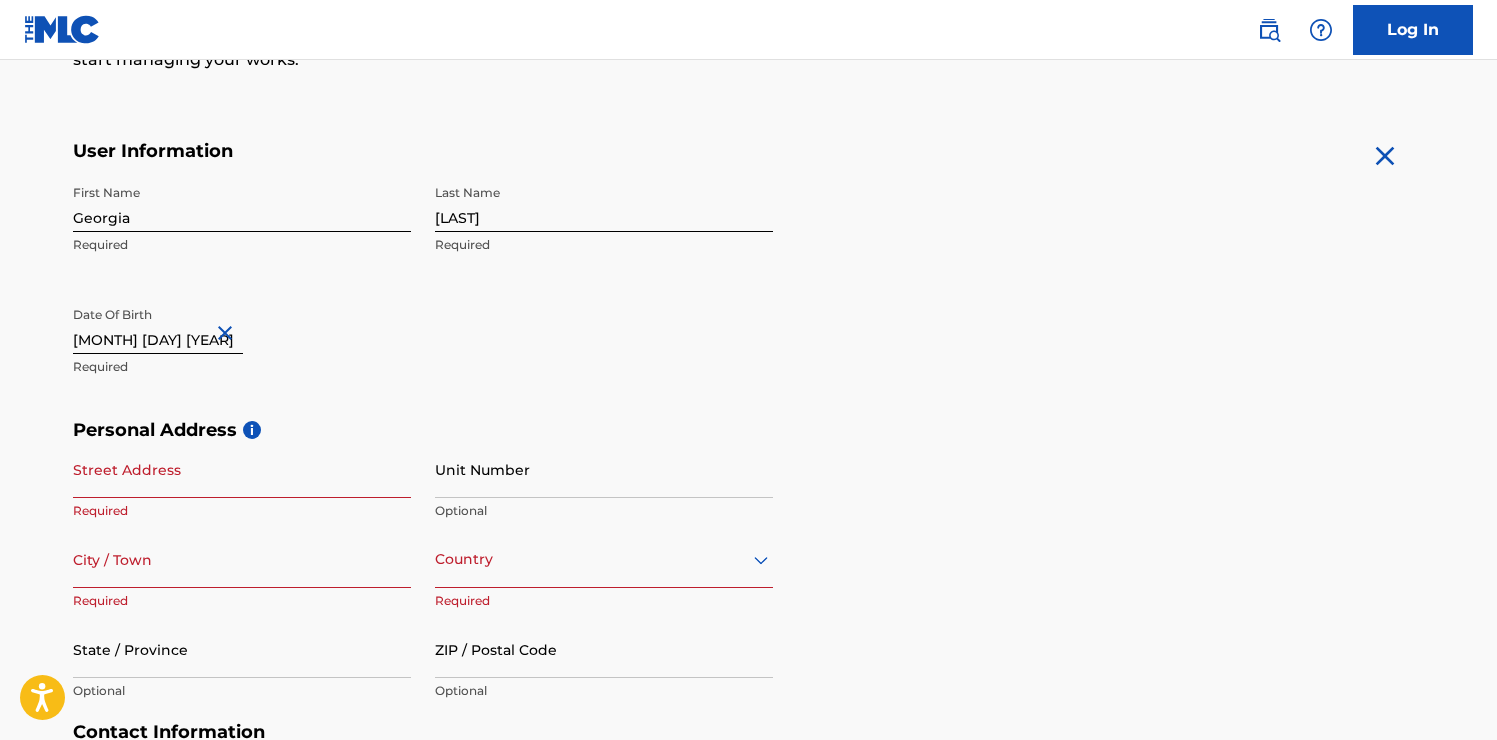 click on "Street Address" at bounding box center (242, 469) 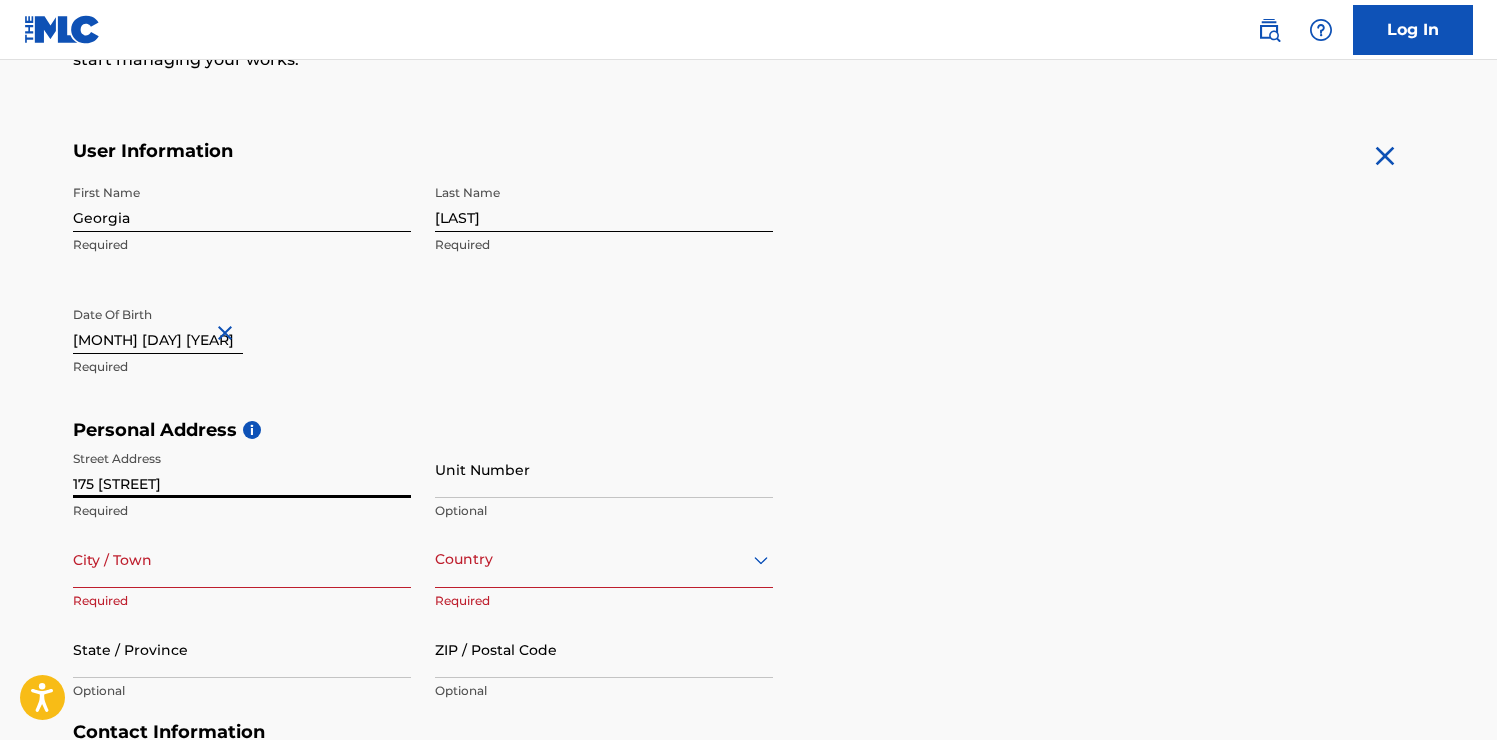 type on "175 [STREET]" 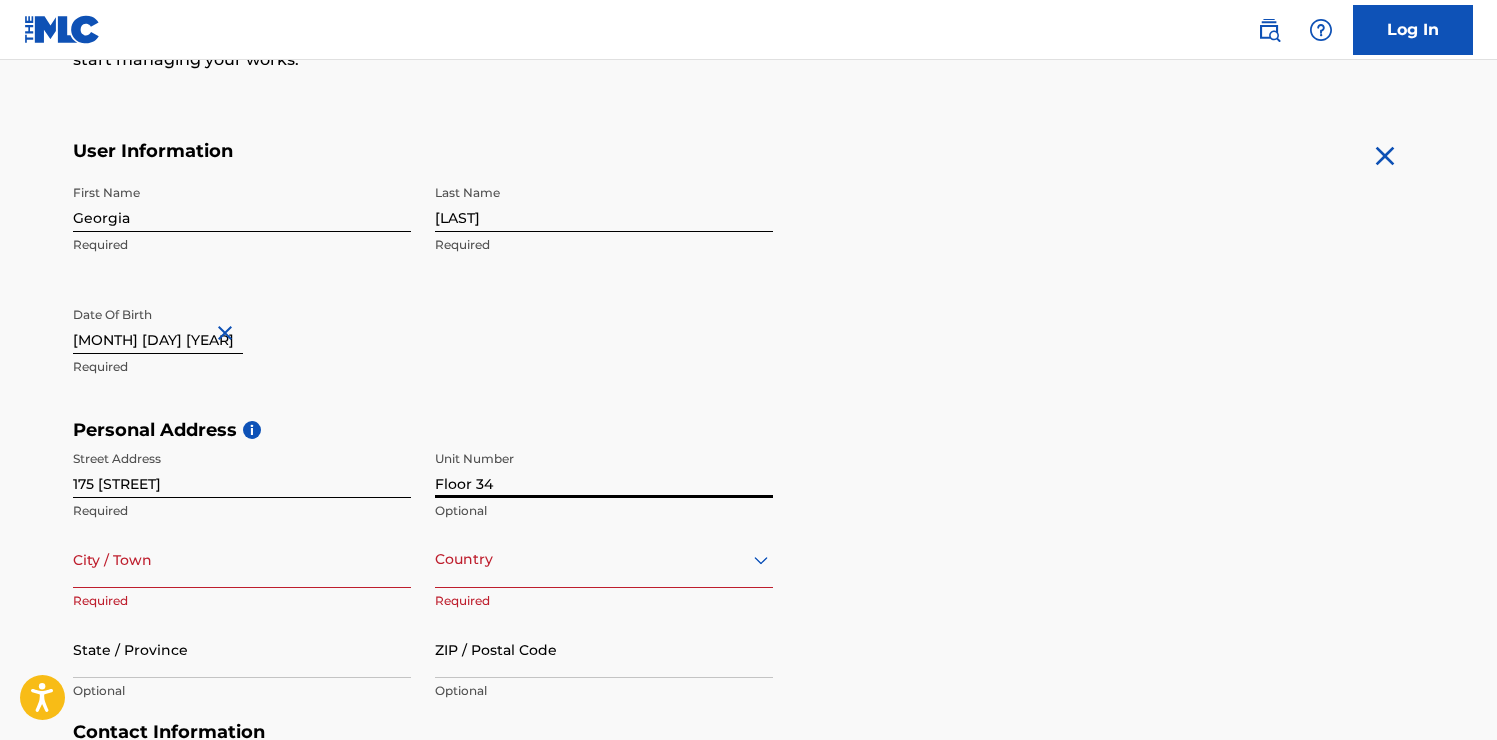 type on "Floor 34" 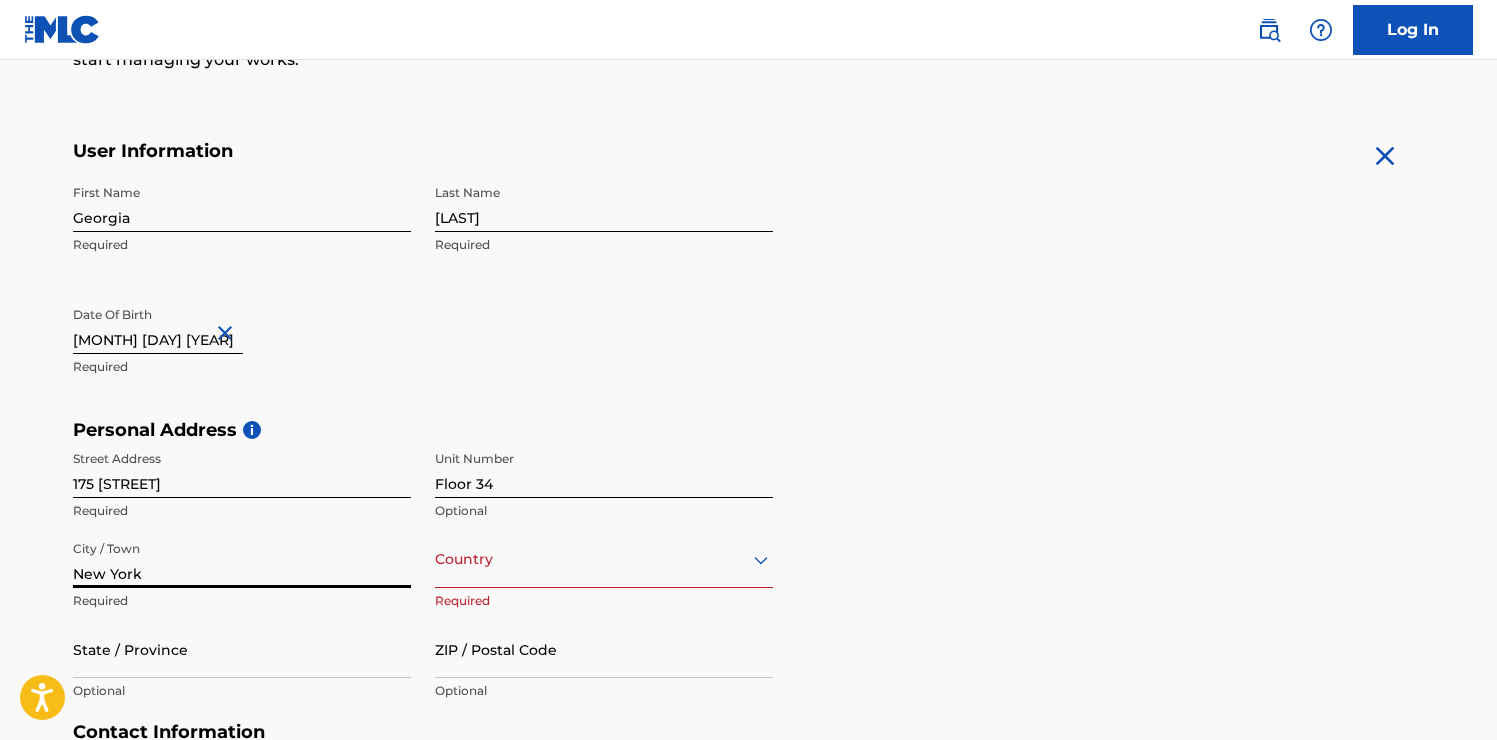 type on "New York" 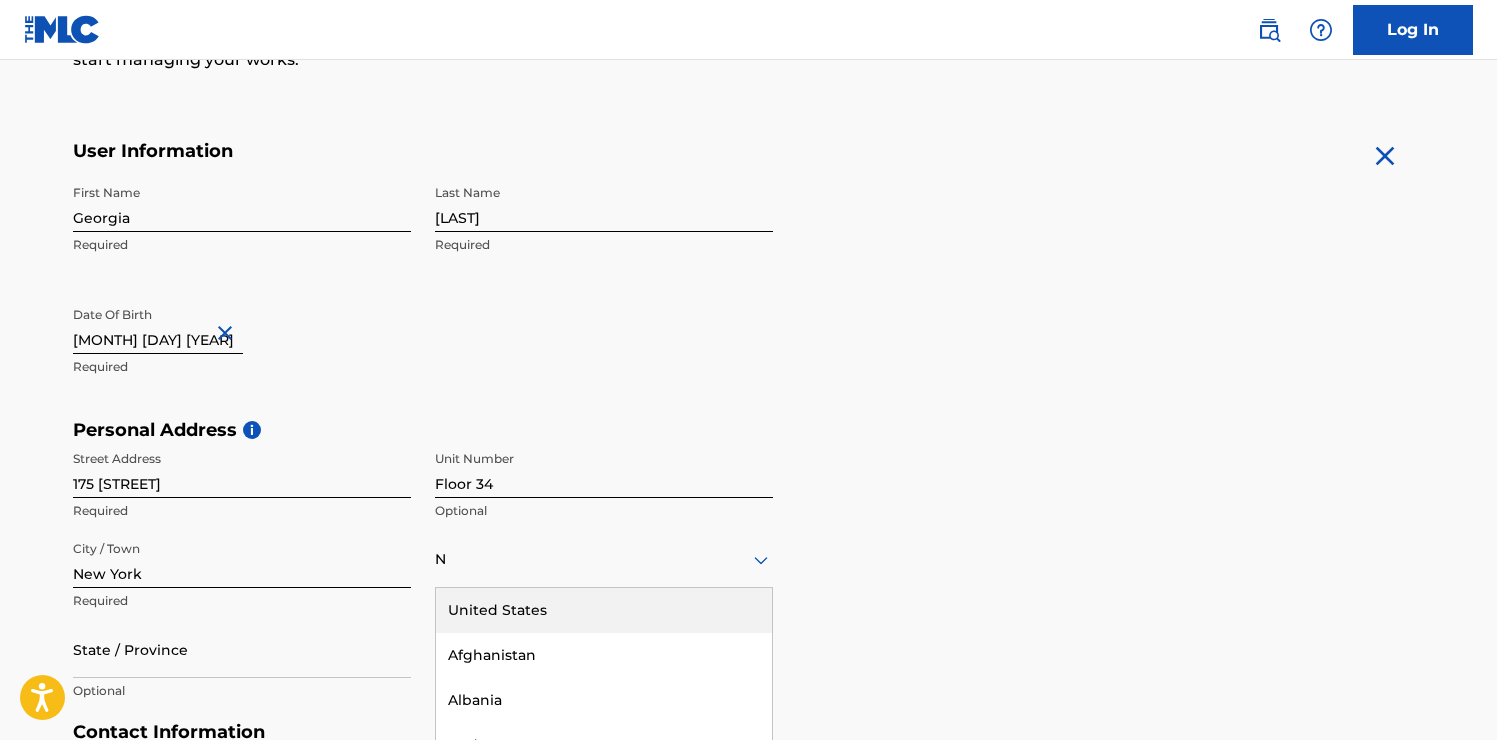 scroll, scrollTop: 478, scrollLeft: 0, axis: vertical 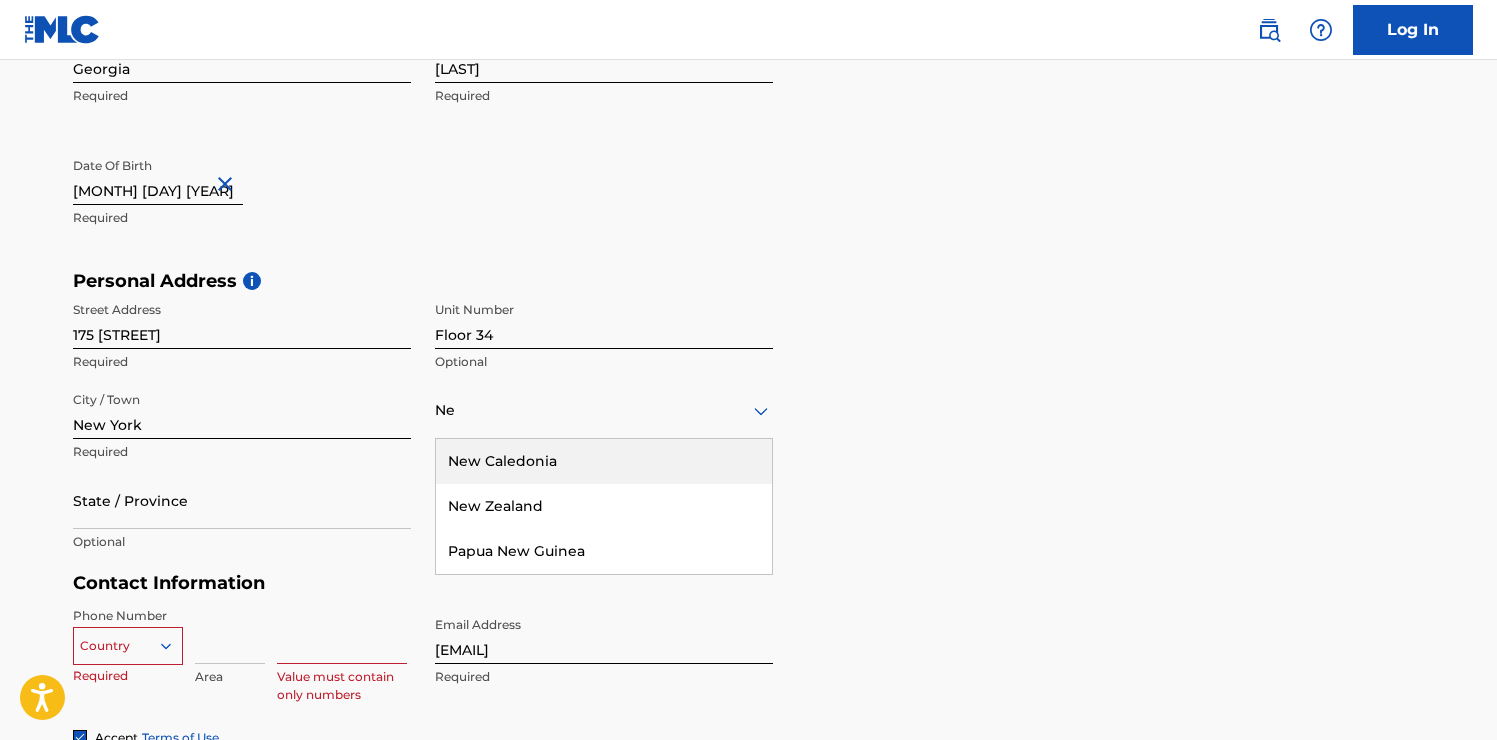 type on "N" 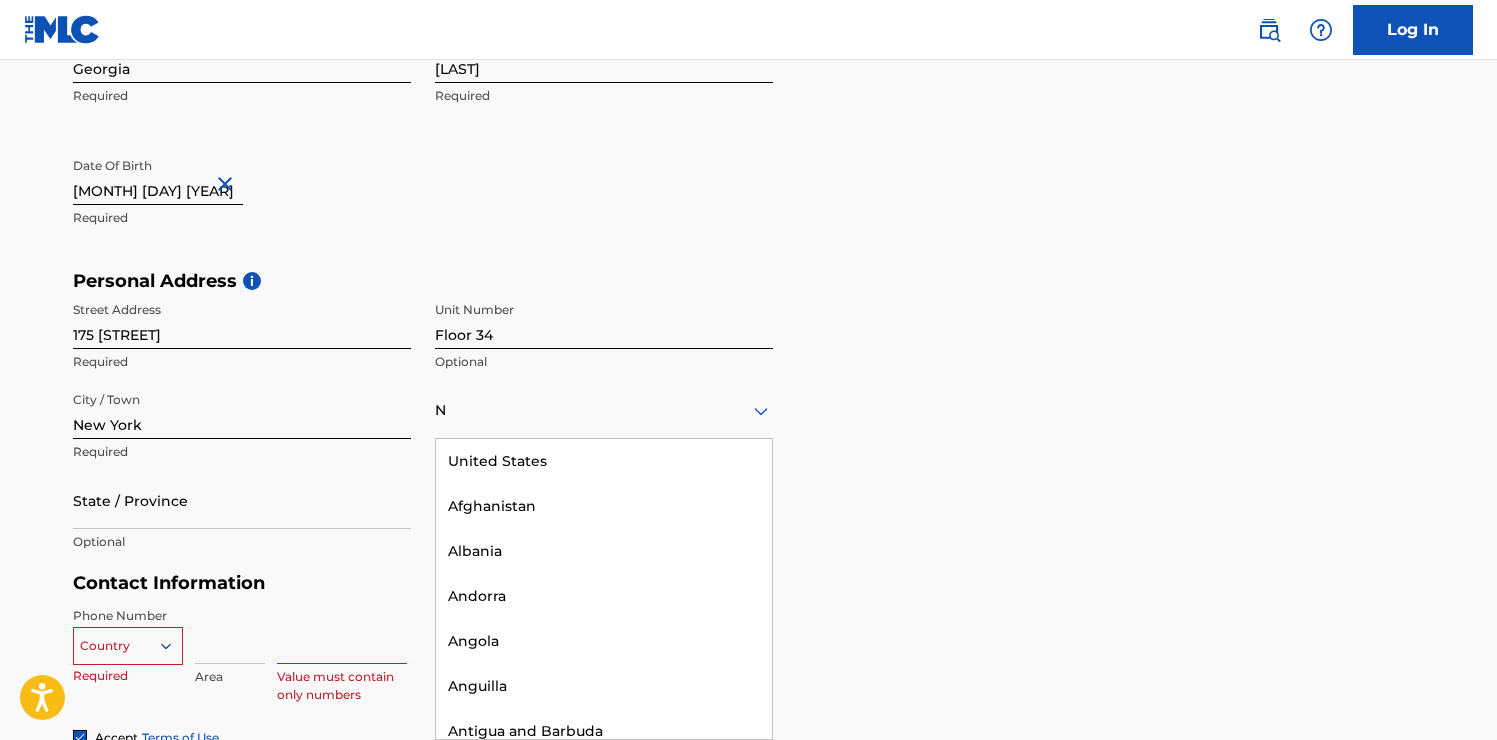 type 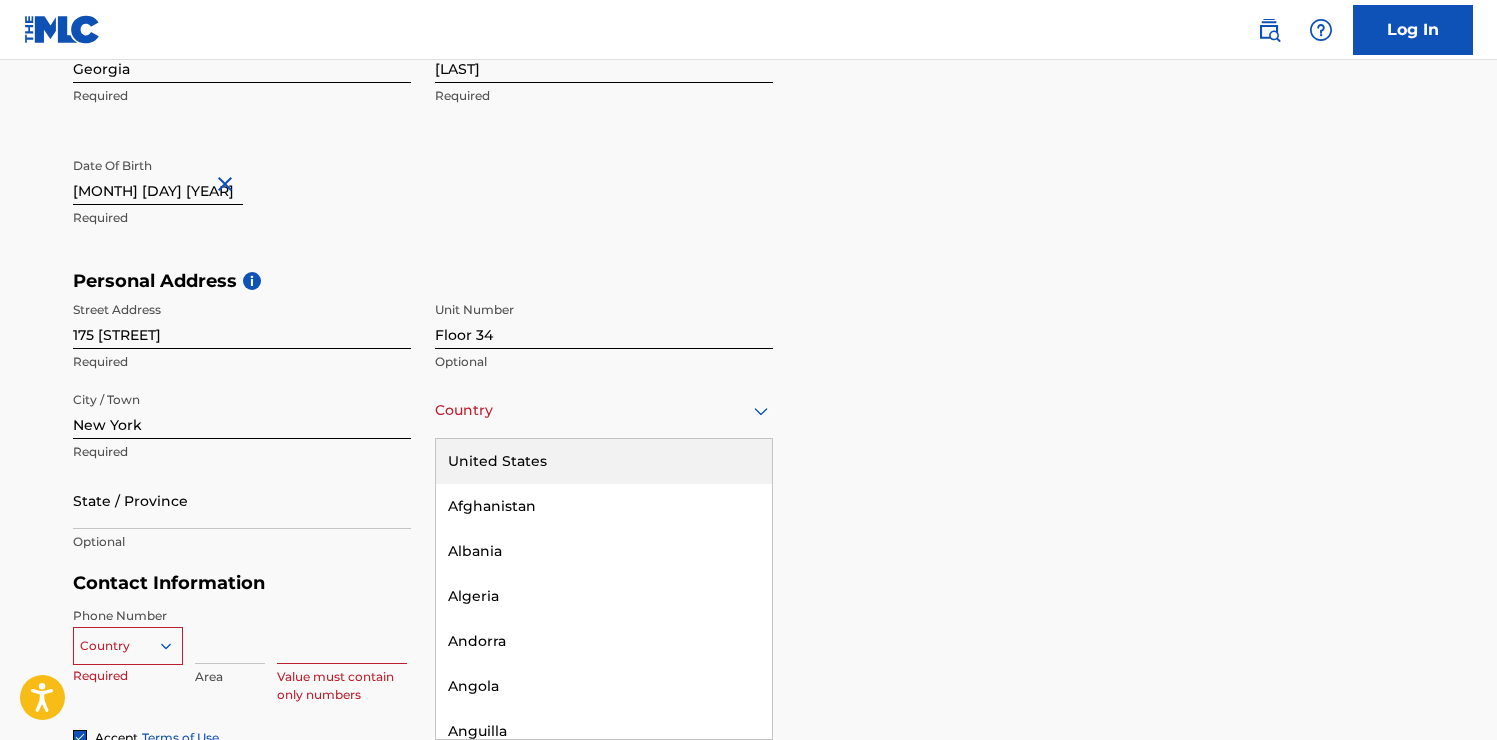 click on "United States" at bounding box center (604, 461) 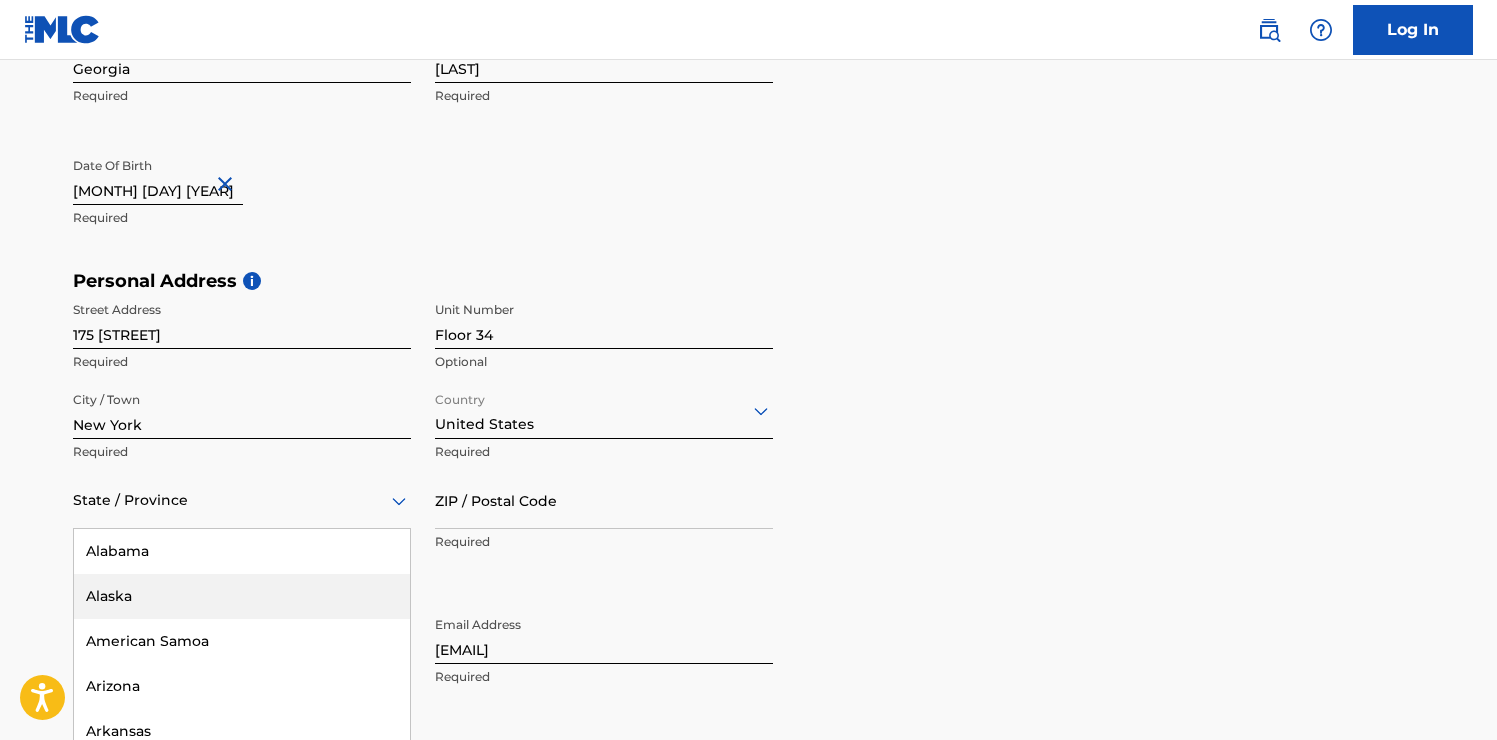 scroll, scrollTop: 568, scrollLeft: 0, axis: vertical 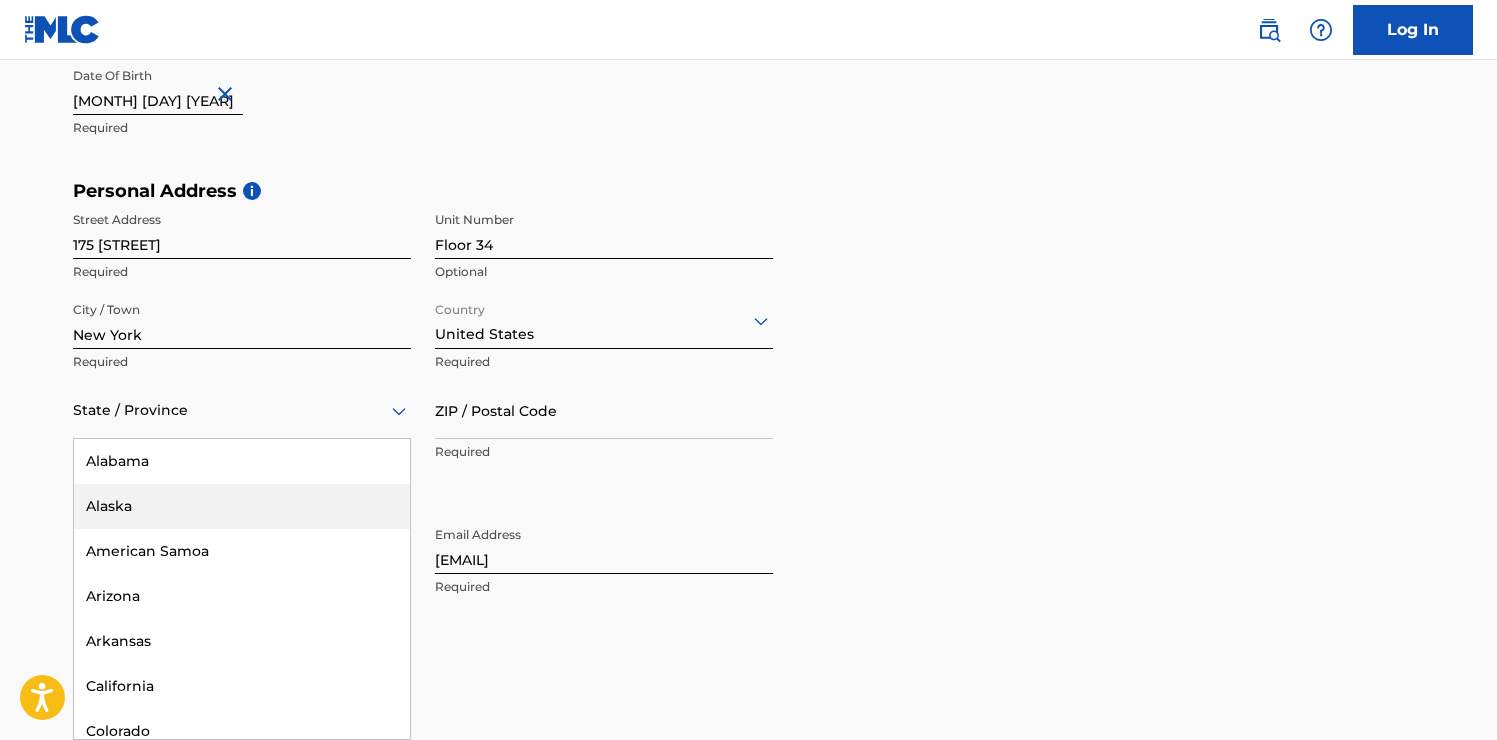 click on "Alaska, 2 of 57. 57 results available. Use Up and Down to choose options, press Enter to select the currently focused option, press Escape to exit the menu, press Tab to select the option and exit the menu. State / Province Alabama Alaska American Samoa Arizona Arkansas California Colorado Connecticut Delaware District of Columbia Florida Georgia Guam Hawaii Idaho Illinois Indiana Iowa Kansas Kentucky Louisiana Maine Maryland Massachusetts Michigan Minnesota Mississippi Missouri Montana Nebraska Nevada New Hampshire New Jersey New Mexico New York North Carolina North Dakota Northern Mariana Islands Ohio Oklahoma Oregon Pennsylvania Puerto Rico Puerto Rico Rhode Island South Carolina South Dakota Tennessee Texas Utah Vermont Virgin Islands, U.S. Virginia Washington West Virginia Wisconsin Wyoming" at bounding box center (242, 410) 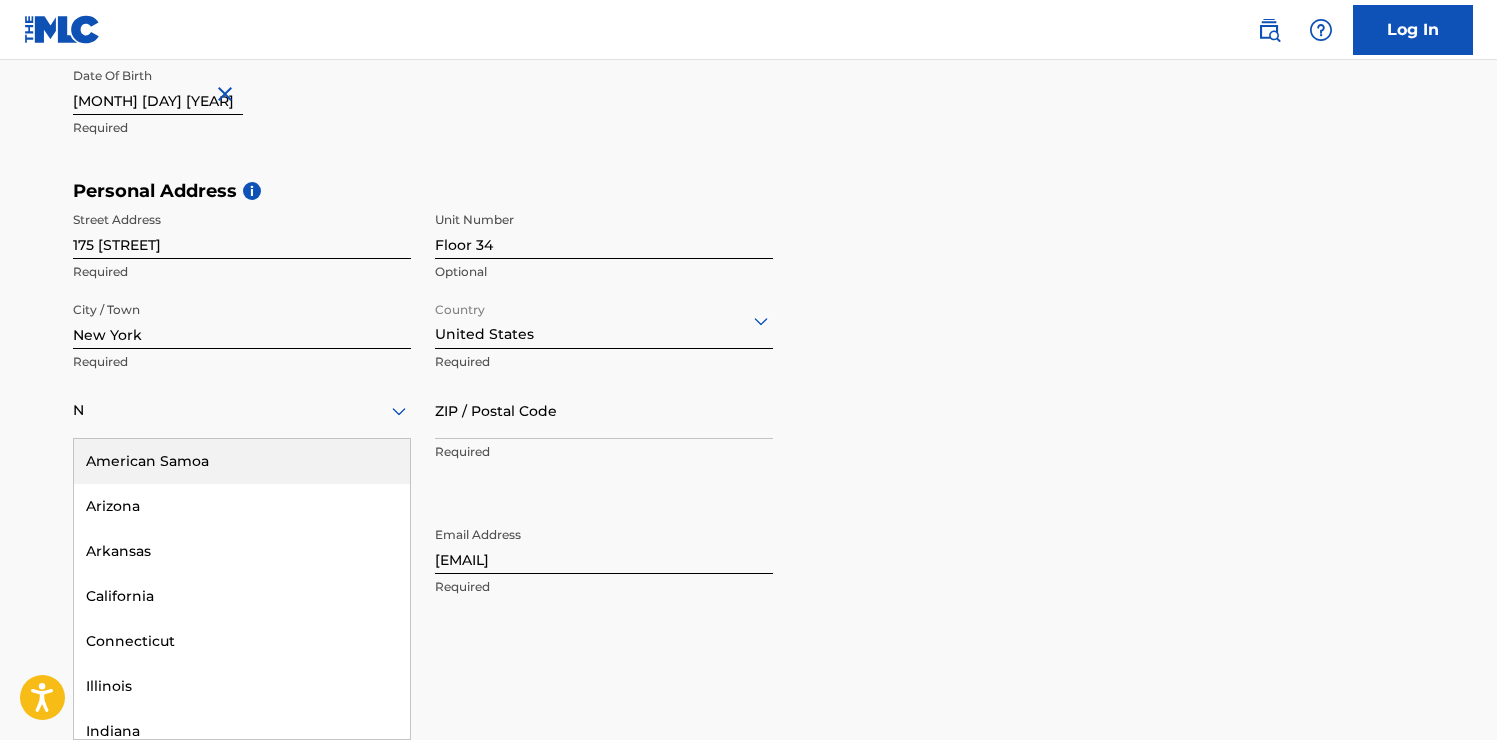 type on "[CITY]" 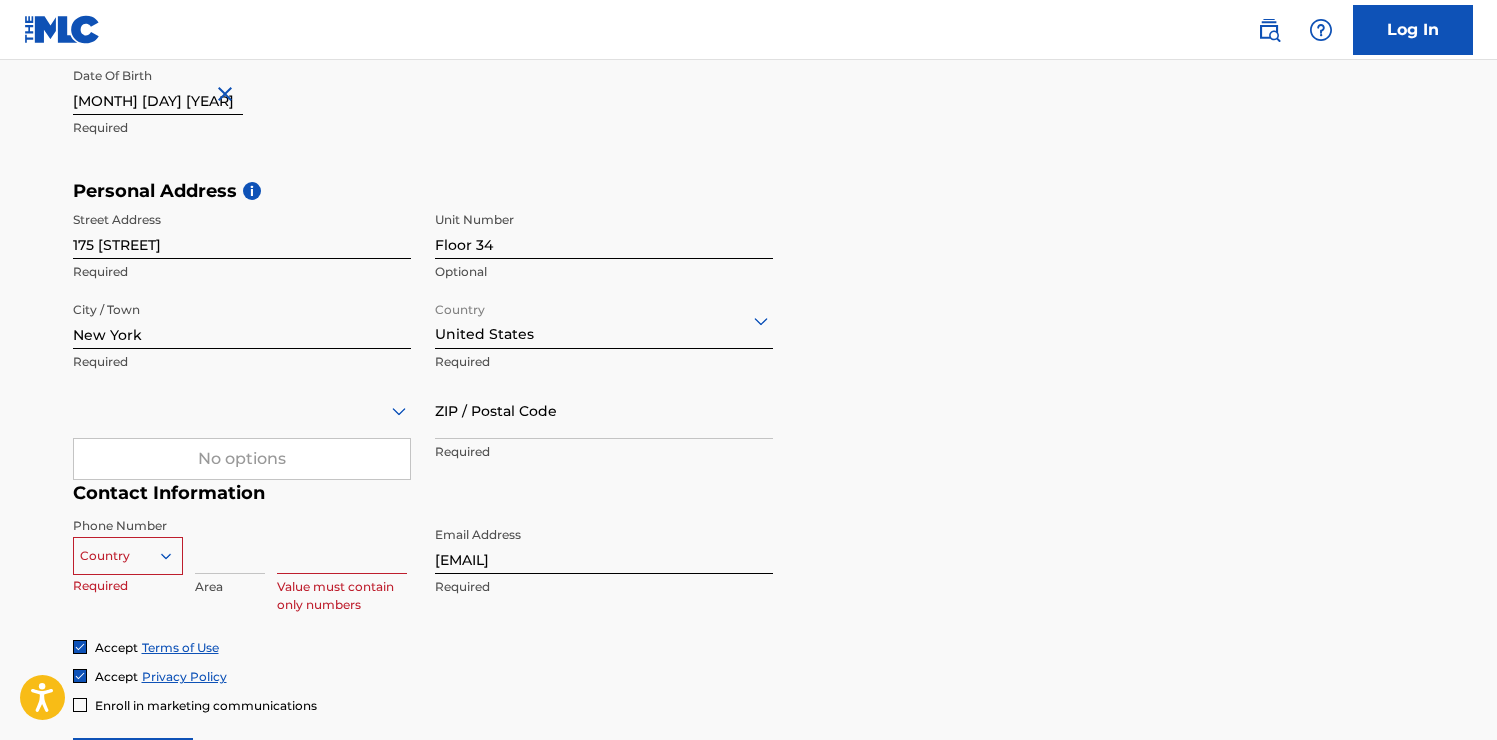 click at bounding box center [242, 410] 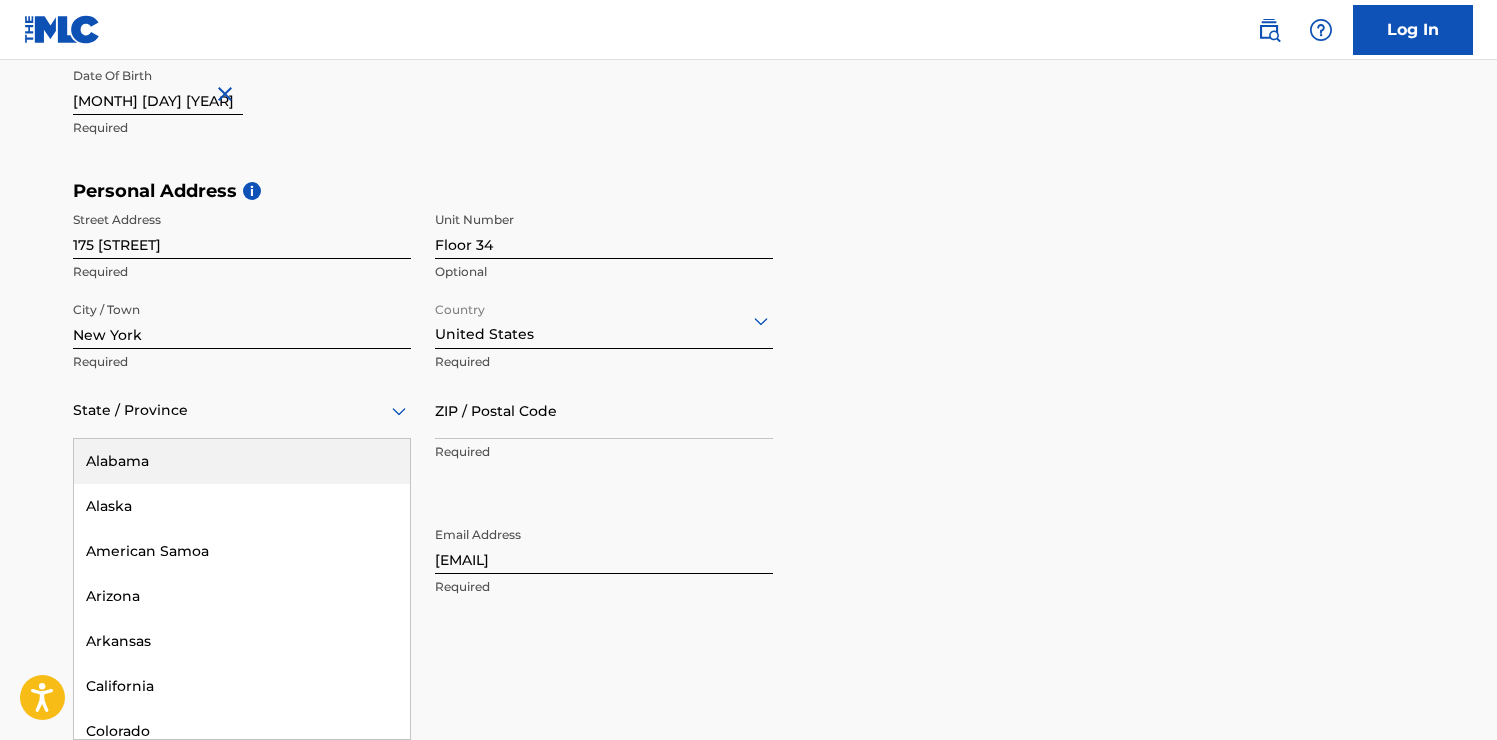 click at bounding box center (242, 410) 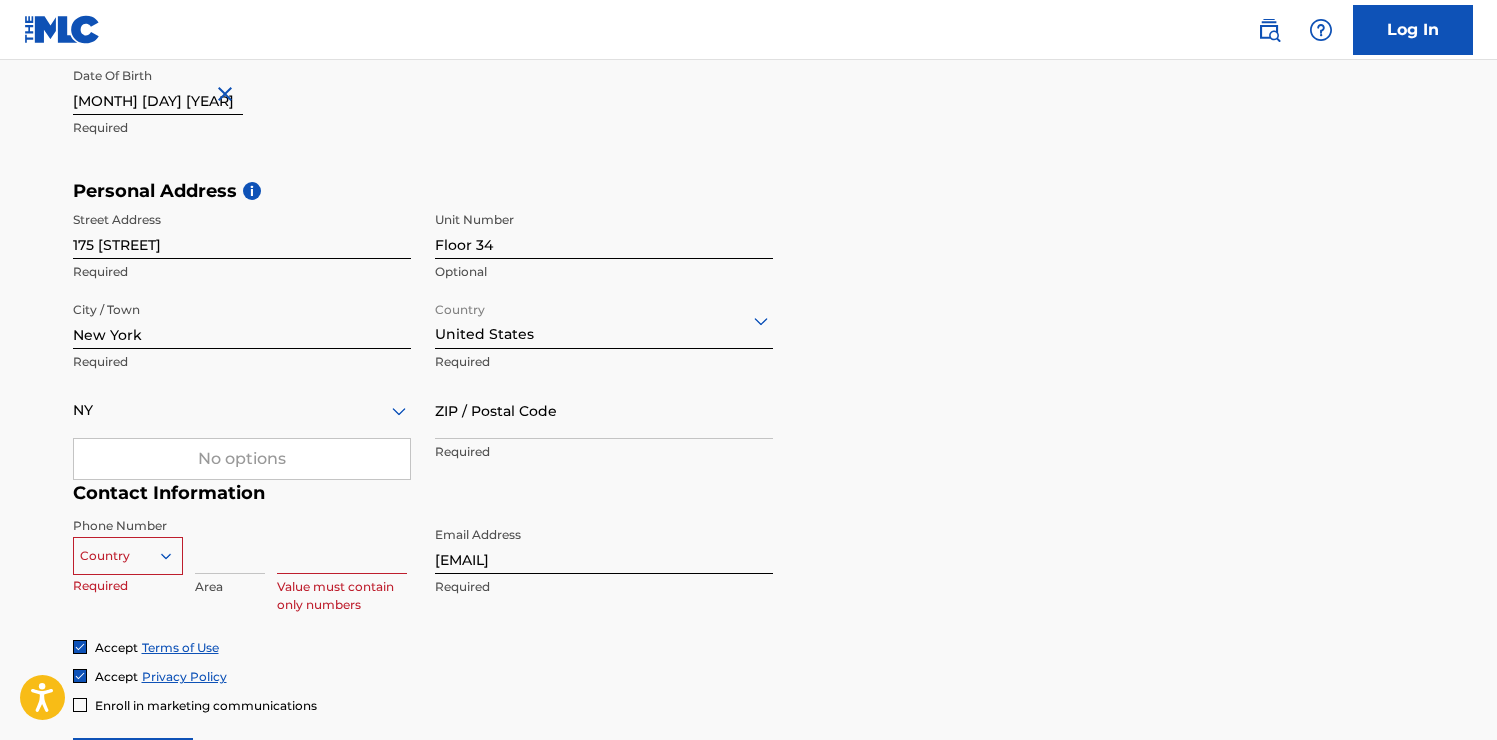 type on "NY" 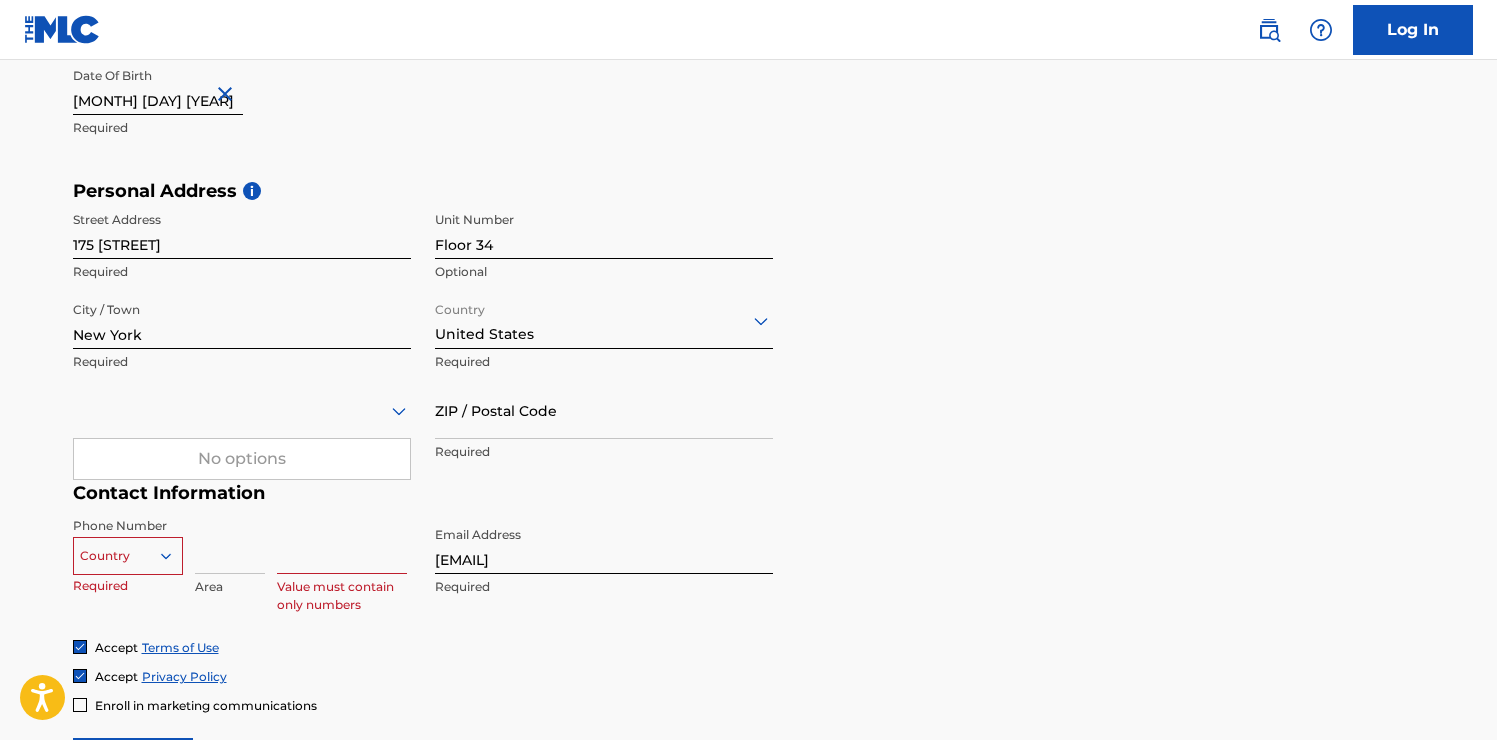 click on "The MLC uses identity verification before a user is registered to comply with Know Your Customer (KYC) regulations. KYC is required to establish the legitimacy of a user's identity and helps to prevent the creation and use of fraudulent accounts. Sign up for The MLC Portal Please complete the following form with your personal information to sign up as a user for The MLC Portal. After you're registered, you'll be able to create a Member and start managing your works. User Information First Name [FIRST] Required Last Name [LAST] Required Date Of Birth [MONTH] [DAY] [YEAR] Required Personal Address i Street Address 175 [STREET] Required Unit Number Floor 34 Optional City / Town [CITY] Required Country [COUNTRY] Required 0 results available for search term NY. Use Up and Down to choose options, press Enter to select the currently focused option, press Escape to exit the menu, press Tab to select the option and exit the menu. No options Required ZIP / Postal Code Required Contact Information Phone Number" at bounding box center (749, 208) 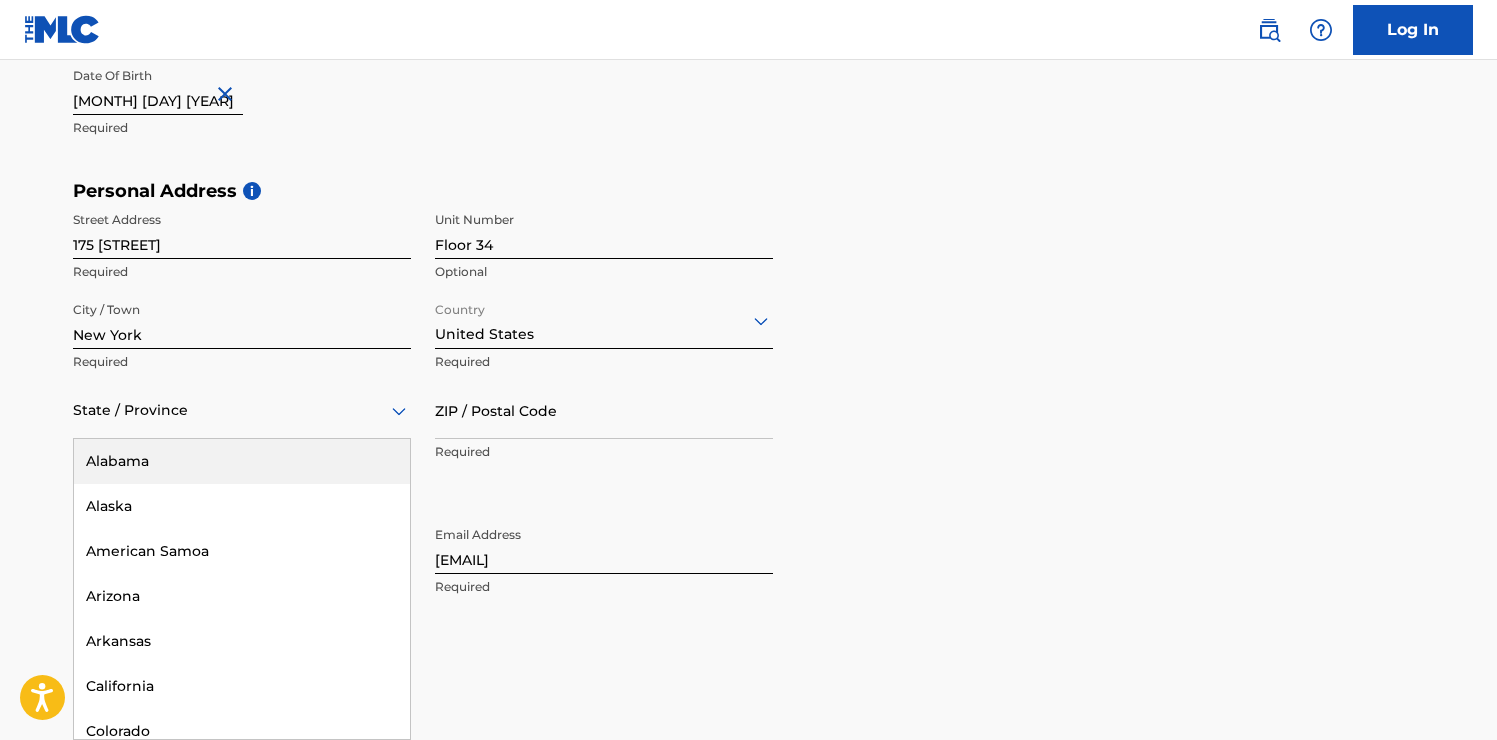 click on "State / Province" at bounding box center [242, 410] 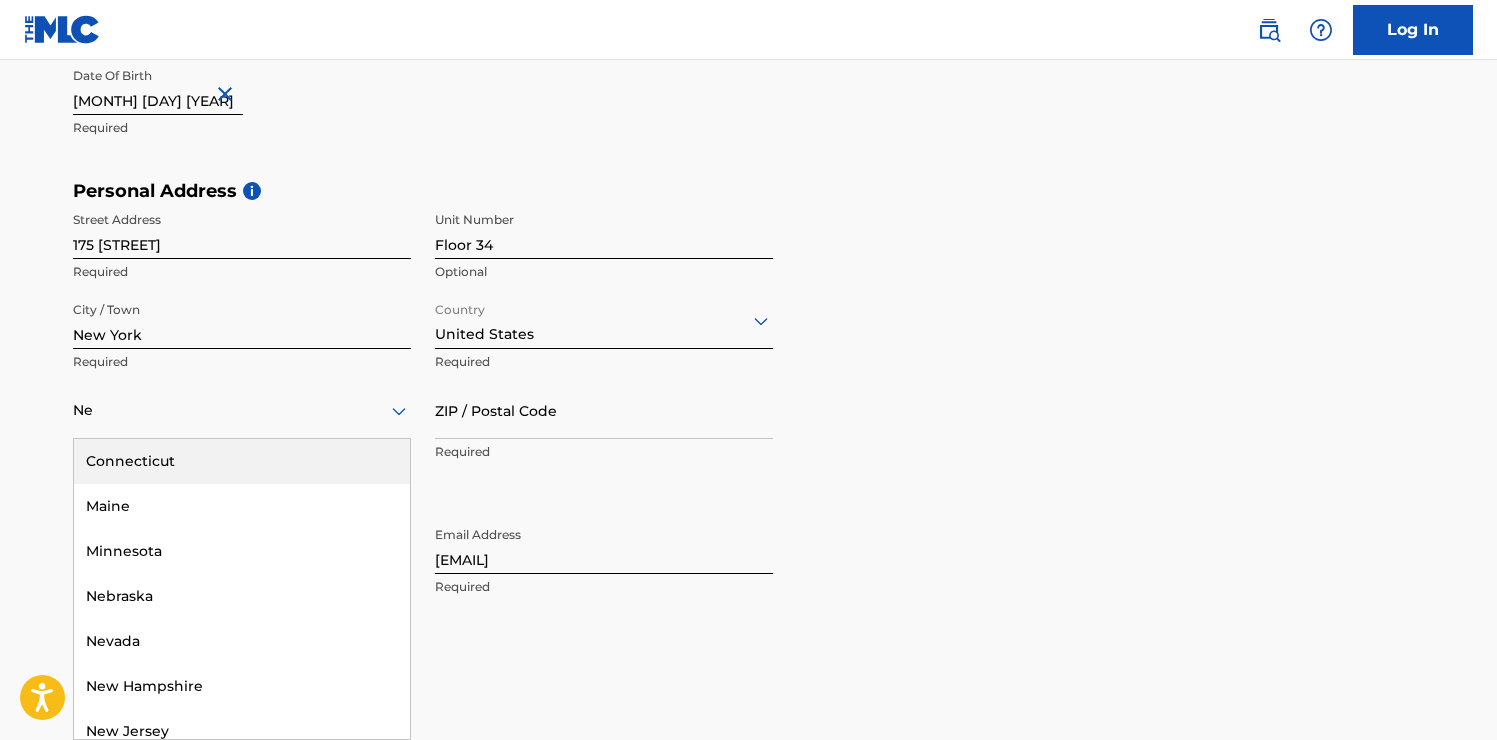 type on "New" 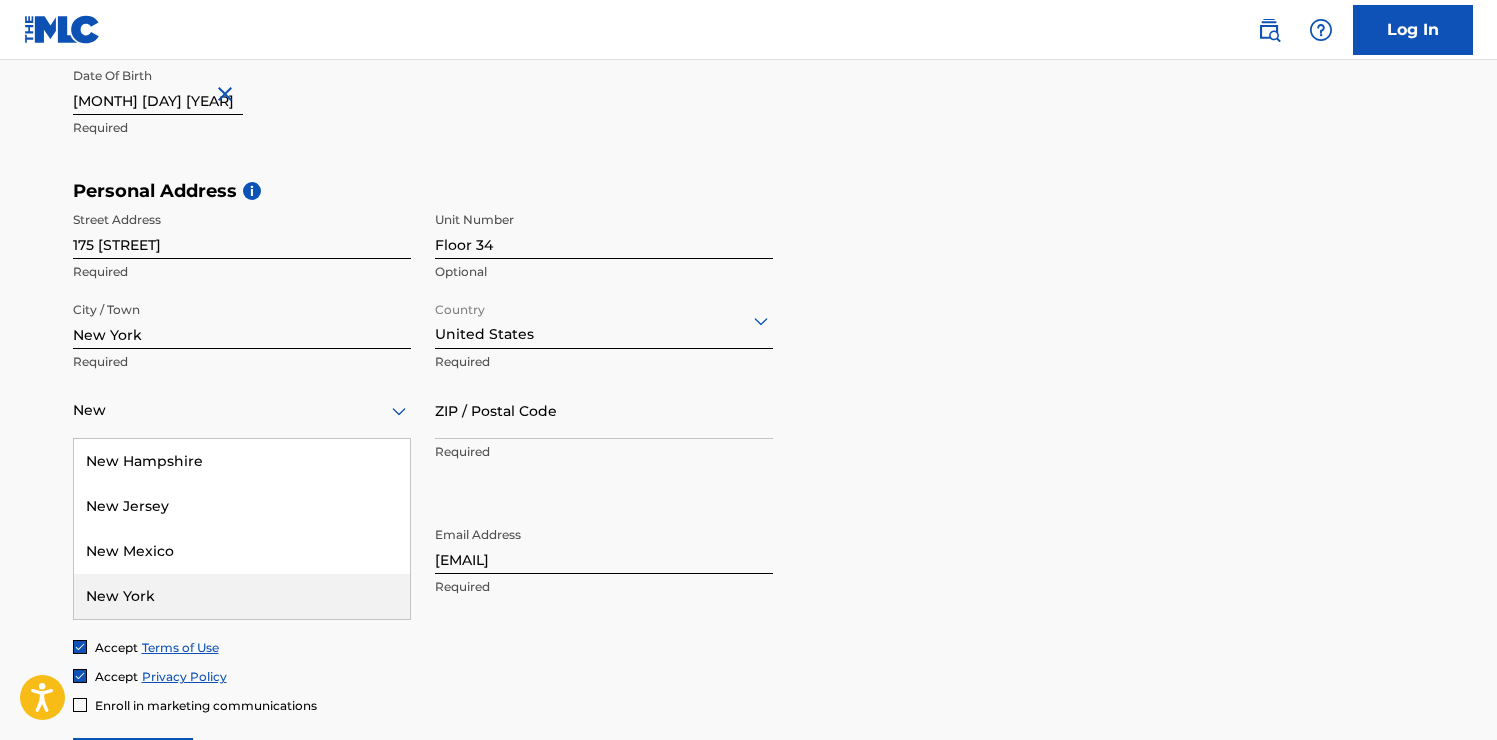 click on "New York" at bounding box center (242, 596) 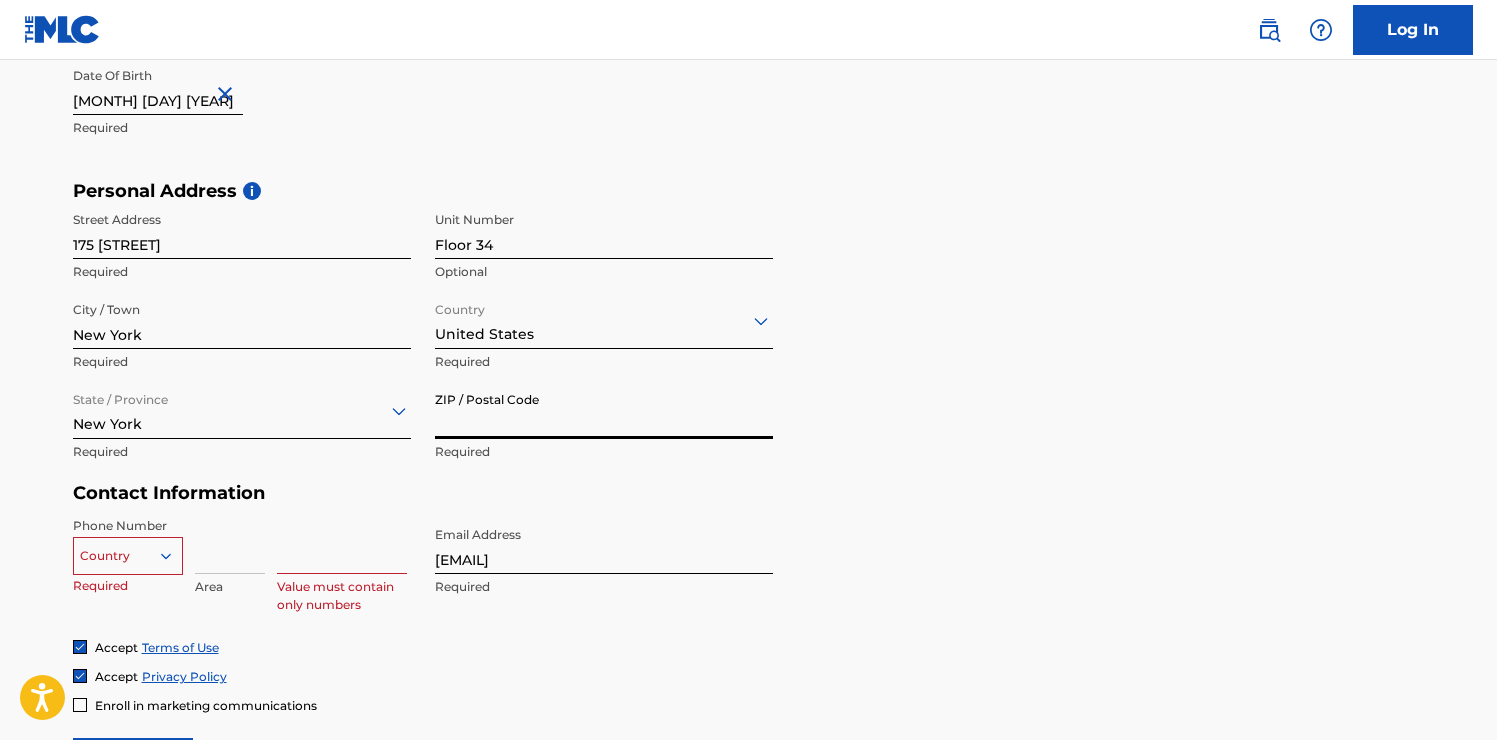 click on "ZIP / Postal Code" at bounding box center [604, 410] 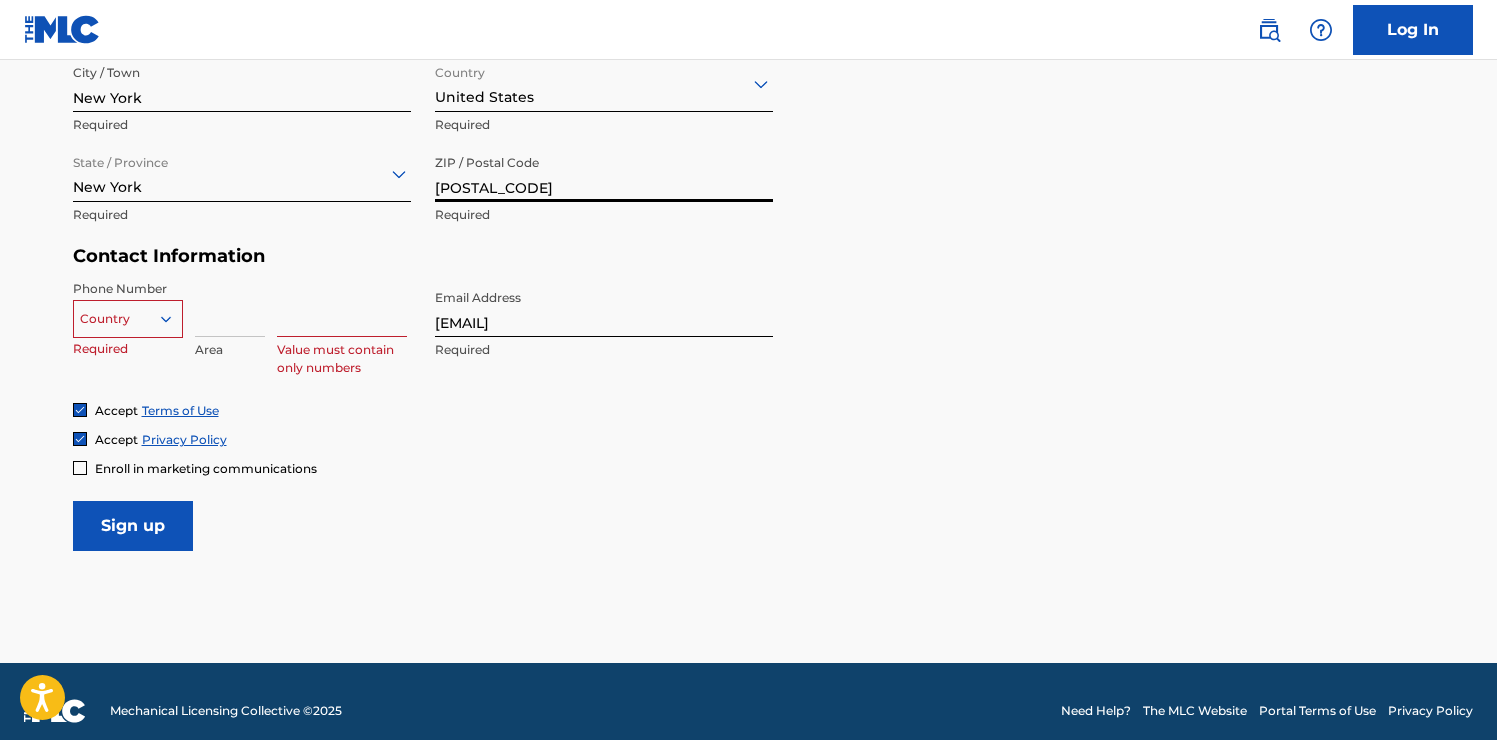 scroll, scrollTop: 809, scrollLeft: 0, axis: vertical 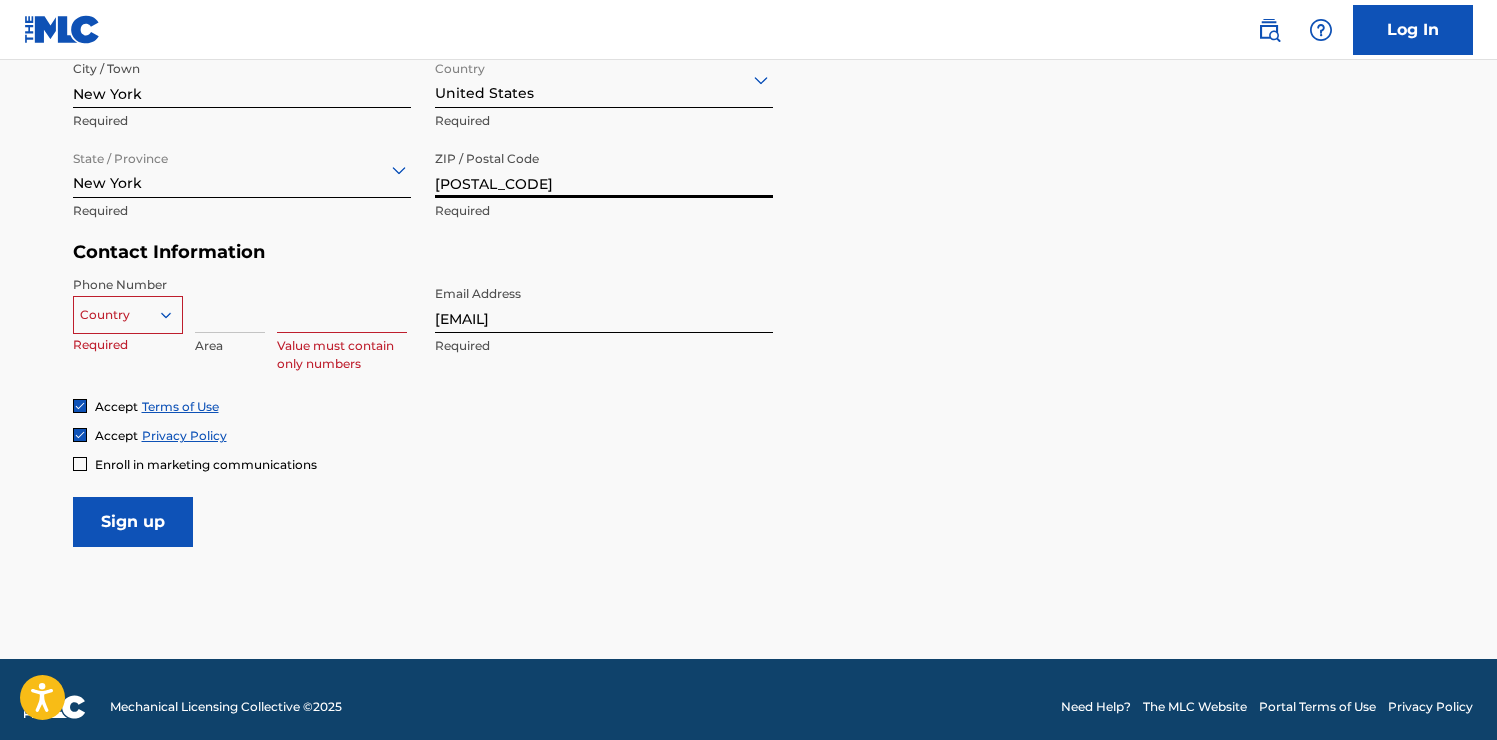 type on "[POSTAL_CODE]" 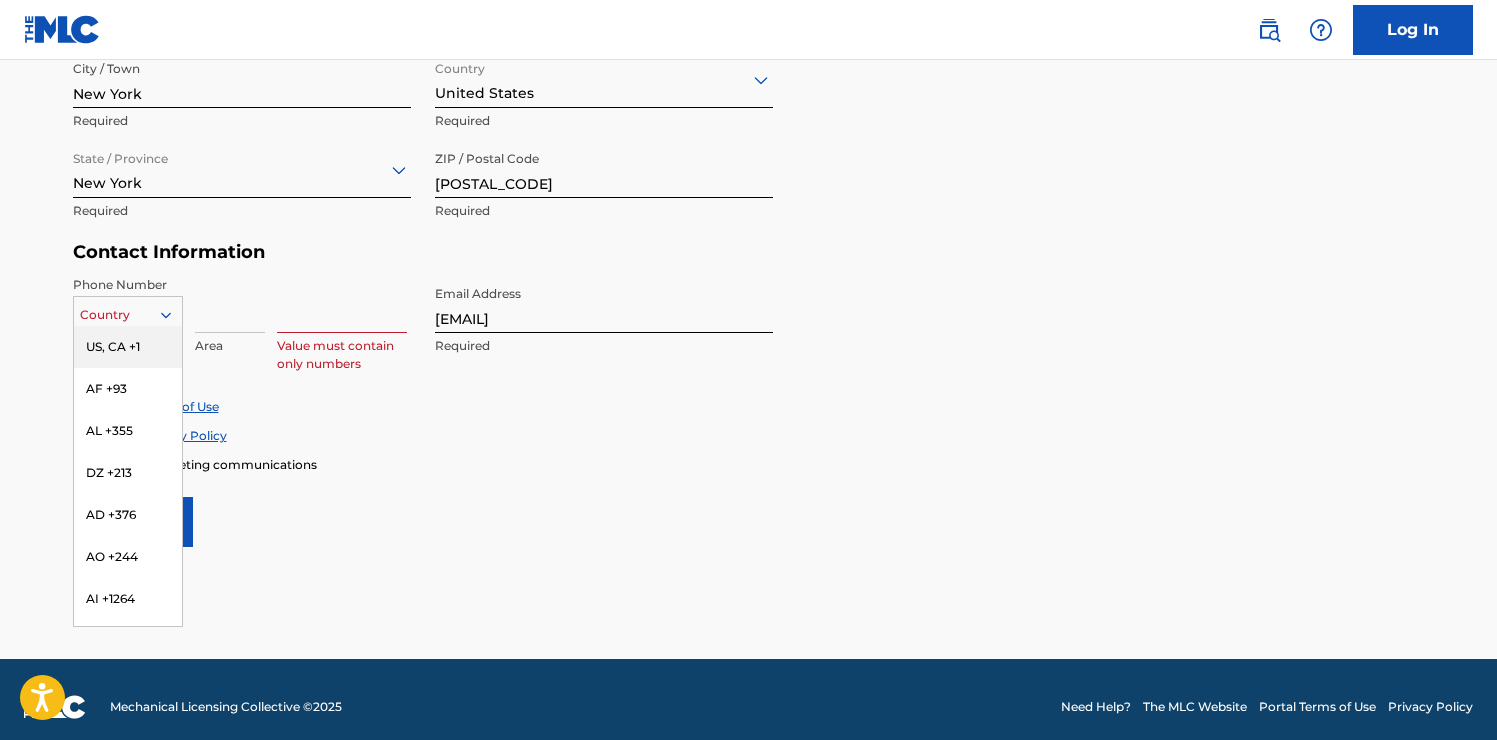 click on "US, CA +1" at bounding box center [128, 347] 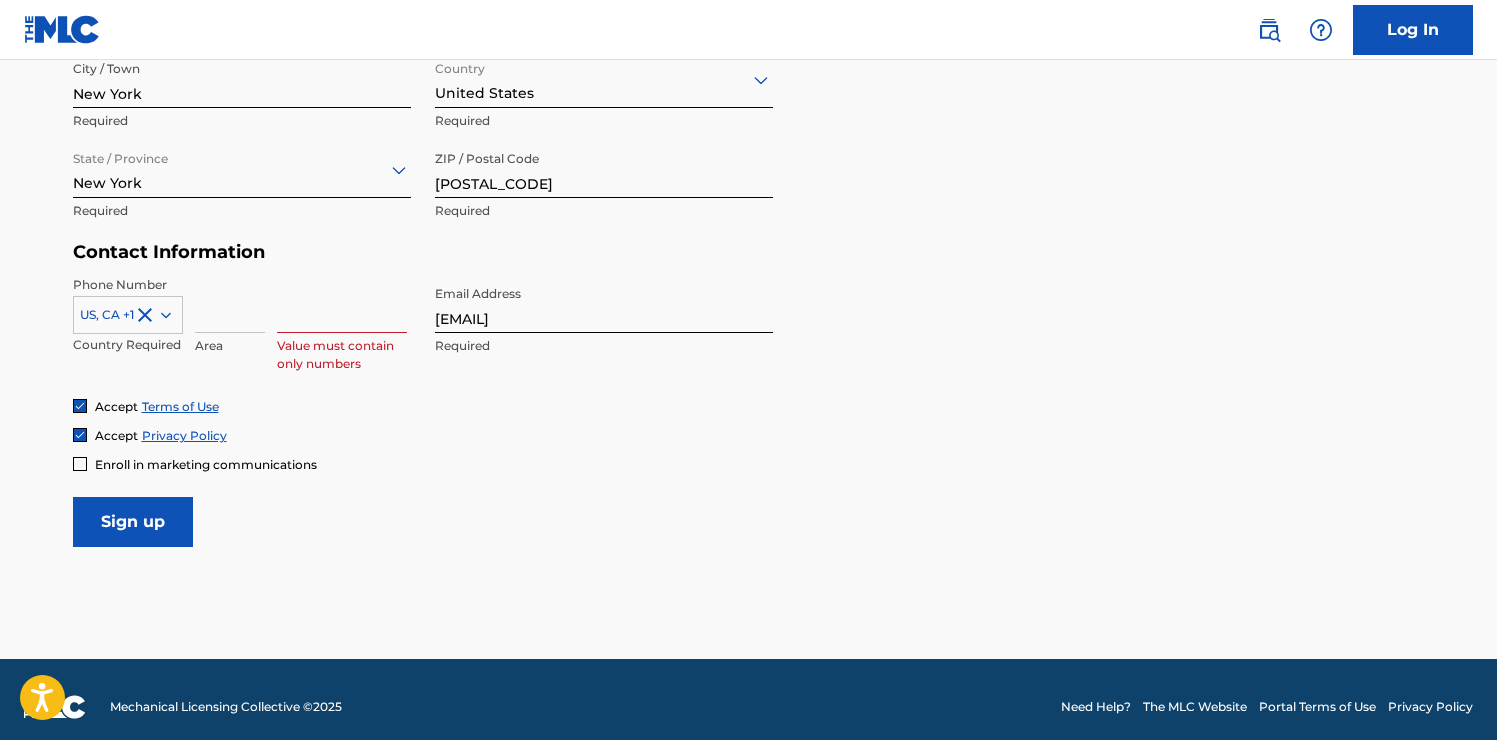 click at bounding box center (230, 304) 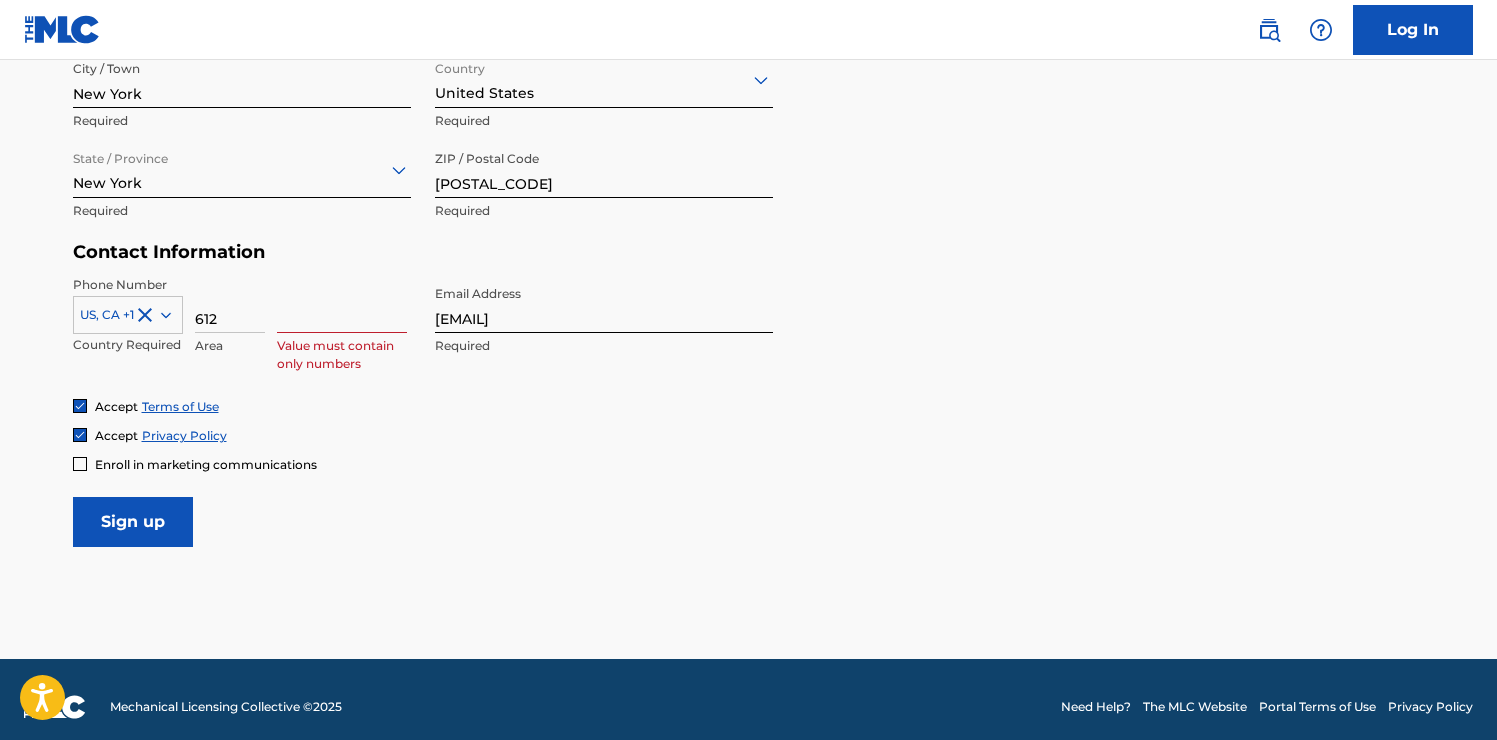 type on "612" 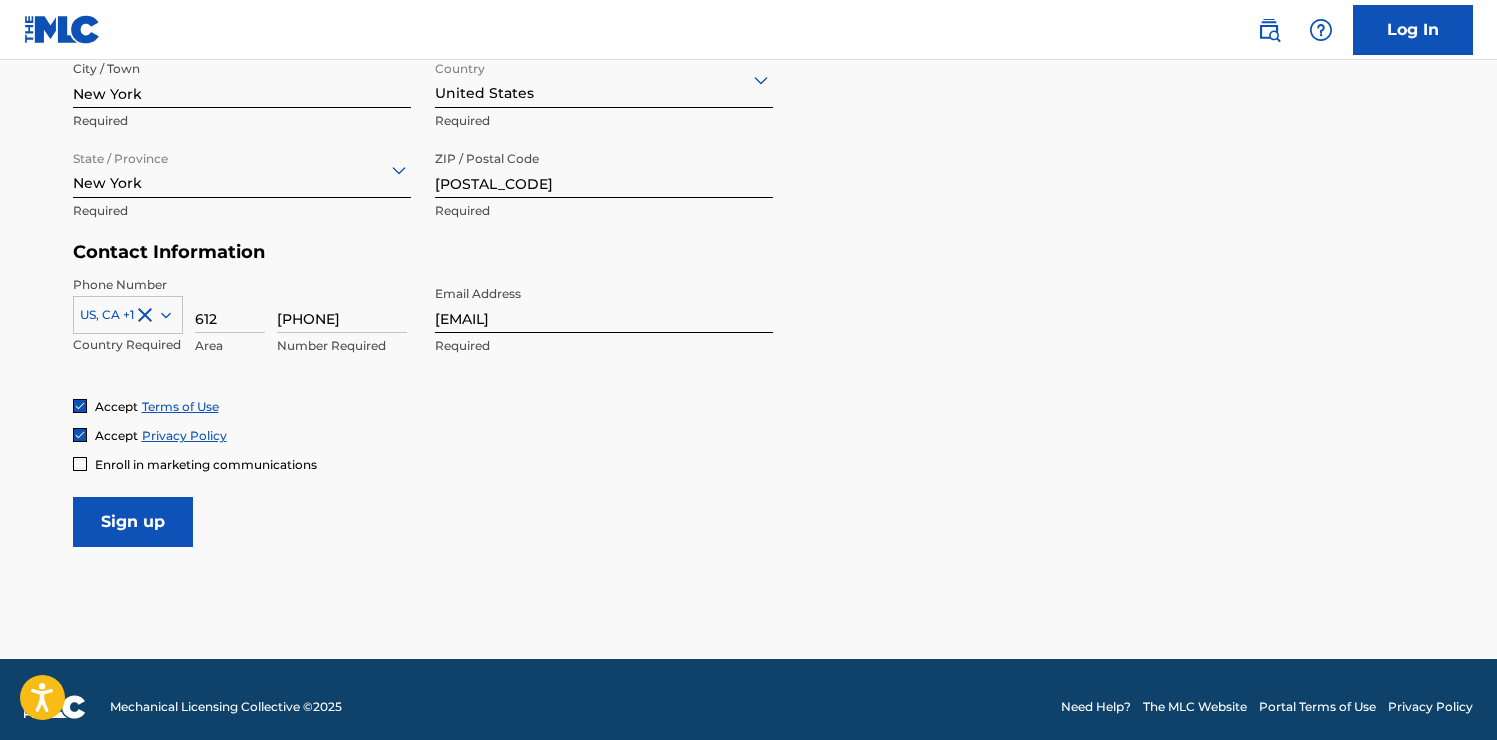 type on "[PHONE]" 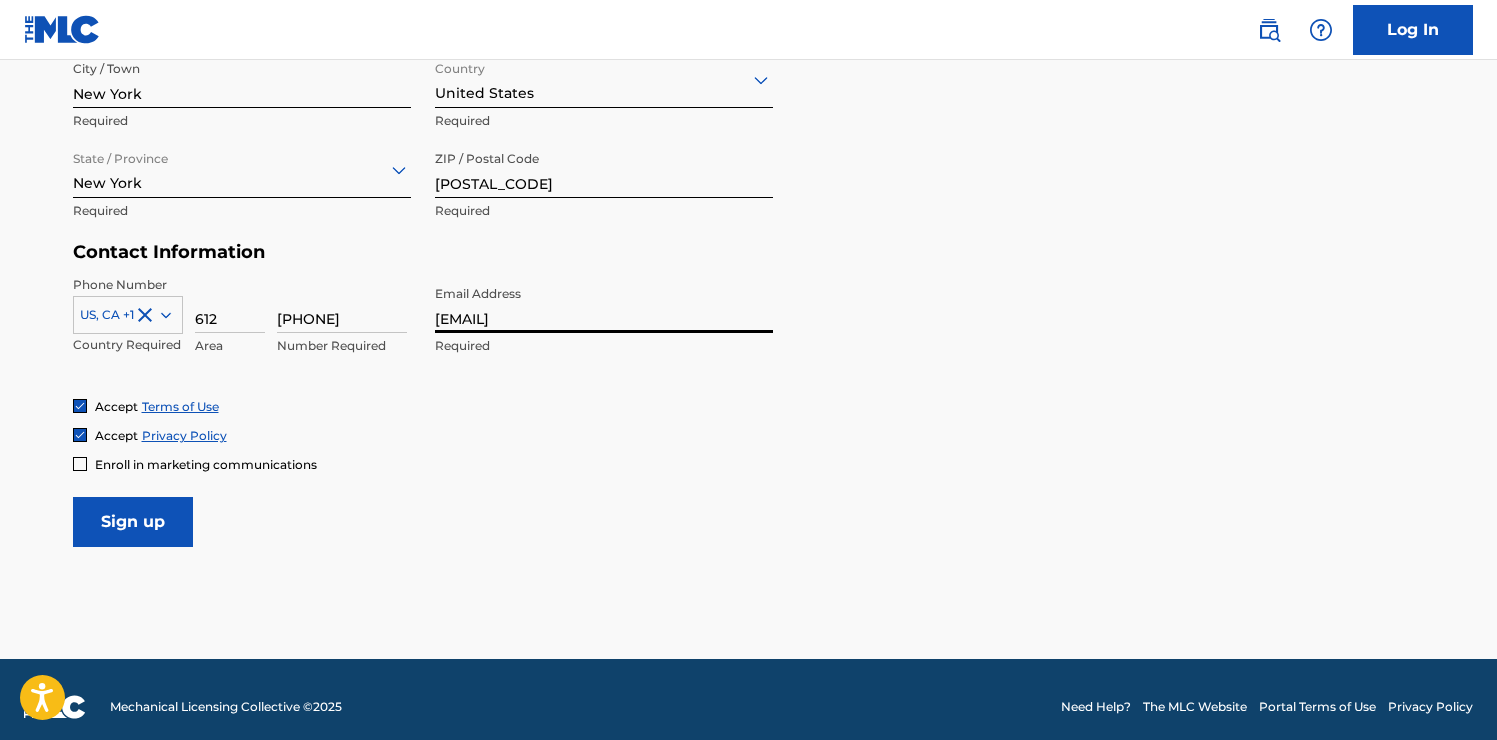 click on "The MLC uses identity verification before a user is registered to comply with Know Your Customer (KYC) regulations. KYC is required to establish the legitimacy of a user's identity and helps to prevent the creation and use of fraudulent accounts. Sign up for The MLC Portal Please complete the following form with your personal information to sign up as a user for The MLC Portal. After you're registered, you'll be able to create a Member and start managing your works. User Information First Name [FIRST] Required Last Name [LAST] Required Date Of Birth [MONTH] [DAY] [YEAR] Required Personal Address i Street Address 175 [STREET] Required Unit Number Floor 34 Optional City / Town [CITY] Required Country [COUNTRY] Required State / Province [STATE] Required ZIP / Postal Code [POSTAL_CODE] Required Contact Information Phone Number US, CA +1 Country Required 612 Area 9635703 Number Required Email Address [EMAIL] Required Accept Terms of Use Accept Privacy Policy Enroll in marketing communications" at bounding box center [748, -45] 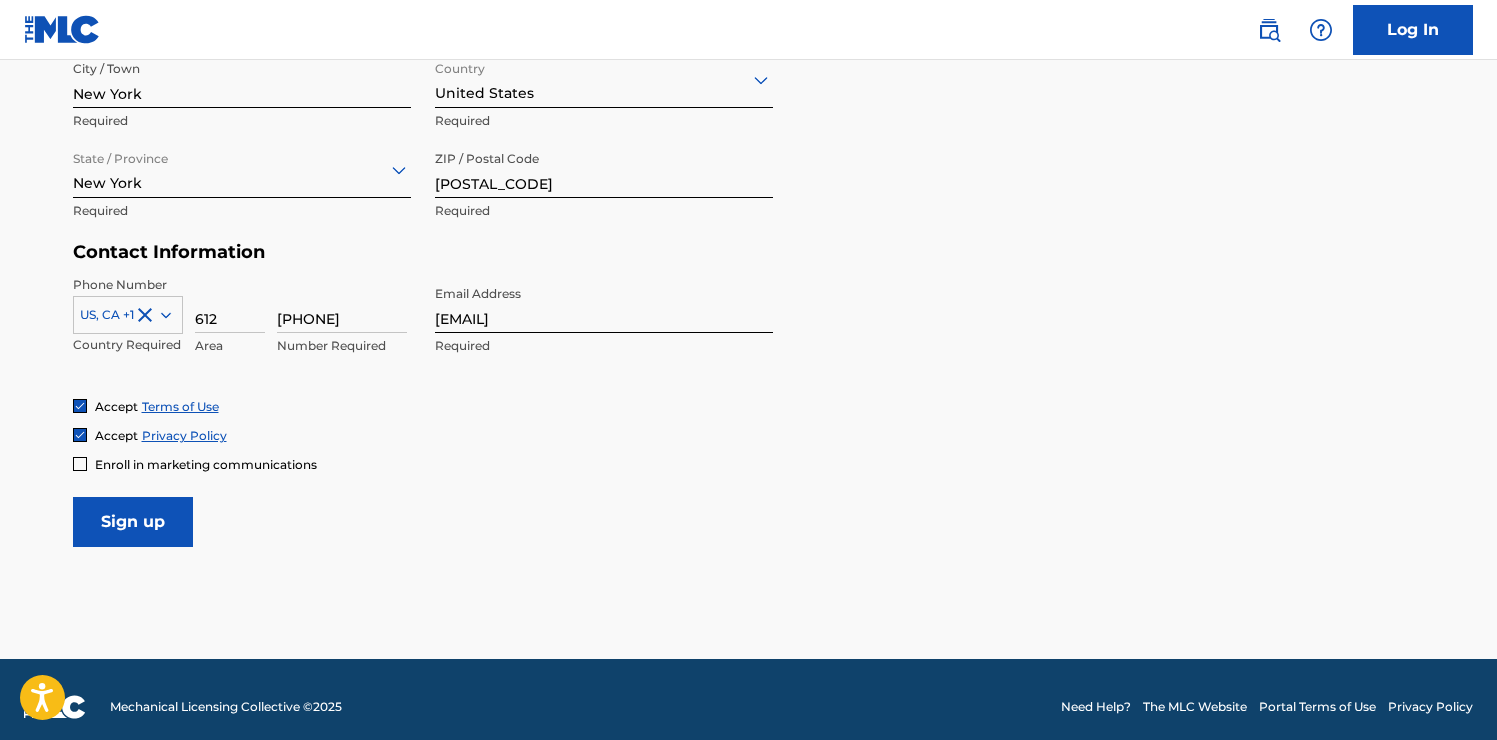 click on "Sign up" at bounding box center (133, 522) 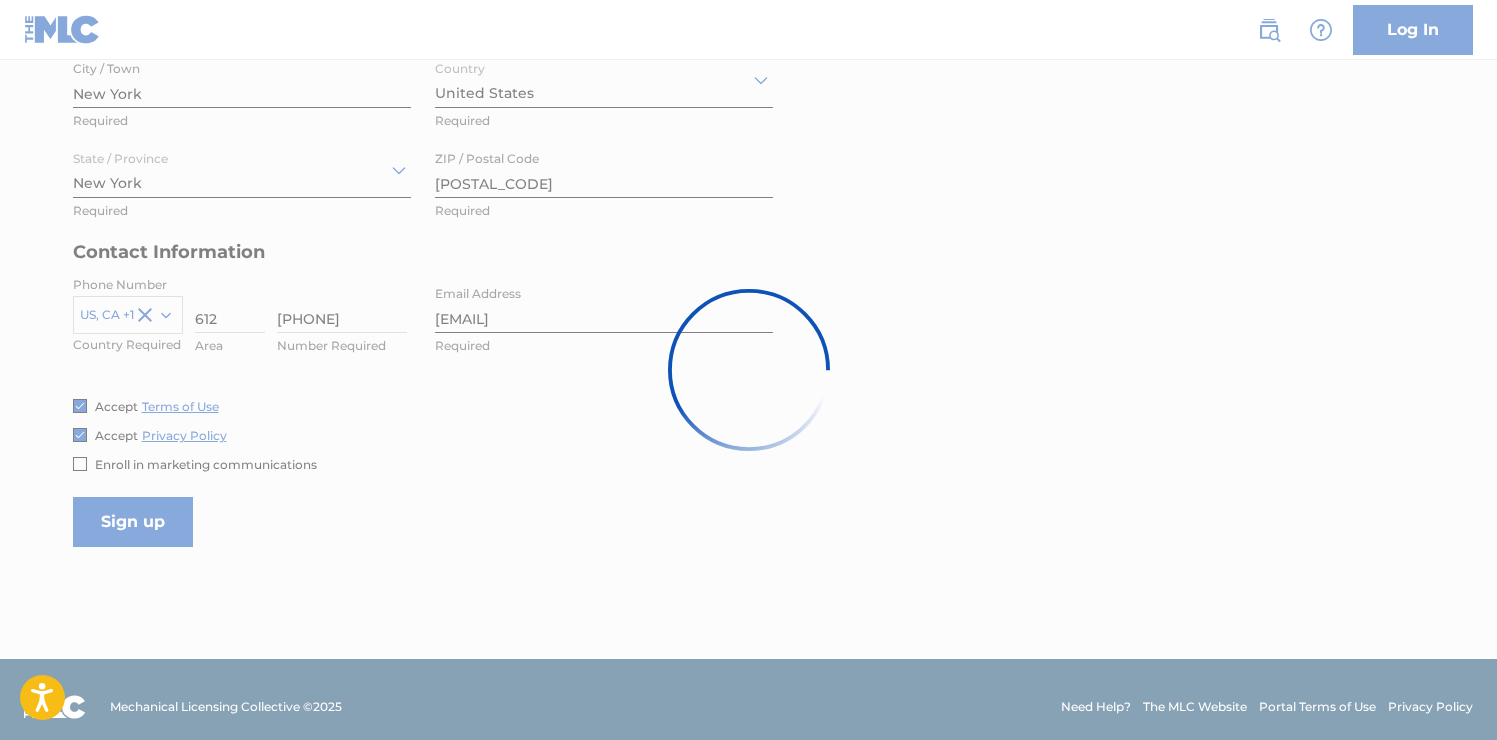 scroll, scrollTop: 0, scrollLeft: 0, axis: both 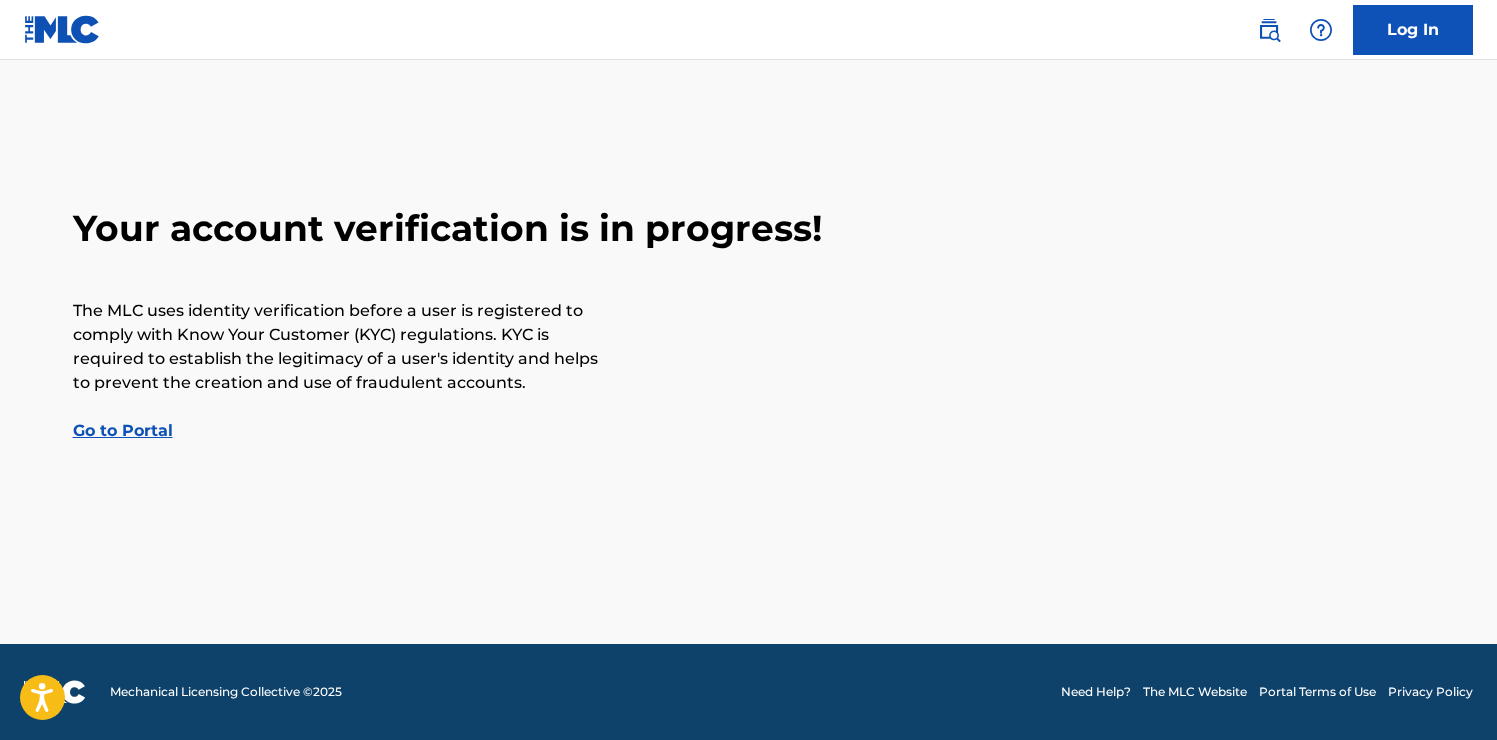 click on "Go to Portal" at bounding box center (123, 430) 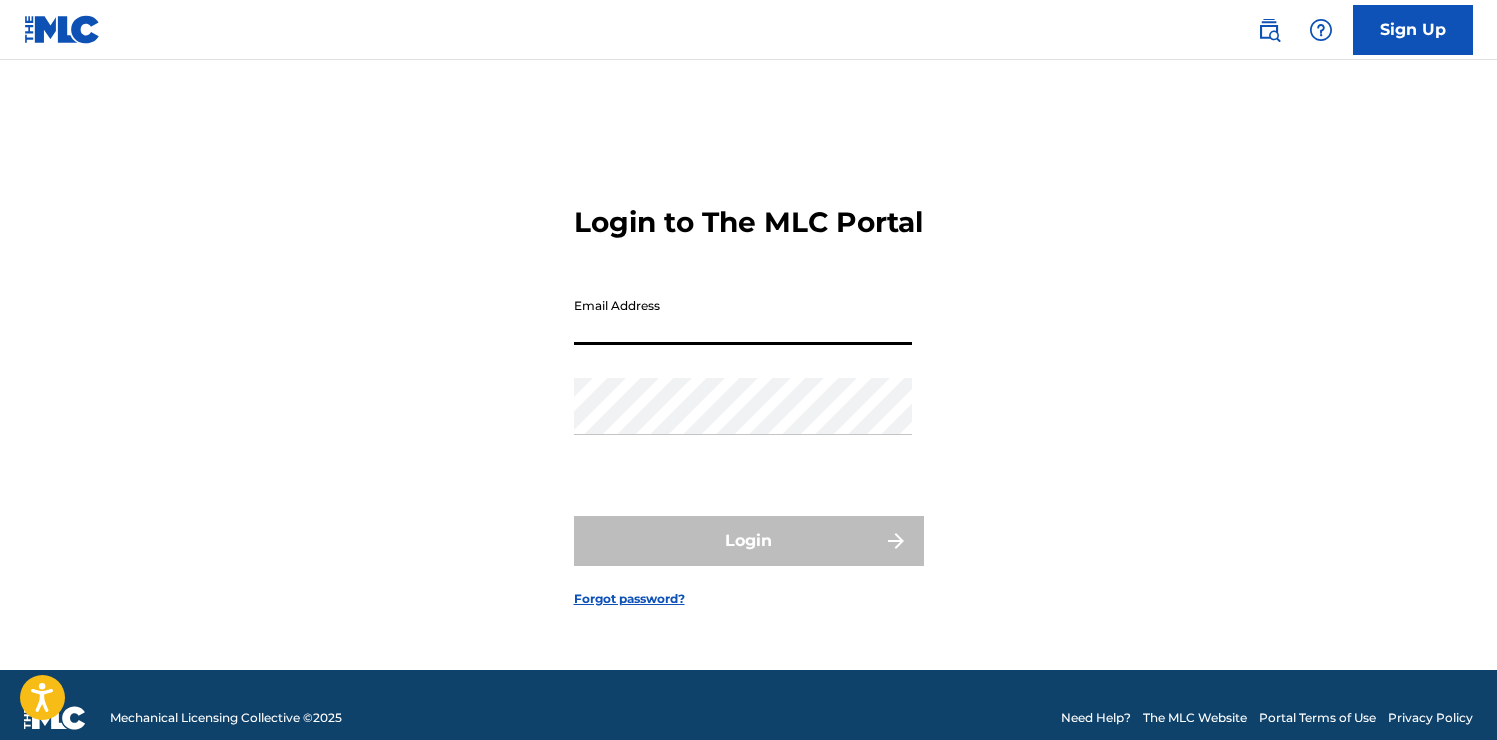 click on "Email Address" at bounding box center [743, 316] 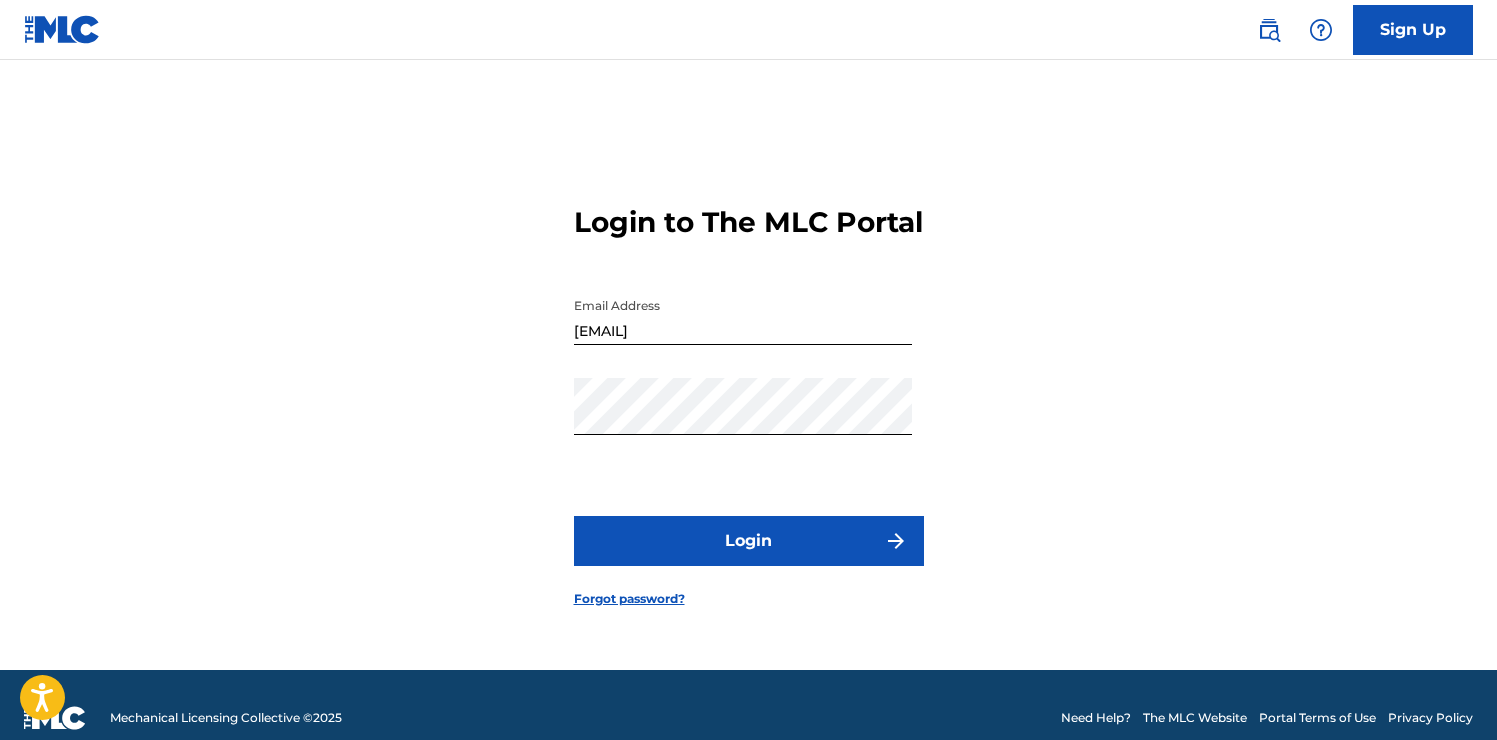 click on "Login" at bounding box center [749, 541] 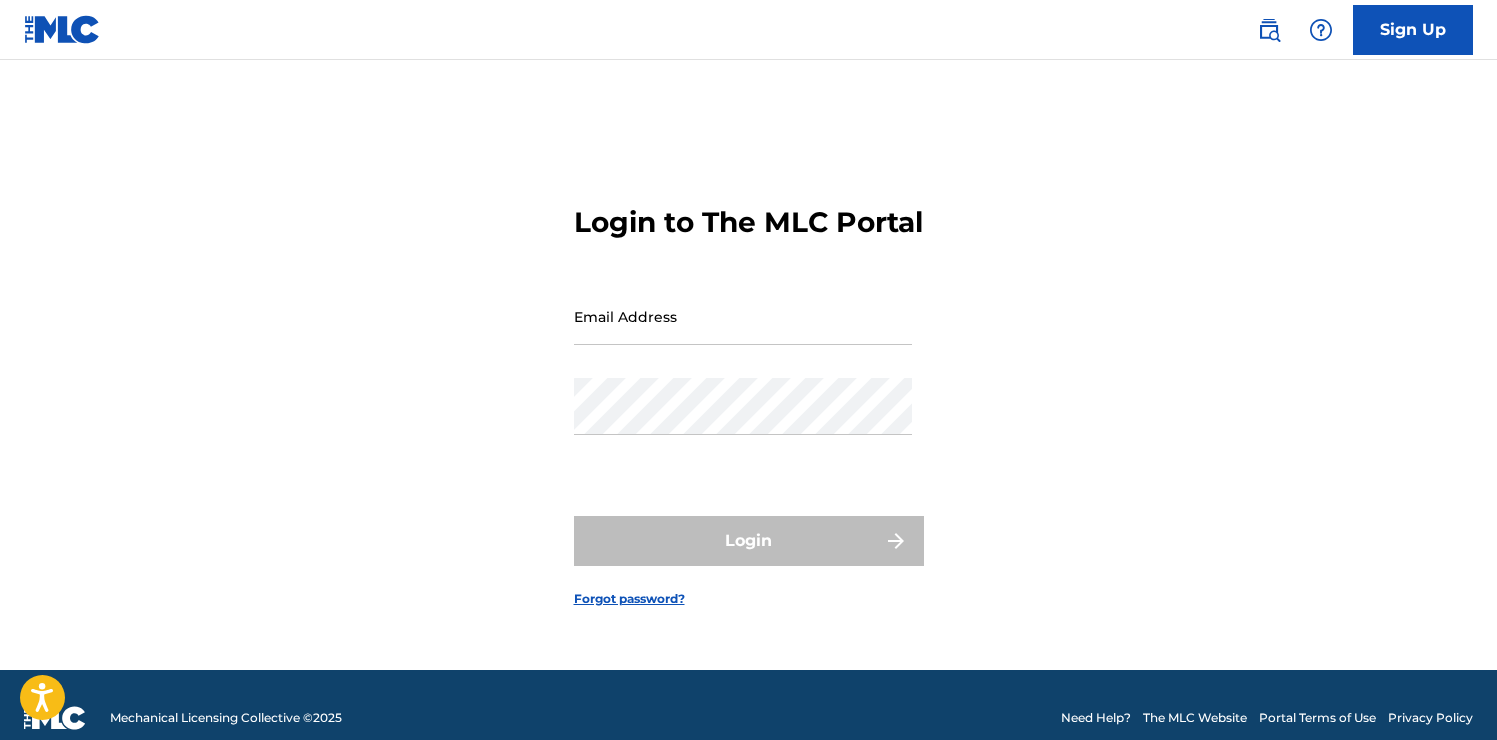 click on "Sign Up" at bounding box center [1413, 30] 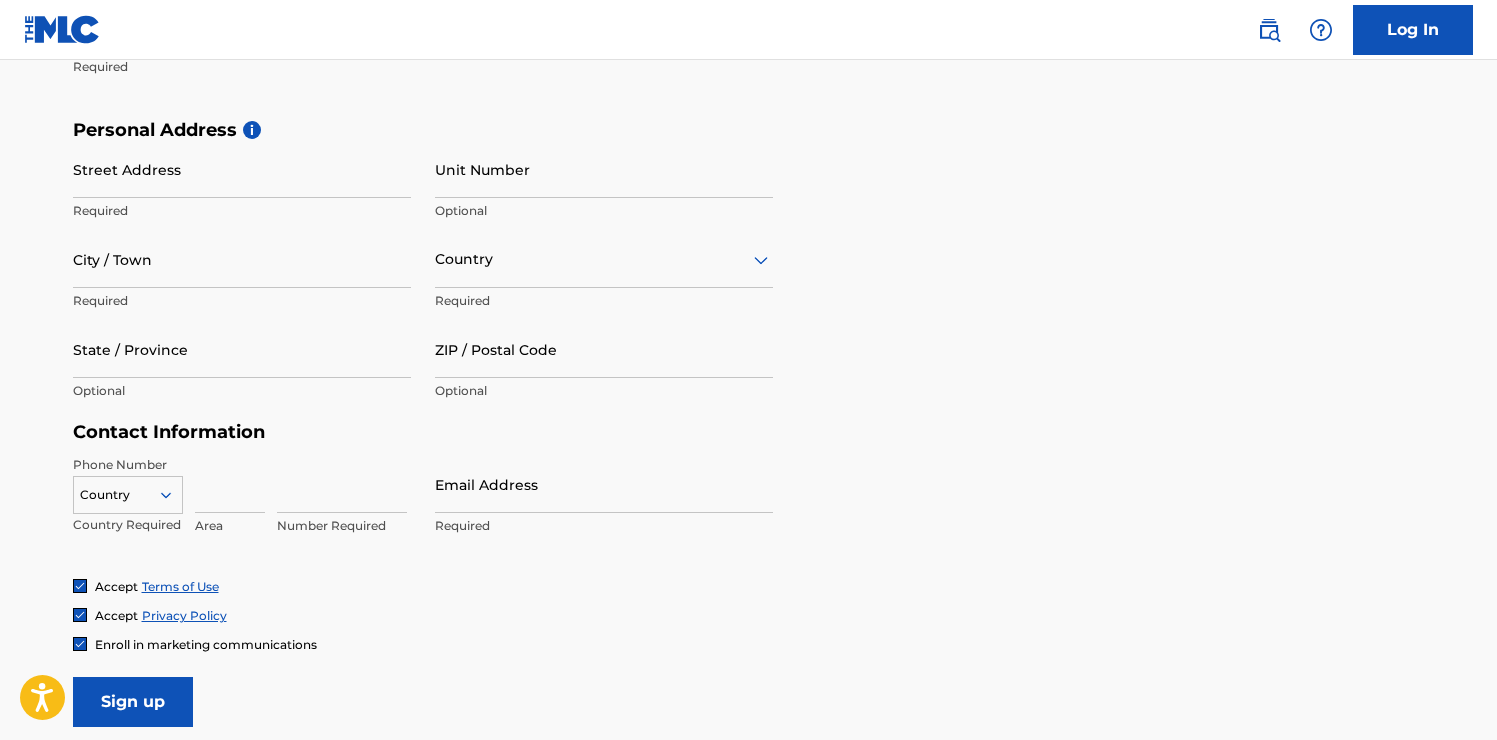 scroll, scrollTop: 0, scrollLeft: 0, axis: both 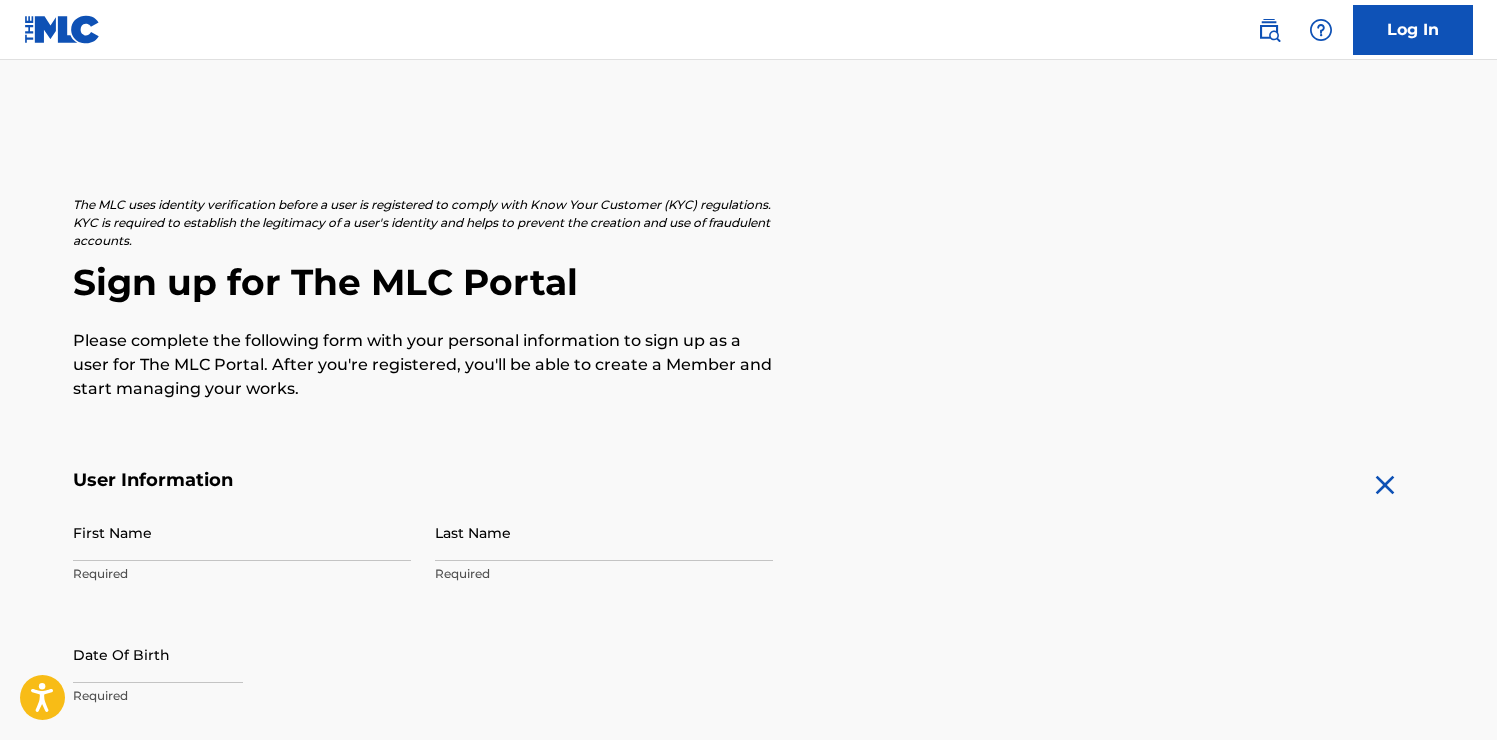 click at bounding box center [62, 29] 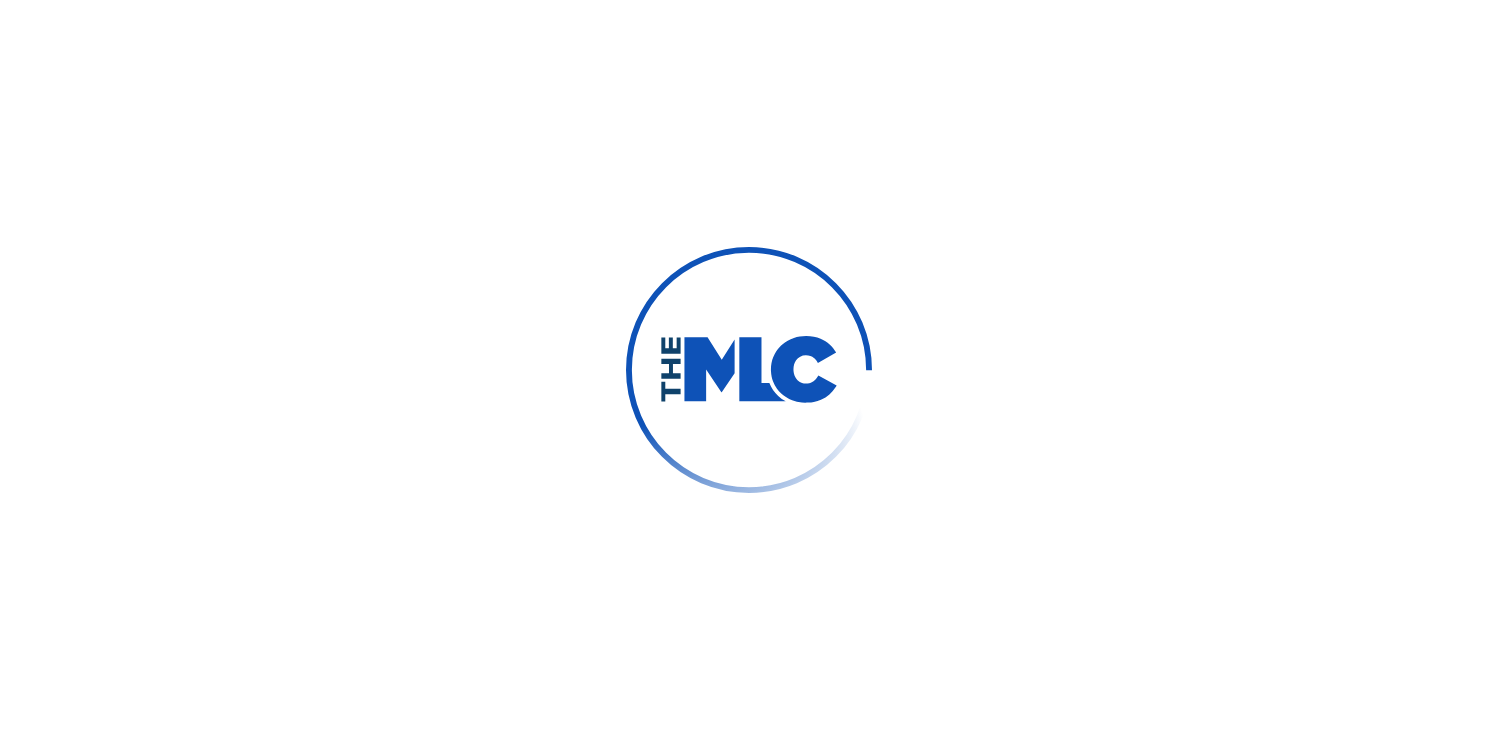 scroll, scrollTop: 0, scrollLeft: 0, axis: both 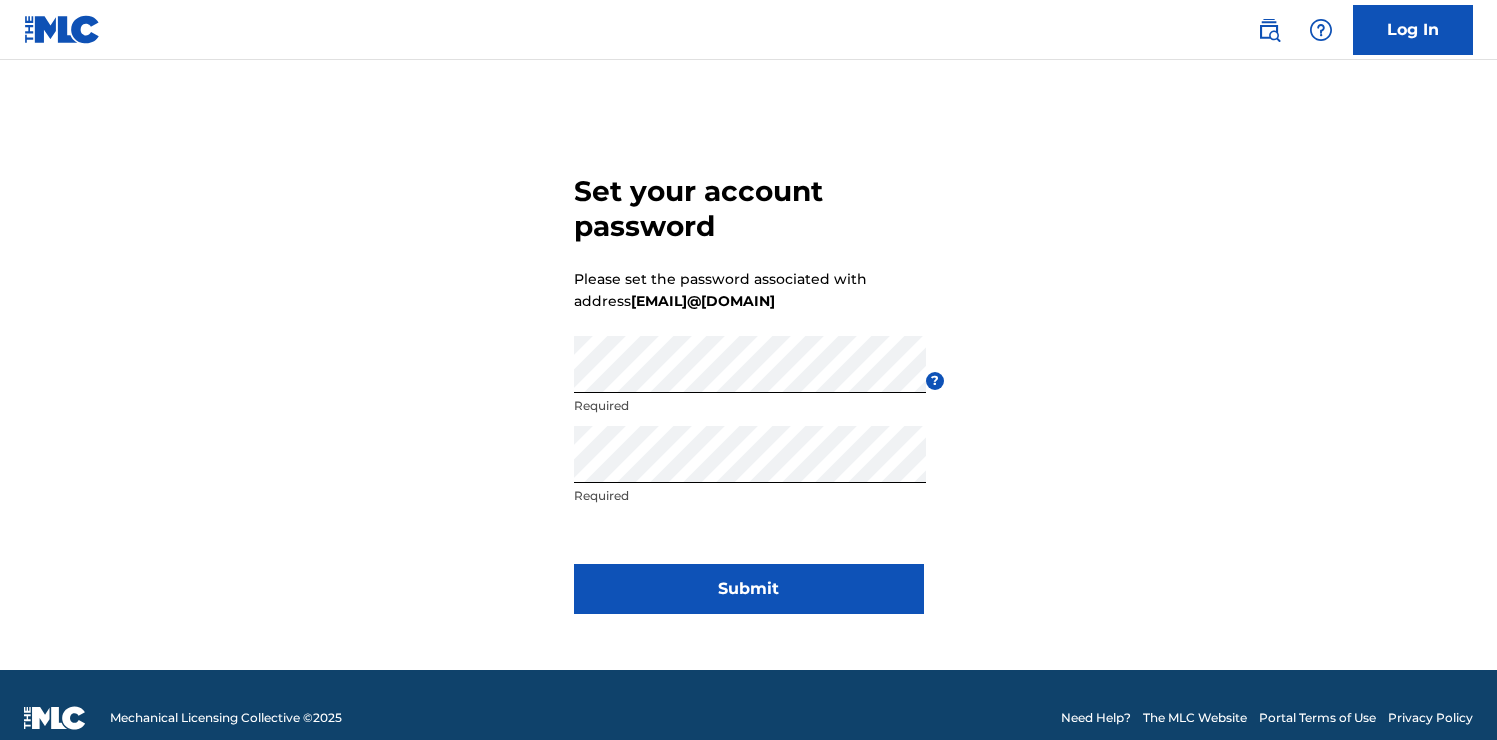 click on "Submit" at bounding box center [749, 589] 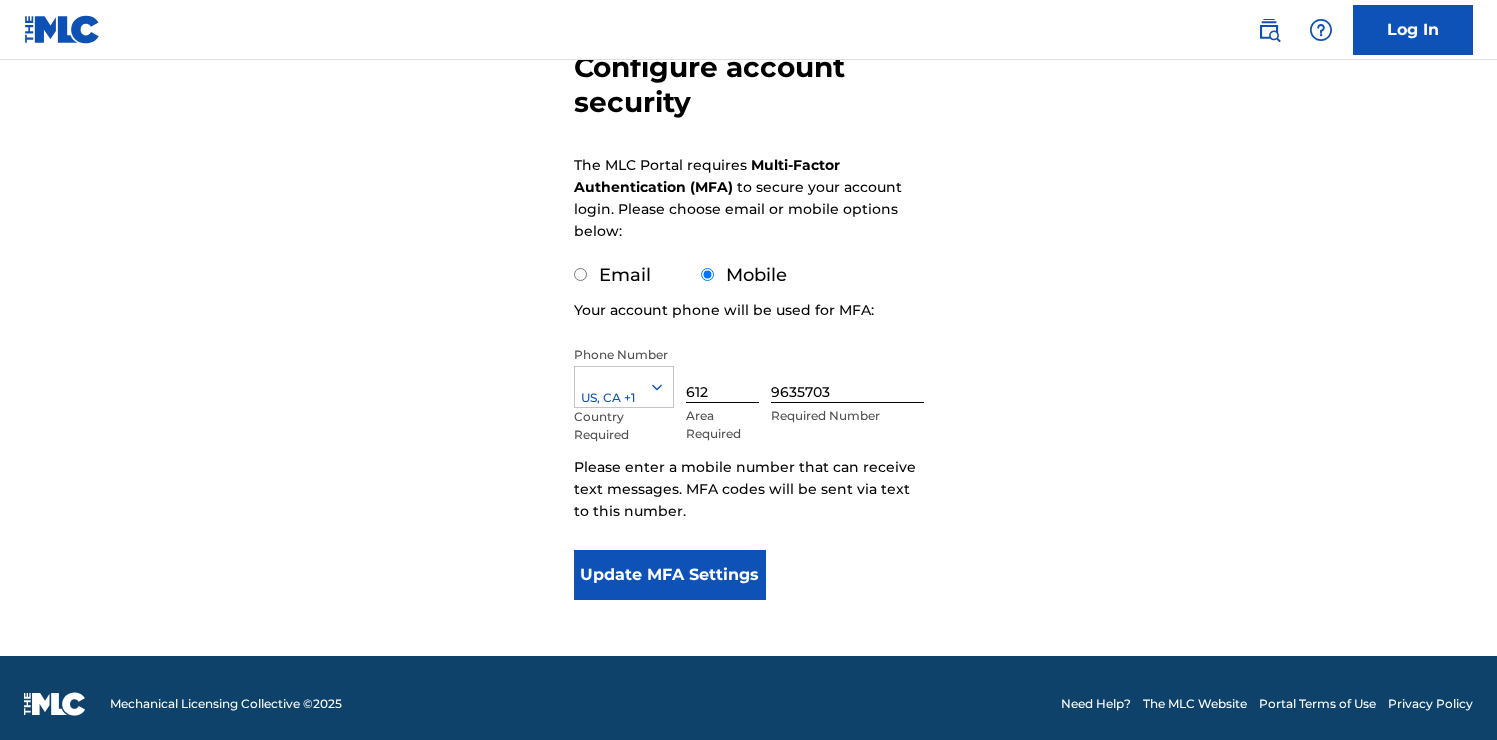 scroll, scrollTop: 222, scrollLeft: 0, axis: vertical 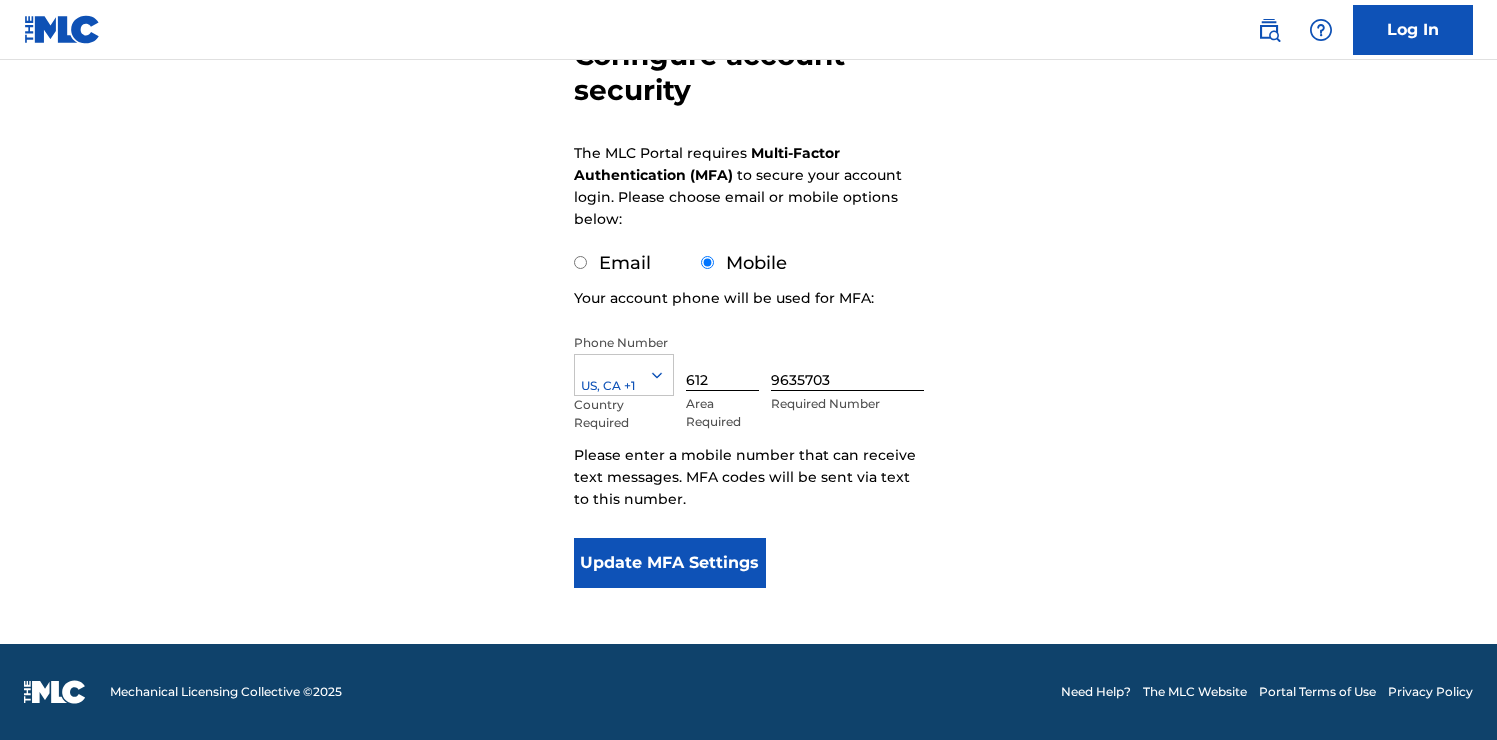 click on "Update MFA Settings" at bounding box center (670, 563) 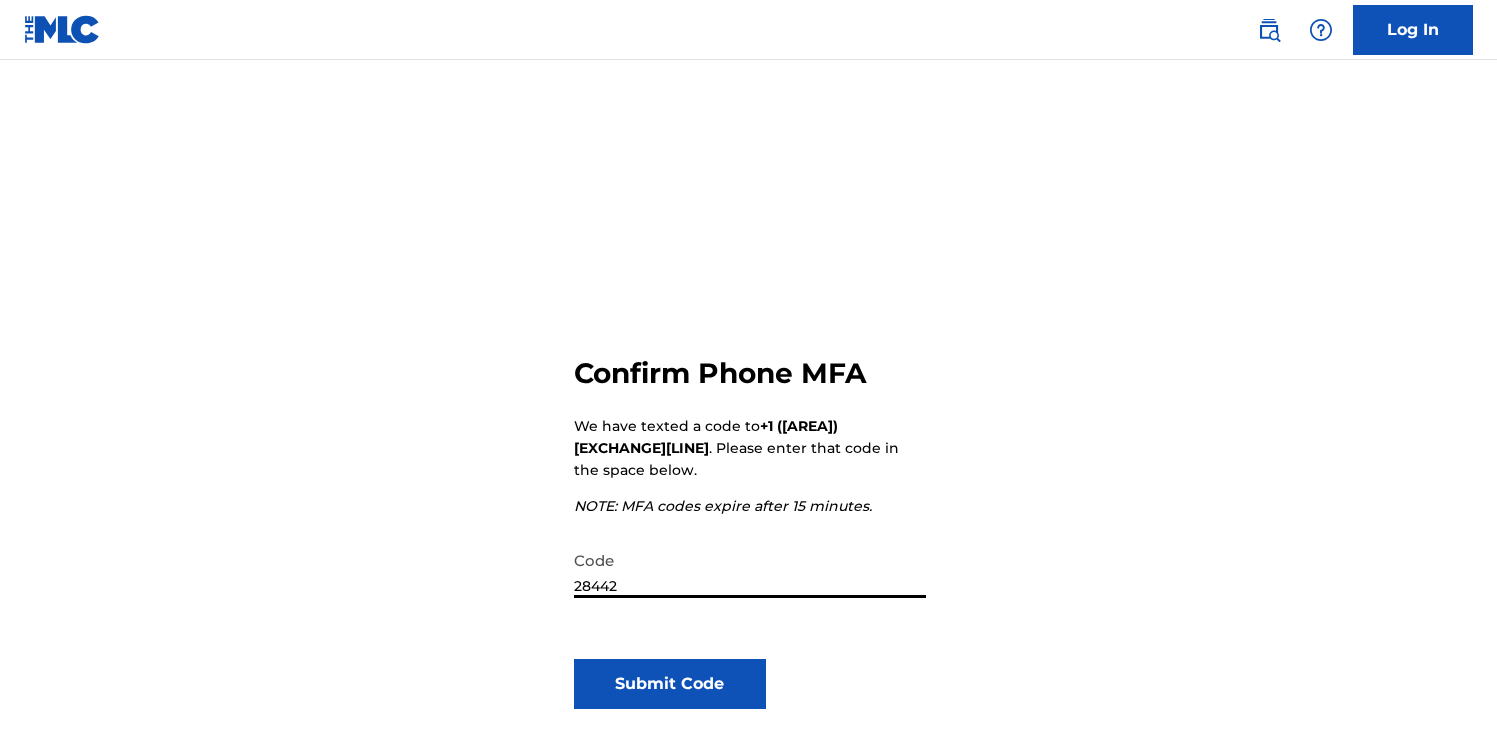 type on "[ID]" 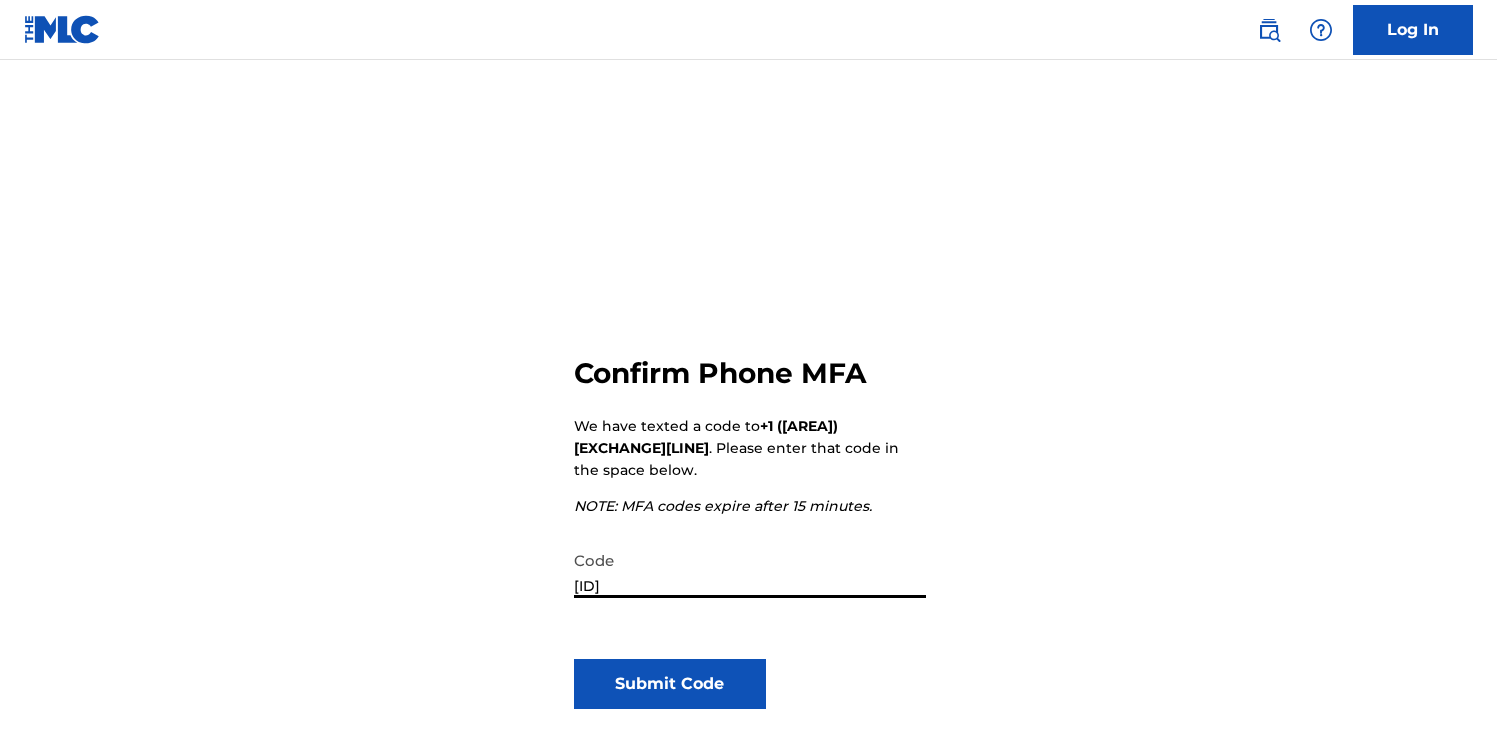 click on "Submit Code" at bounding box center [670, 684] 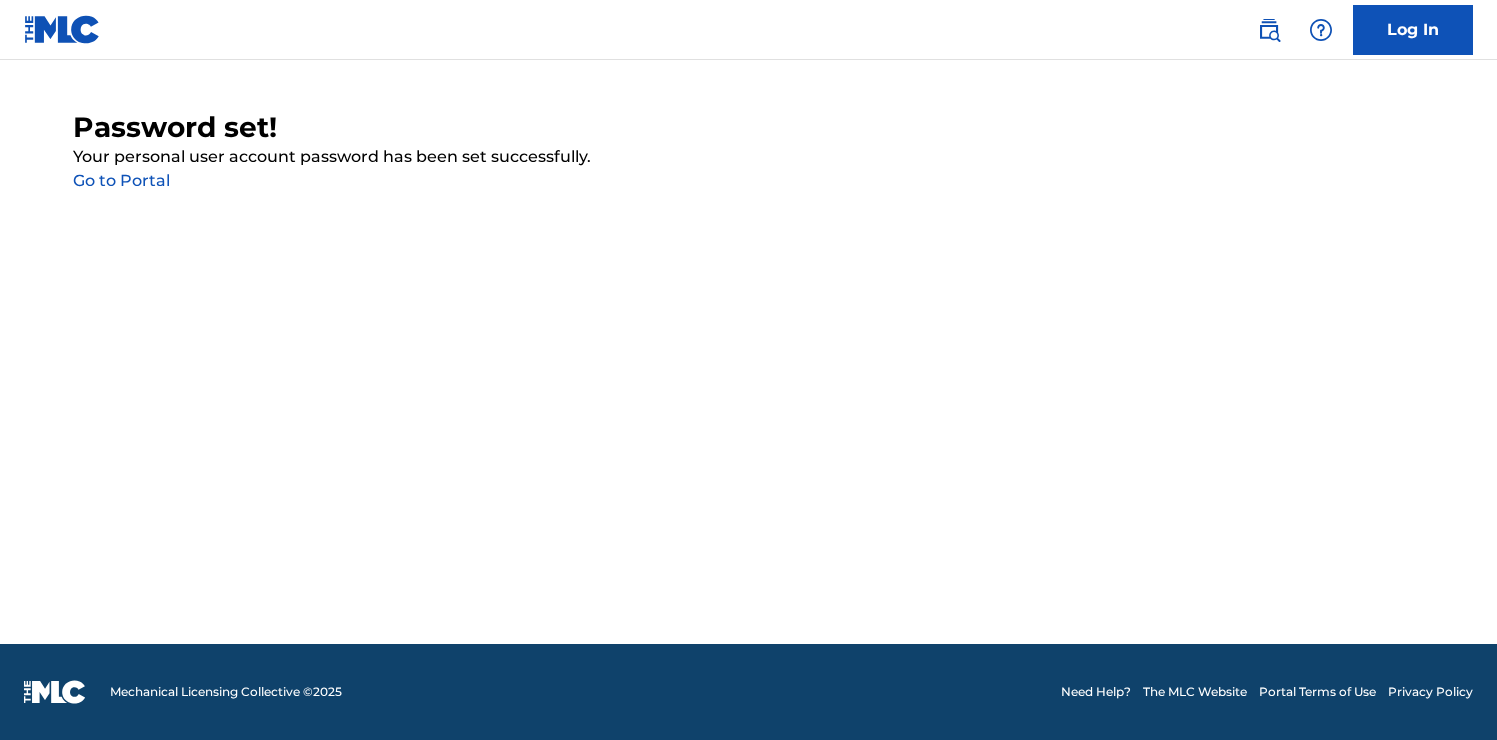 click on "Go to Portal" at bounding box center [121, 180] 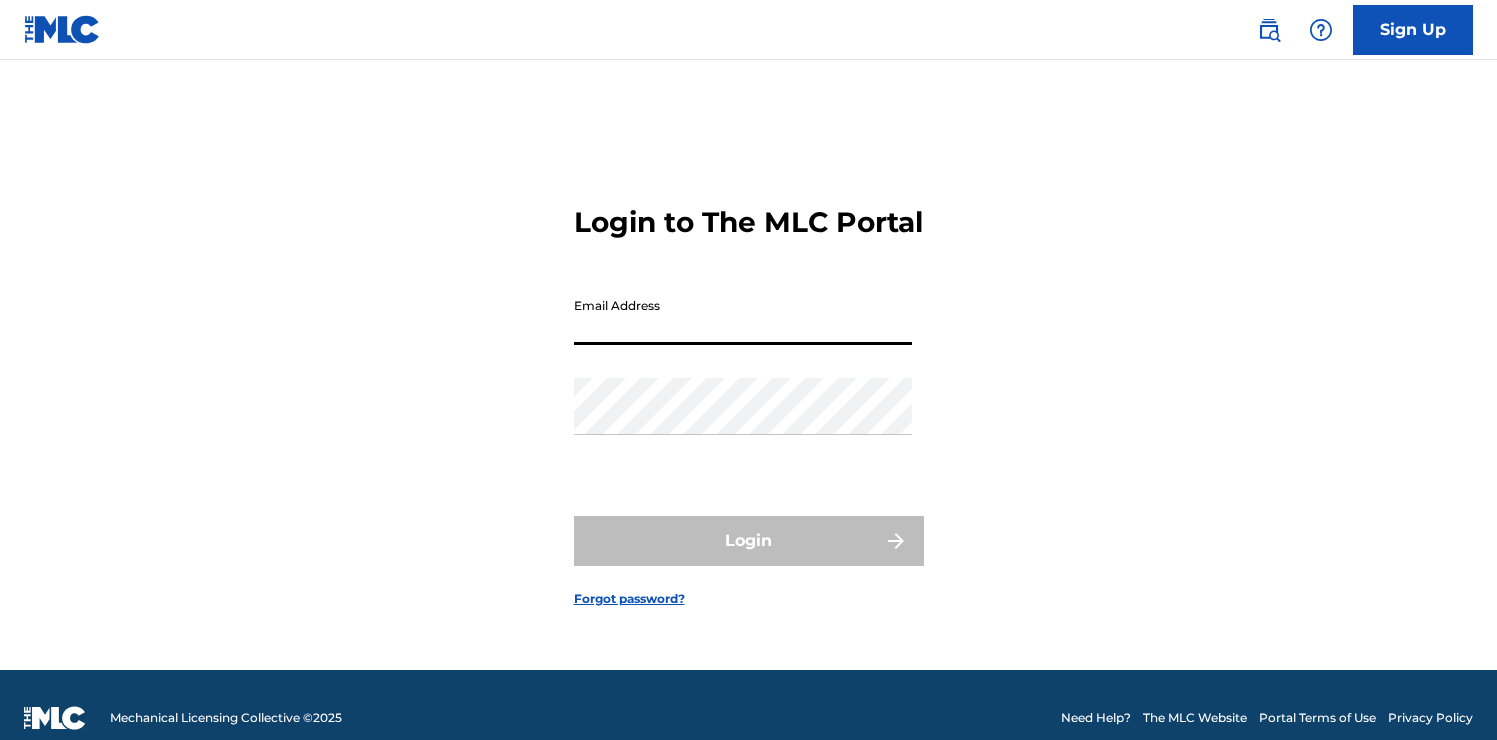 click on "Email Address" at bounding box center (743, 316) 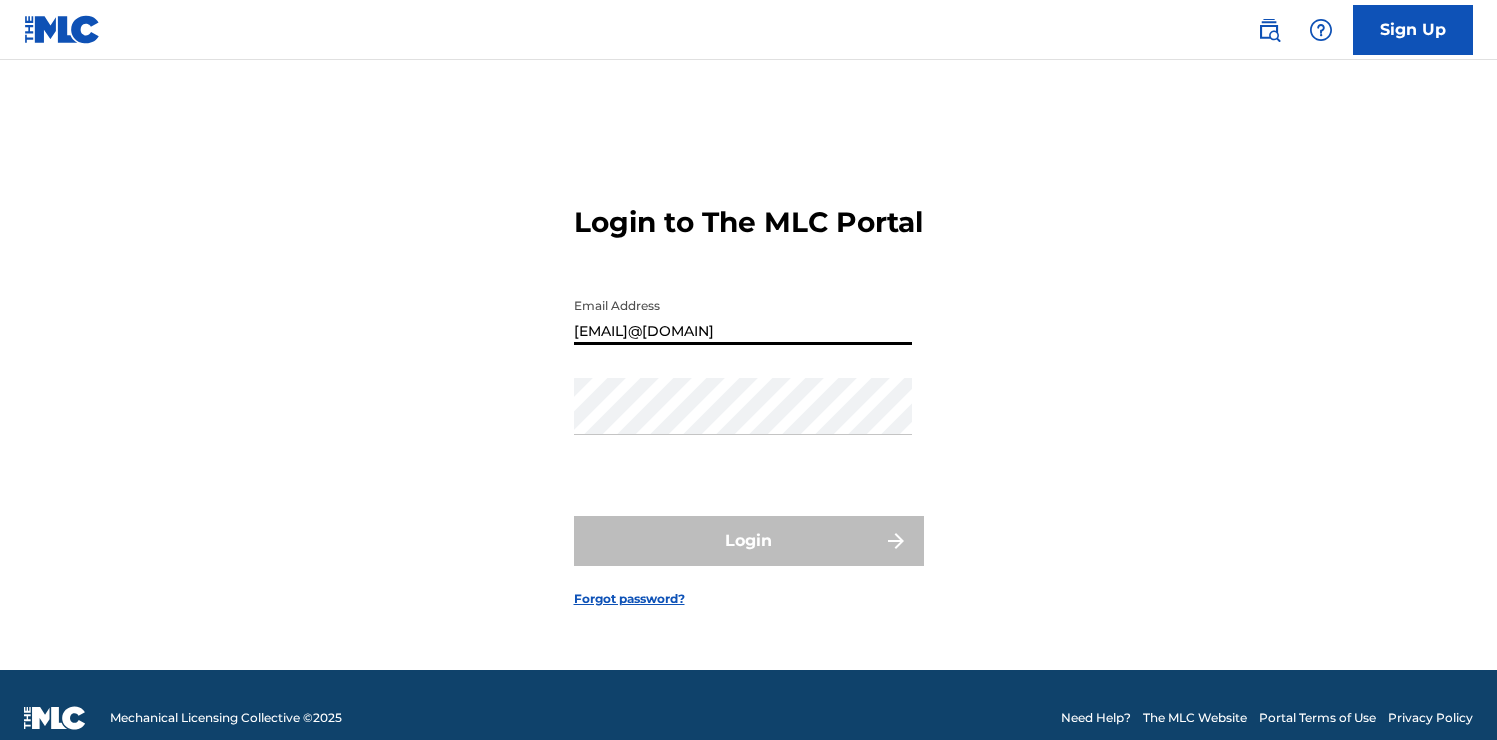 click on "[EMAIL]@[DOMAIN]" at bounding box center [743, 316] 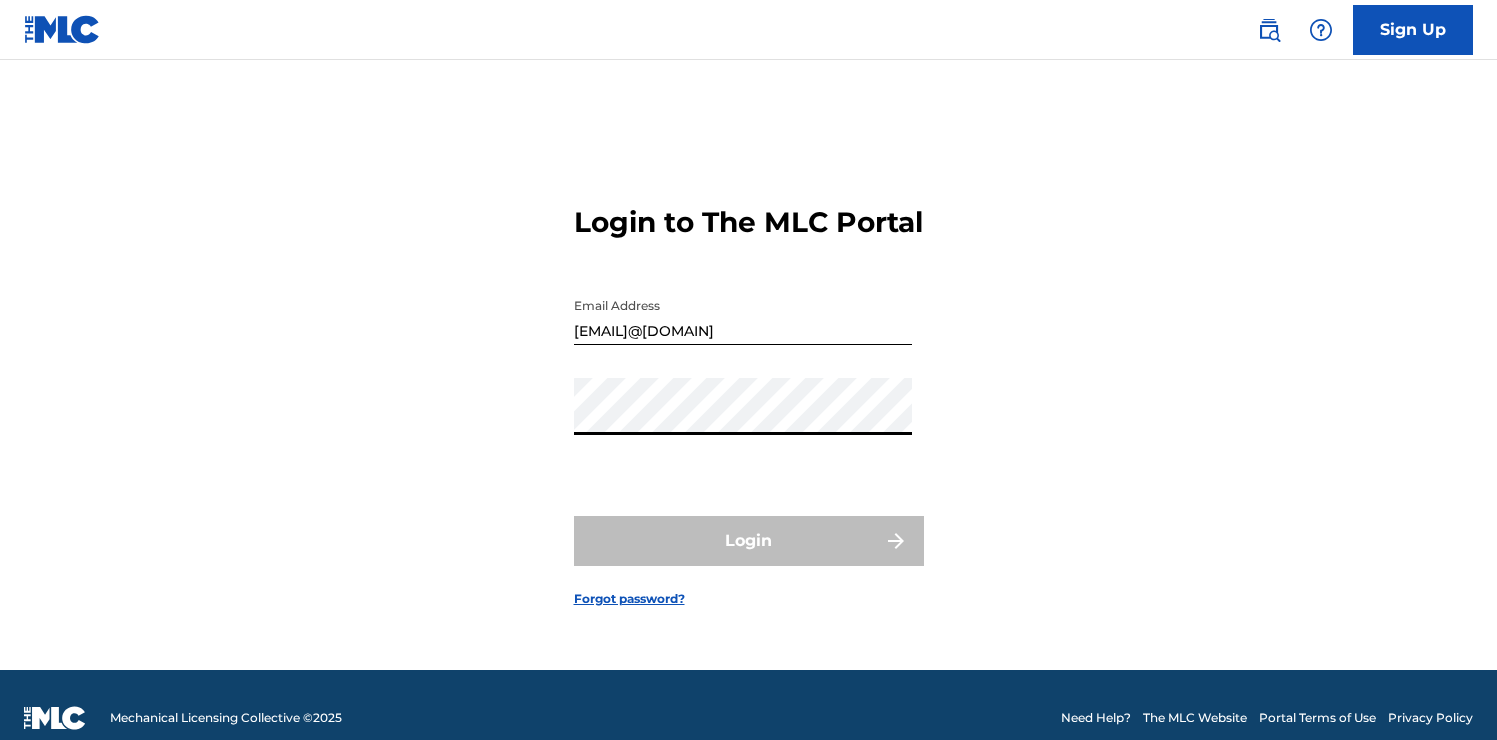 click at bounding box center (62, 29) 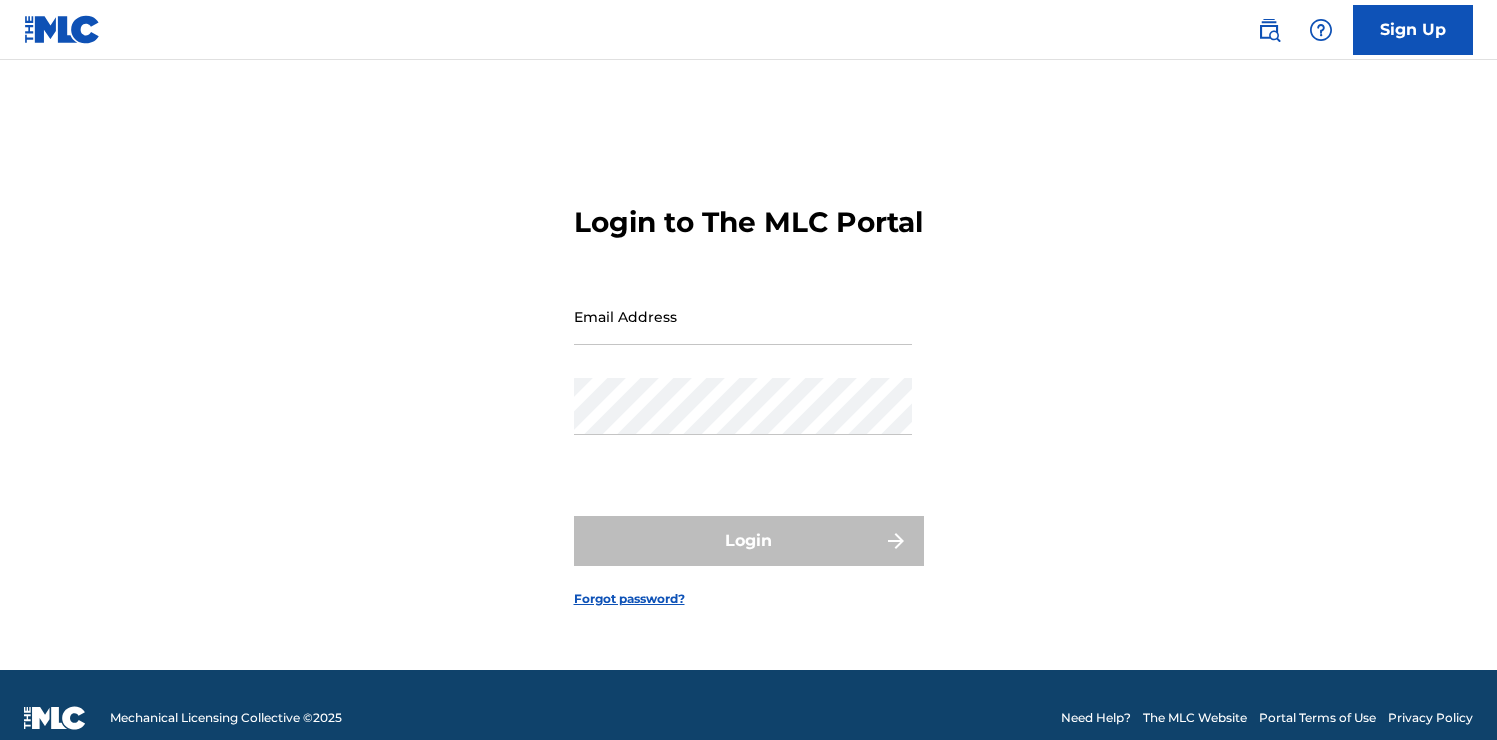 click on "Email Address" at bounding box center (743, 316) 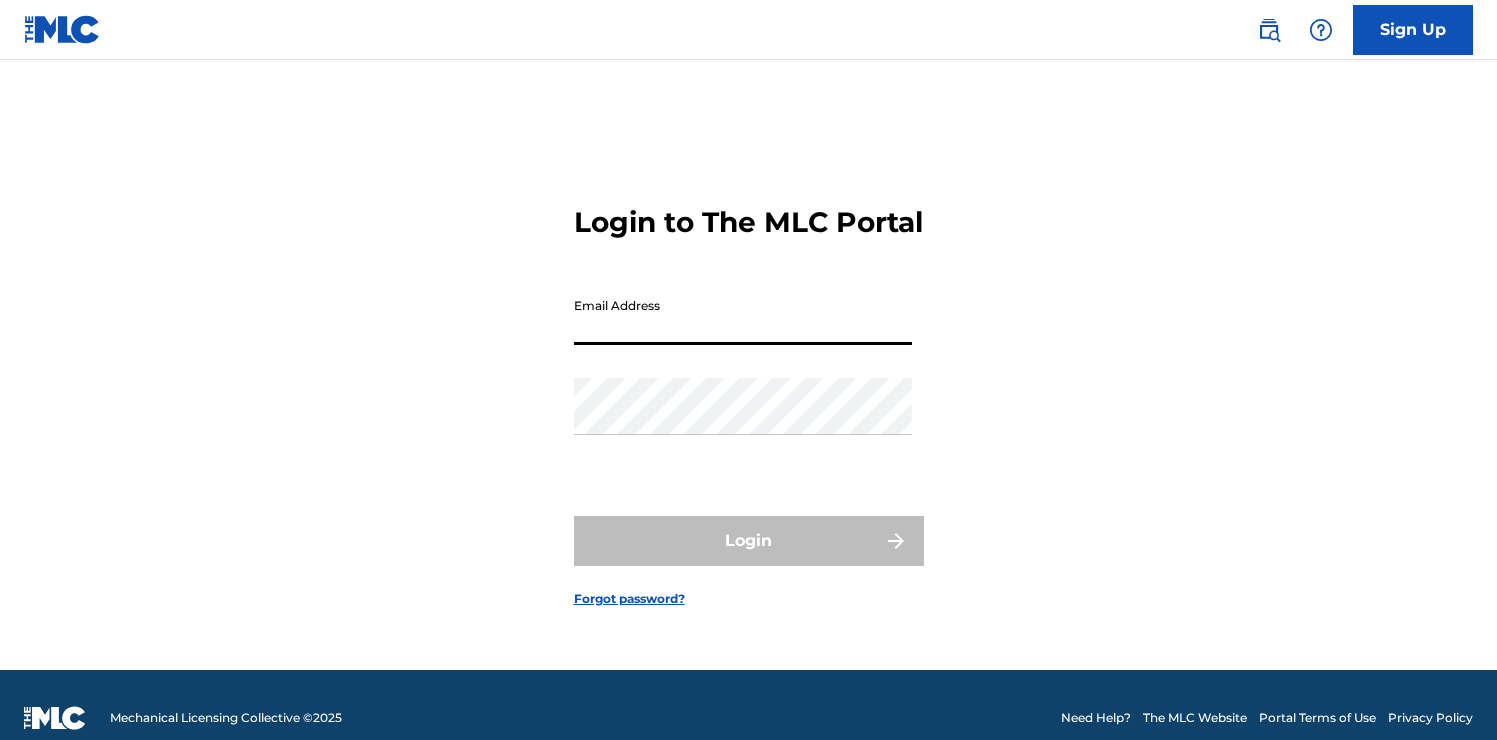 type on "[EMAIL]" 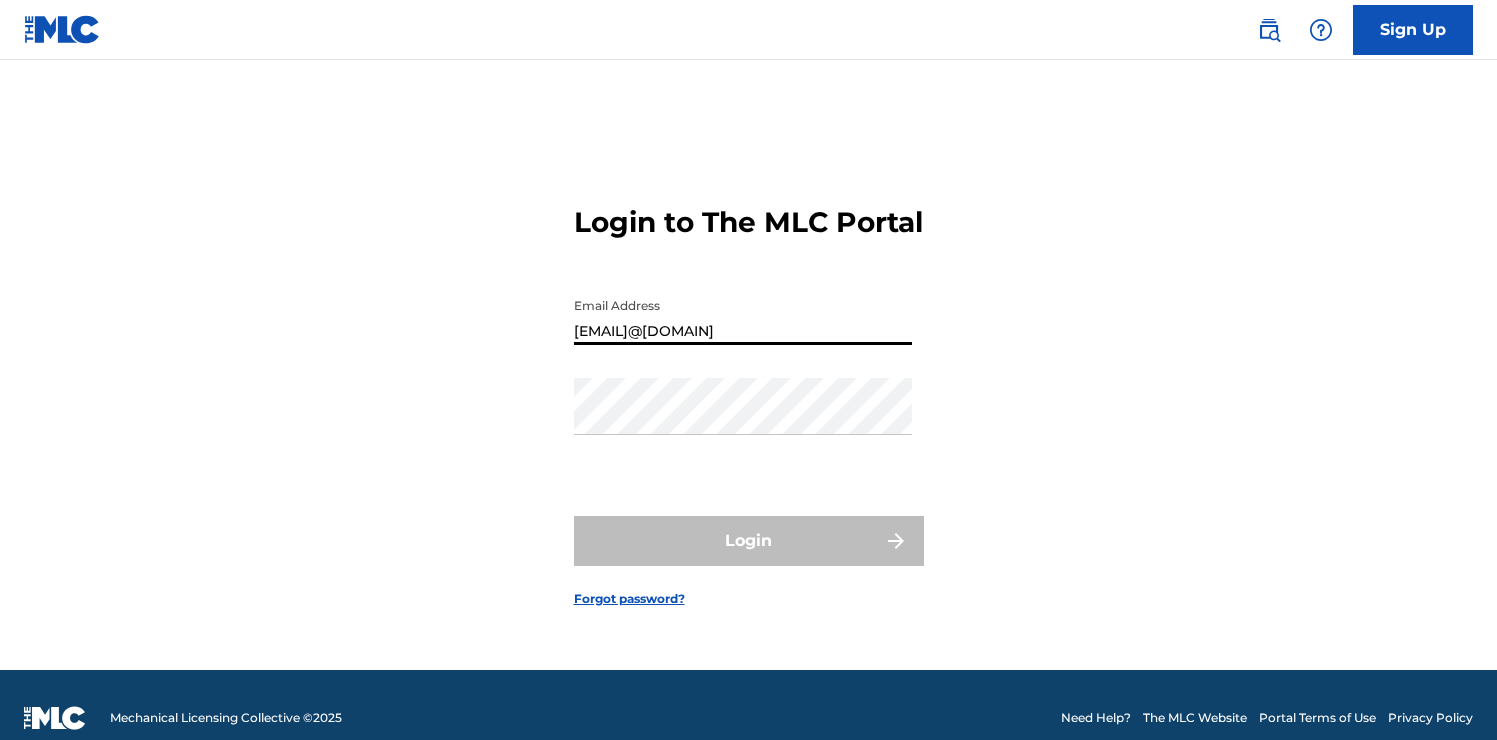 click on "Email Address georgia.zalk@ogilvy.com" at bounding box center [743, 333] 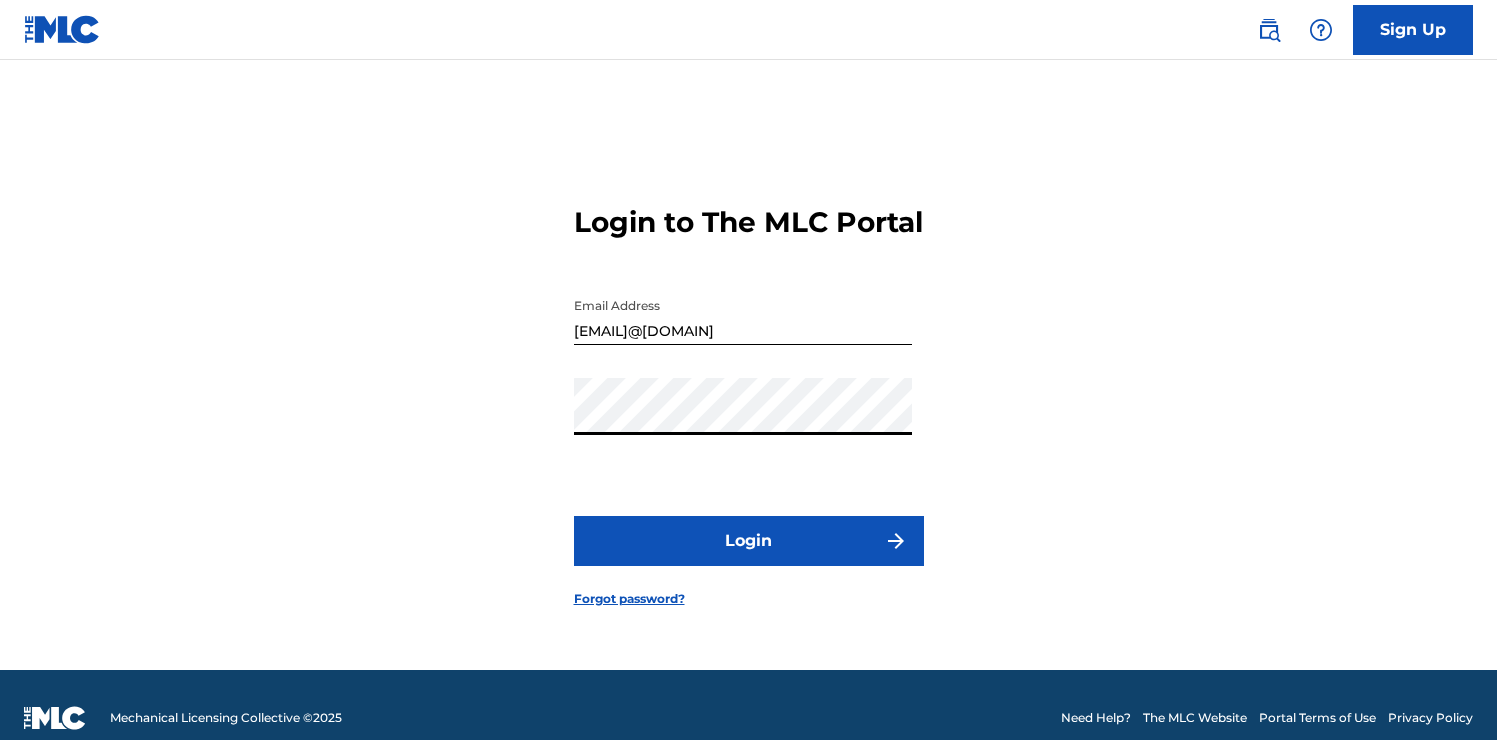 click on "Login" at bounding box center (749, 541) 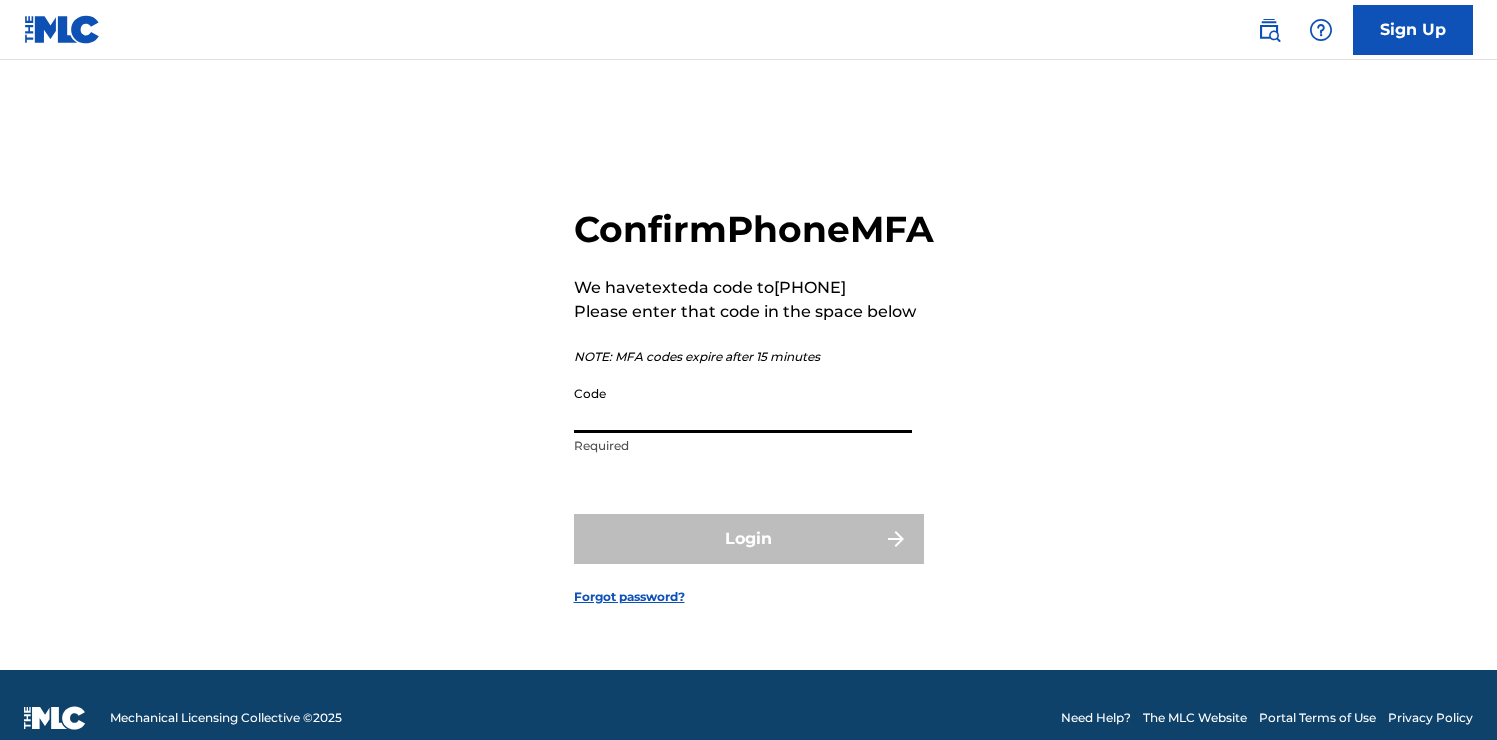 click on "Code" at bounding box center [743, 404] 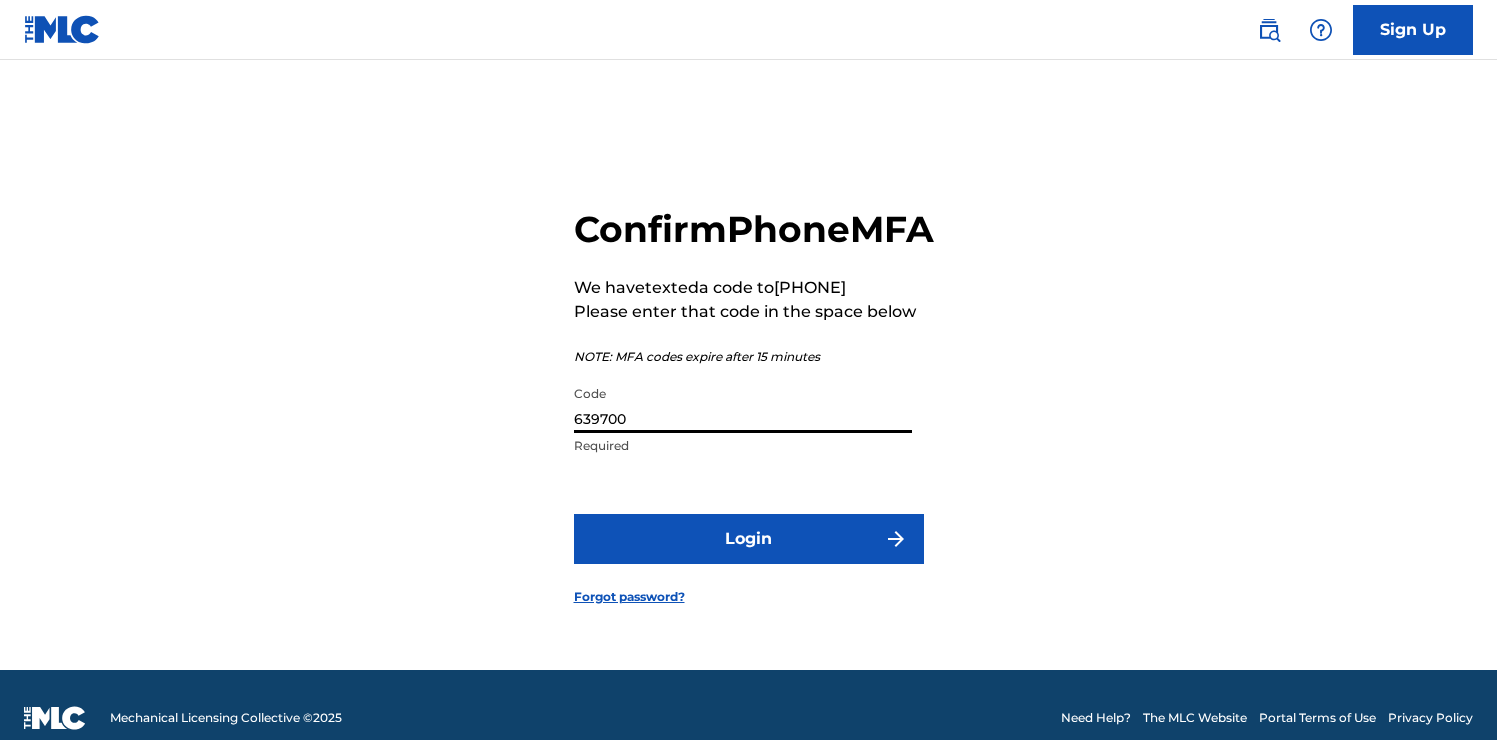 type on "639700" 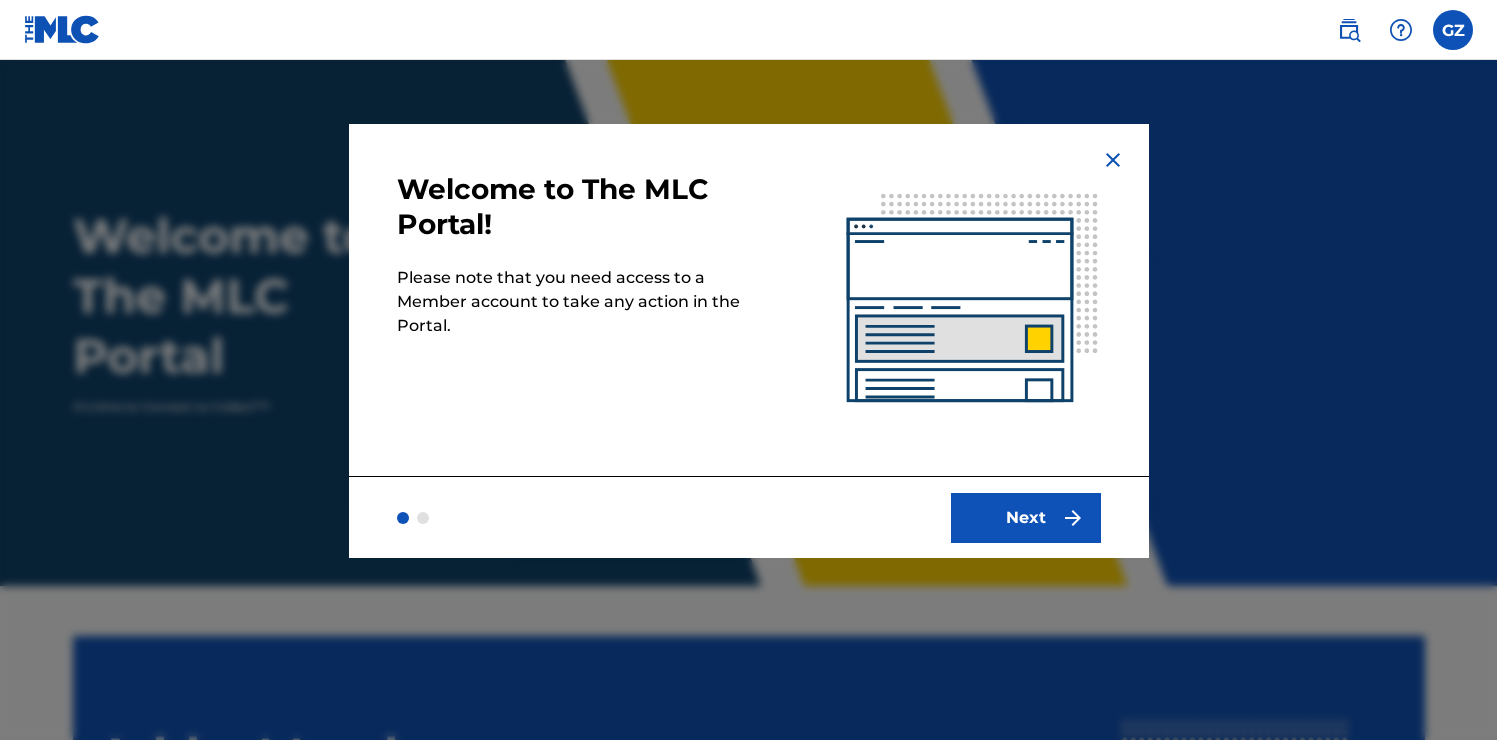 click at bounding box center [1113, 160] 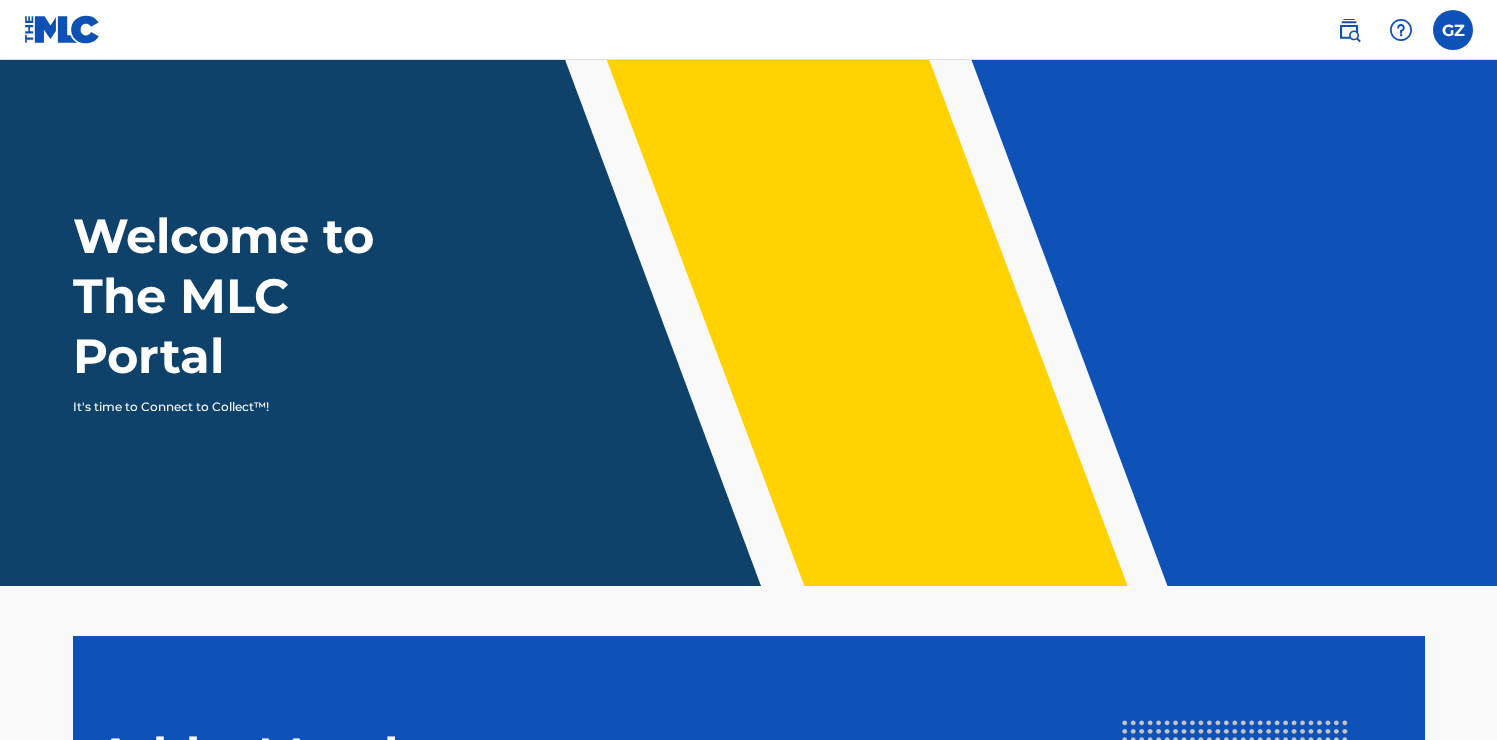 scroll, scrollTop: 0, scrollLeft: 0, axis: both 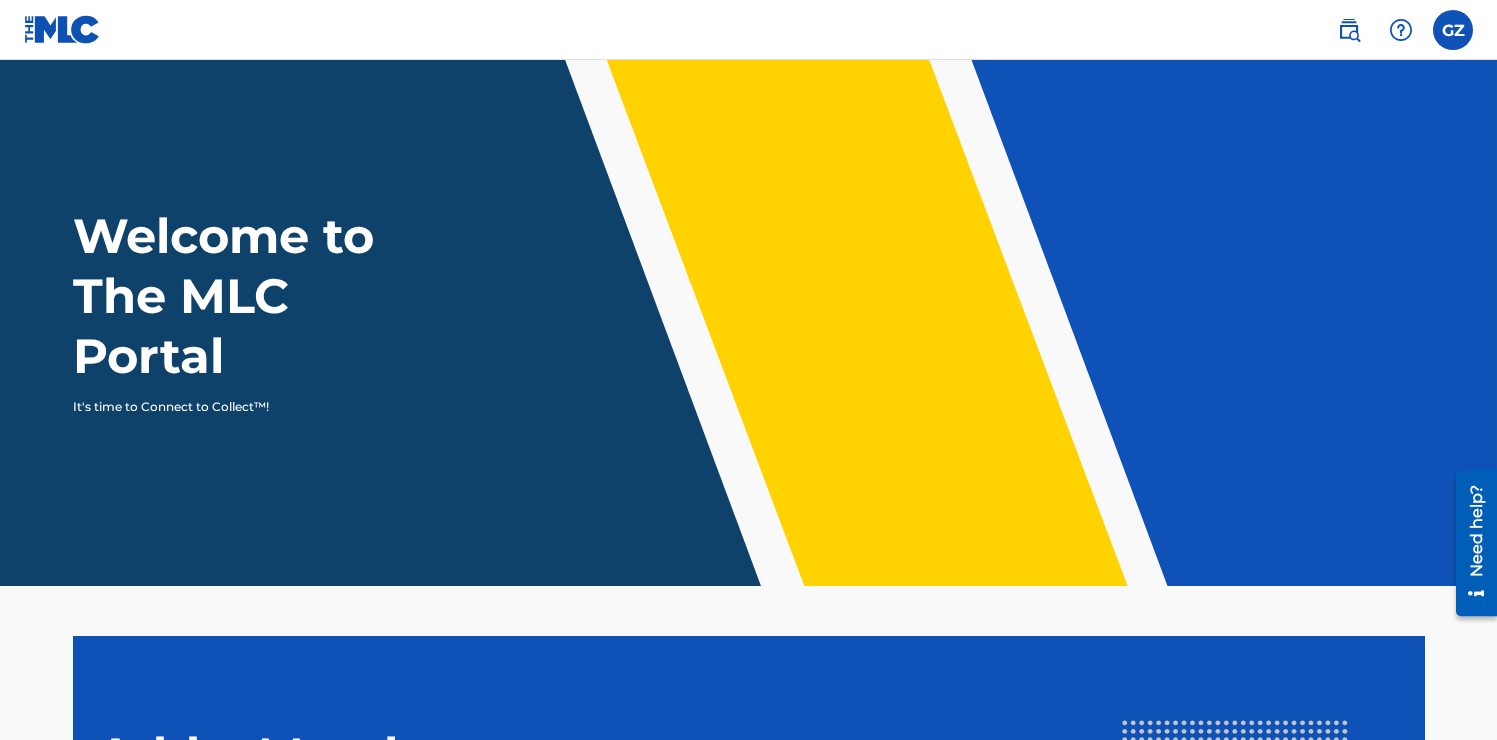 click at bounding box center (62, 29) 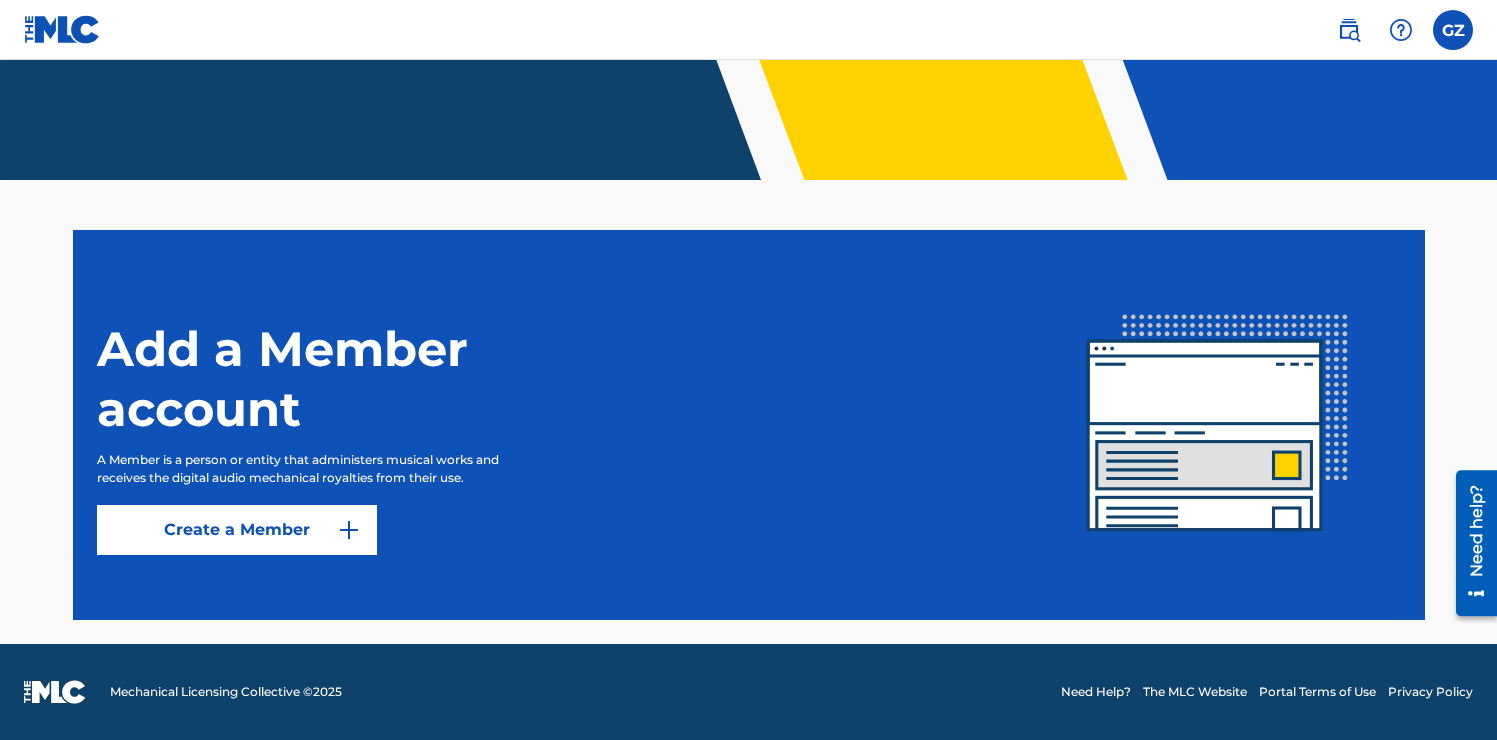 click at bounding box center (1349, 30) 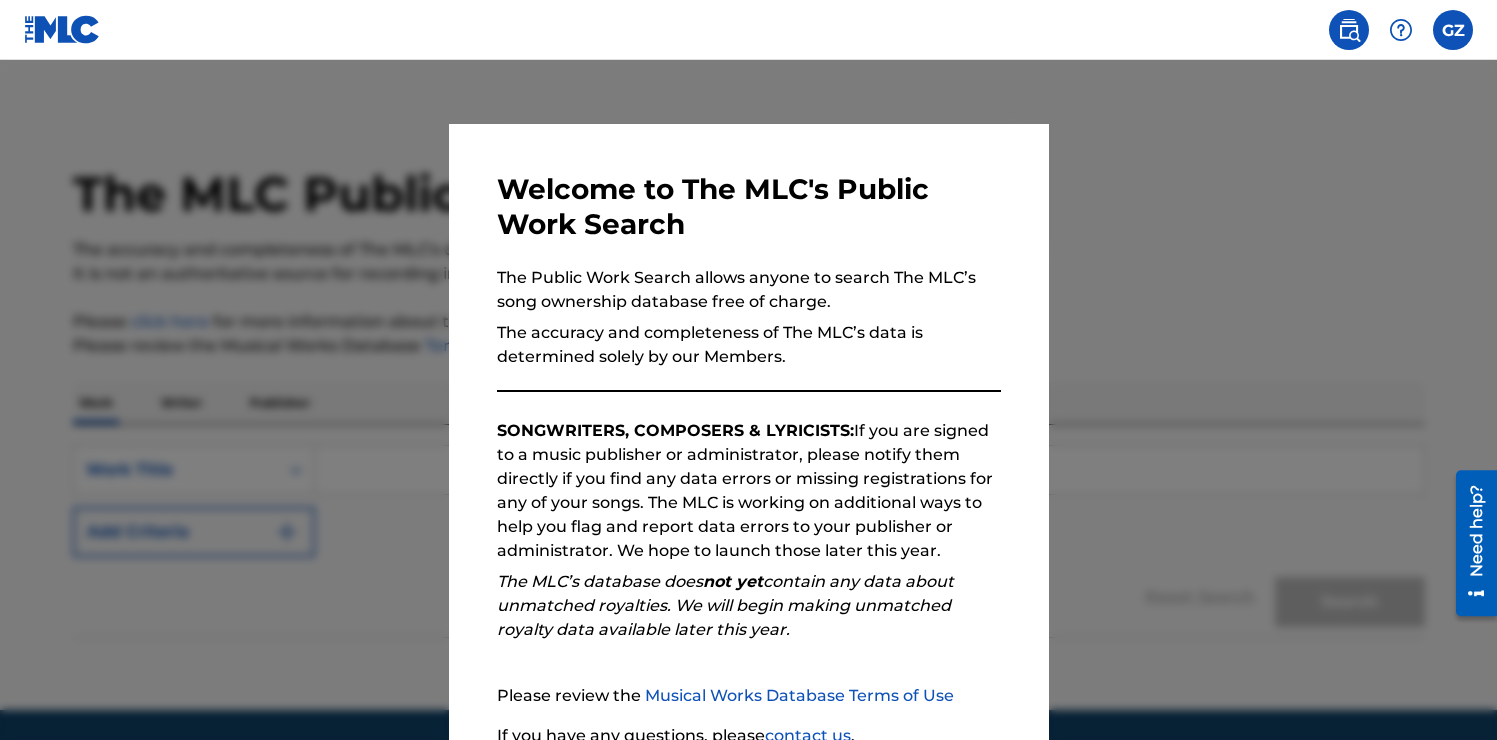 click on "Welcome to The MLC's Public Work Search" at bounding box center (749, 207) 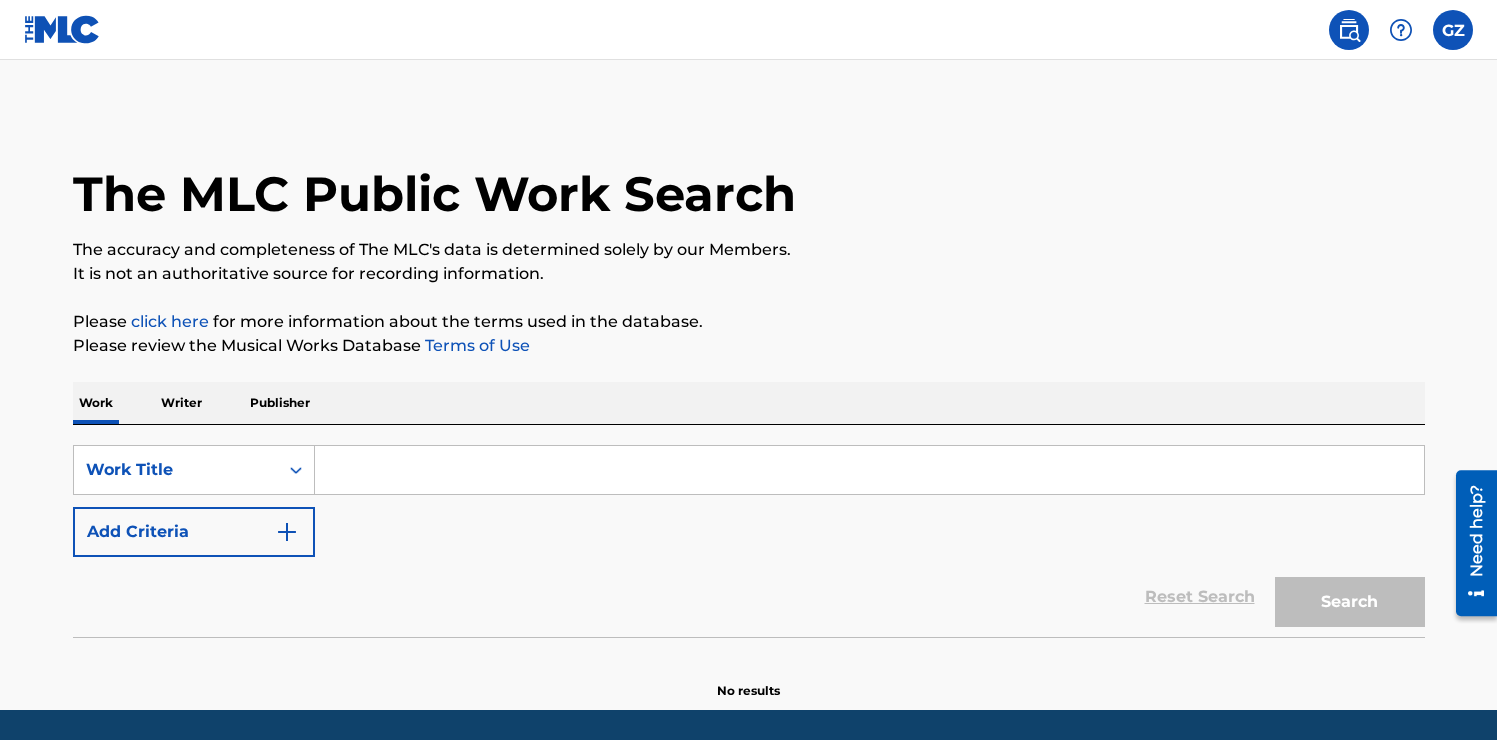 click at bounding box center [869, 470] 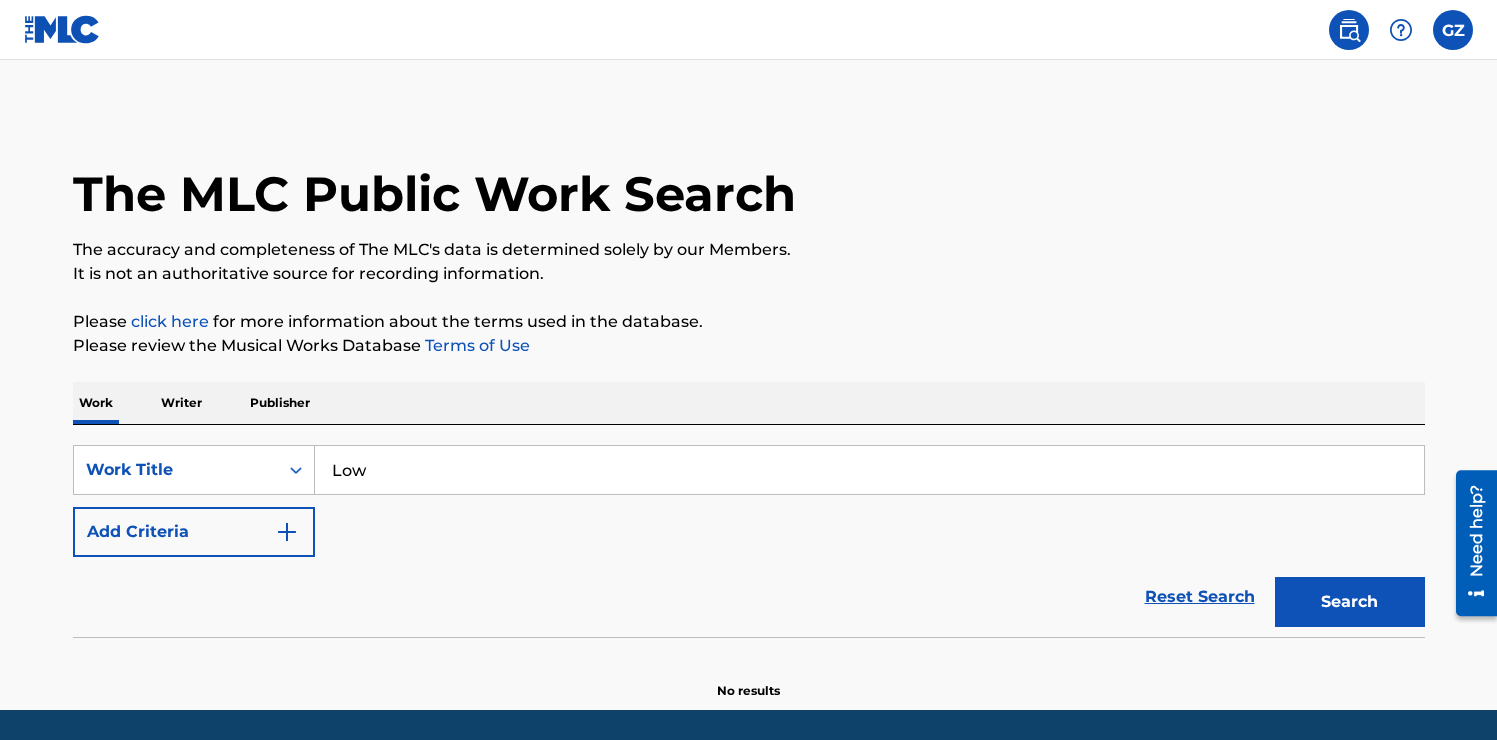 type on "Low" 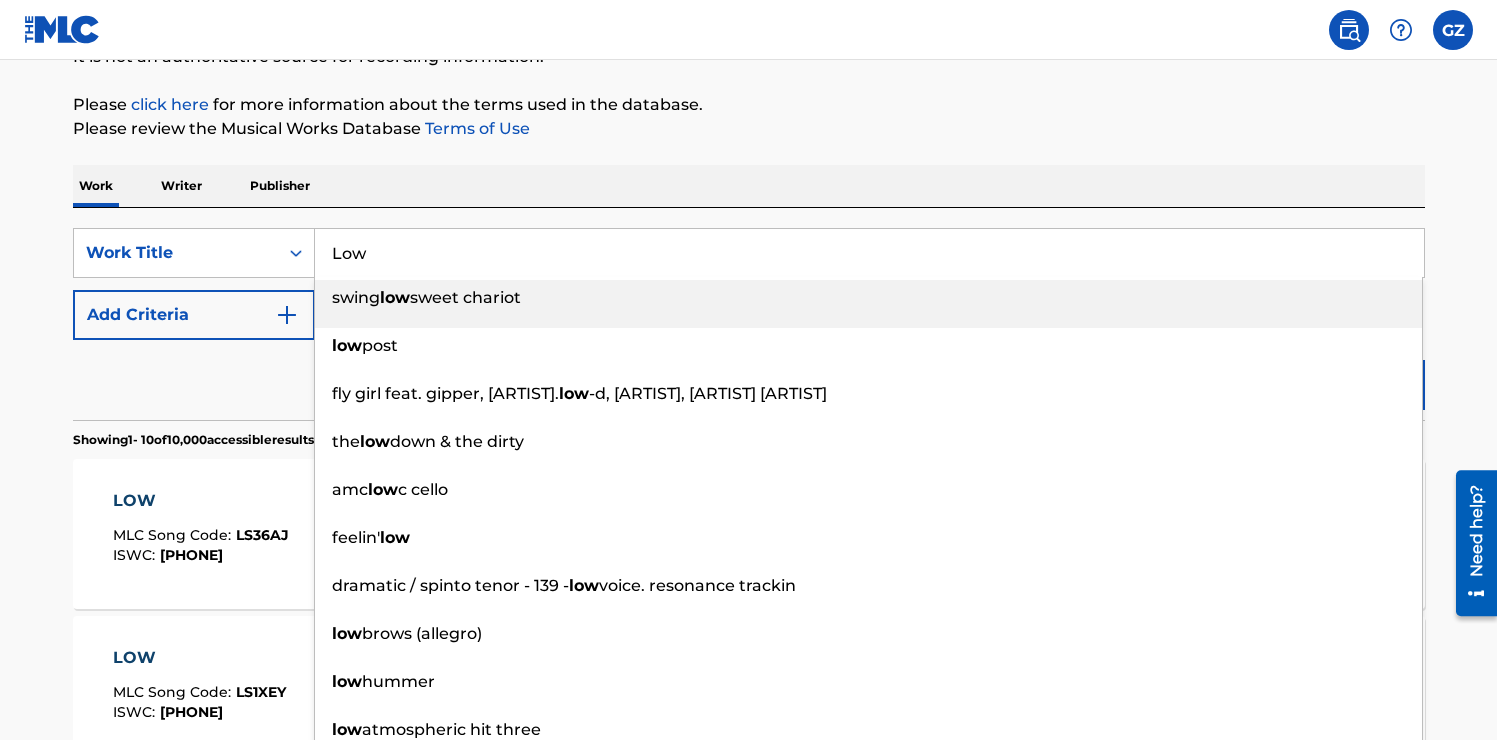 scroll, scrollTop: 224, scrollLeft: 0, axis: vertical 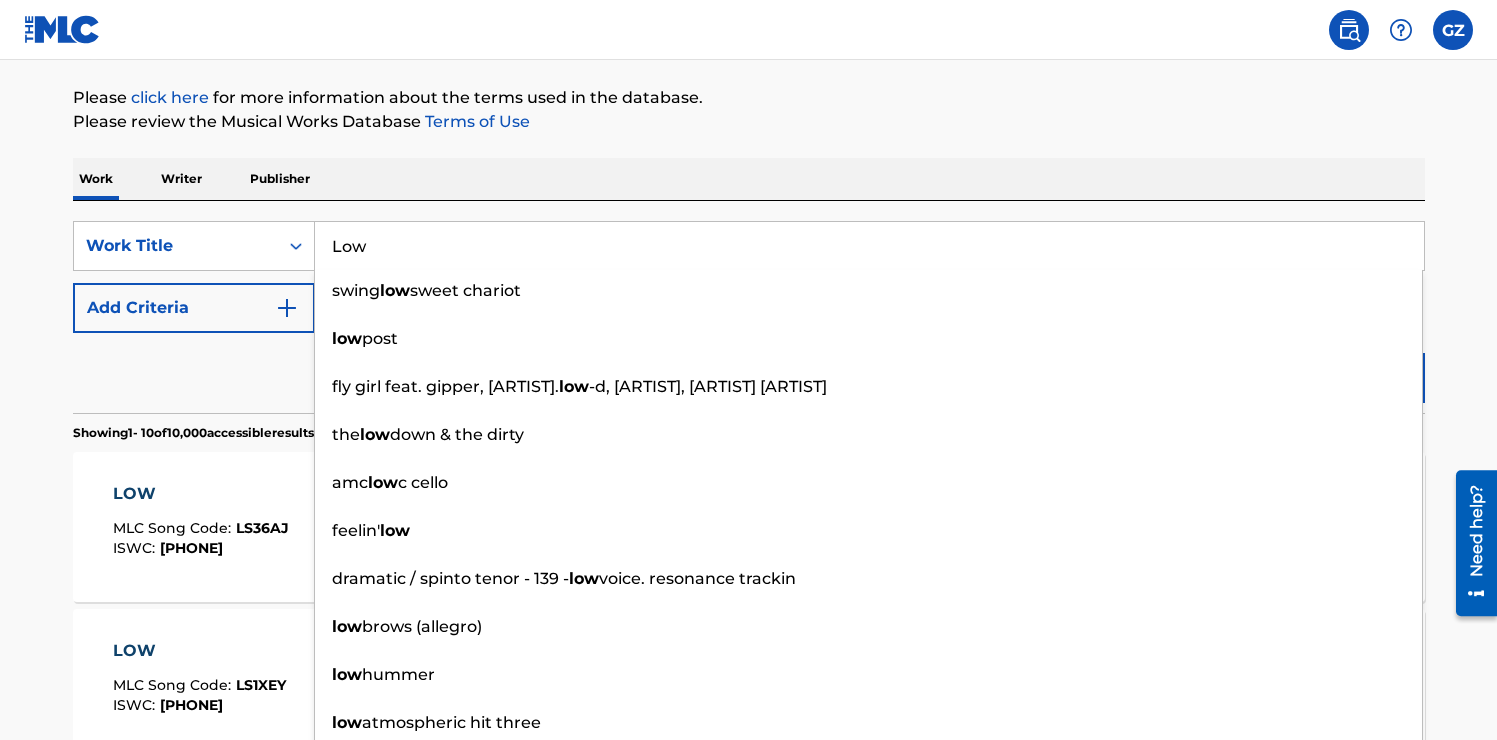 click on "Reset Search Search" at bounding box center (749, 373) 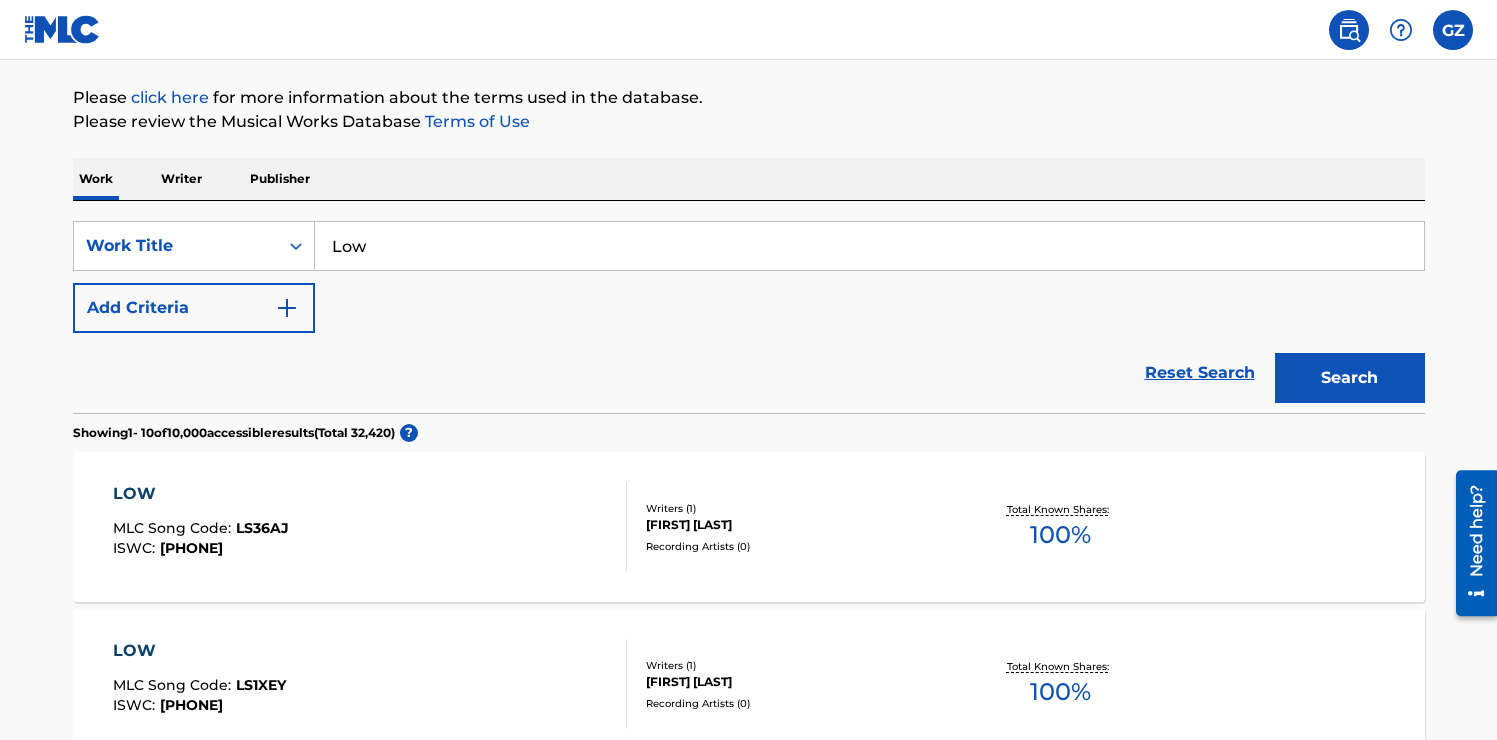 click on "Add Criteria" at bounding box center [194, 308] 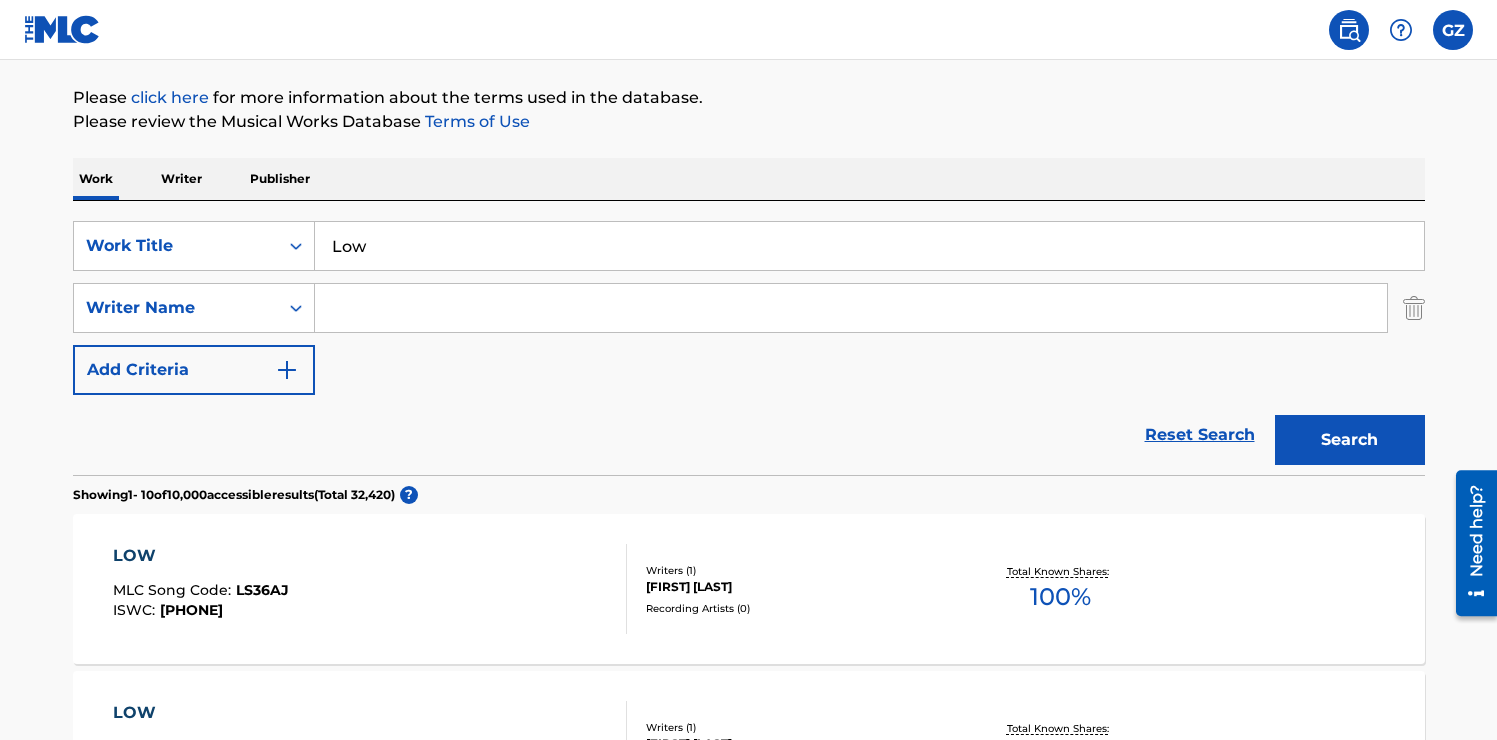 click at bounding box center [851, 308] 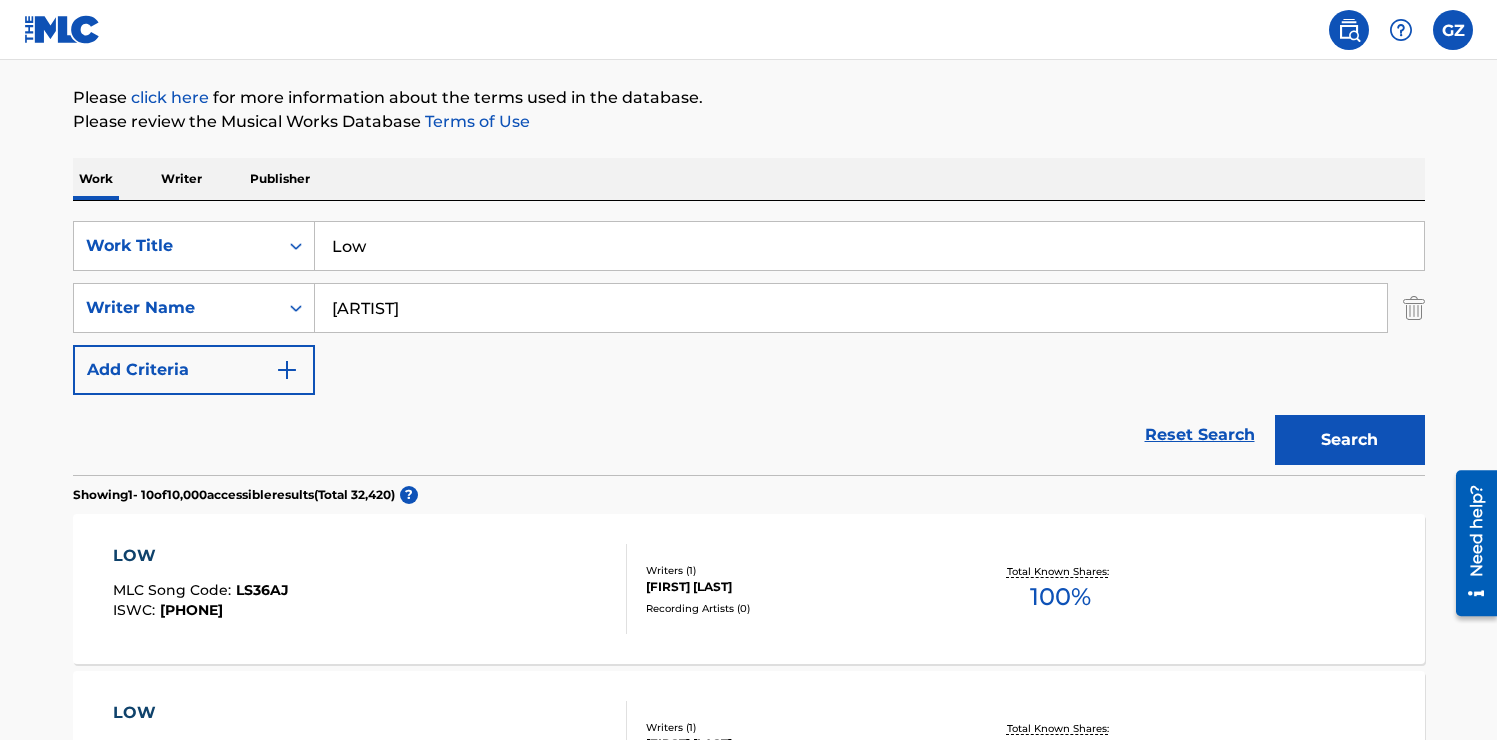 click on "Search" at bounding box center (1350, 440) 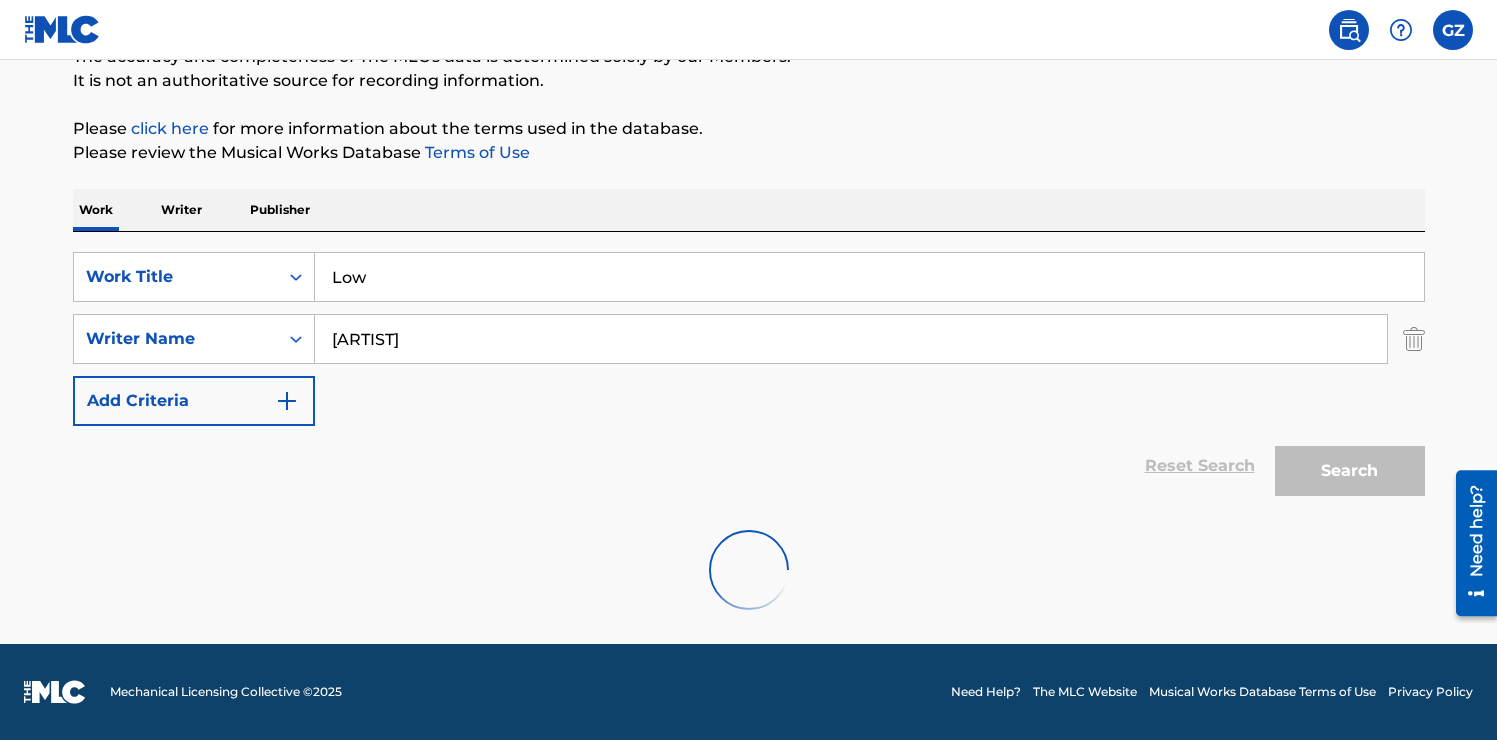 scroll, scrollTop: 128, scrollLeft: 0, axis: vertical 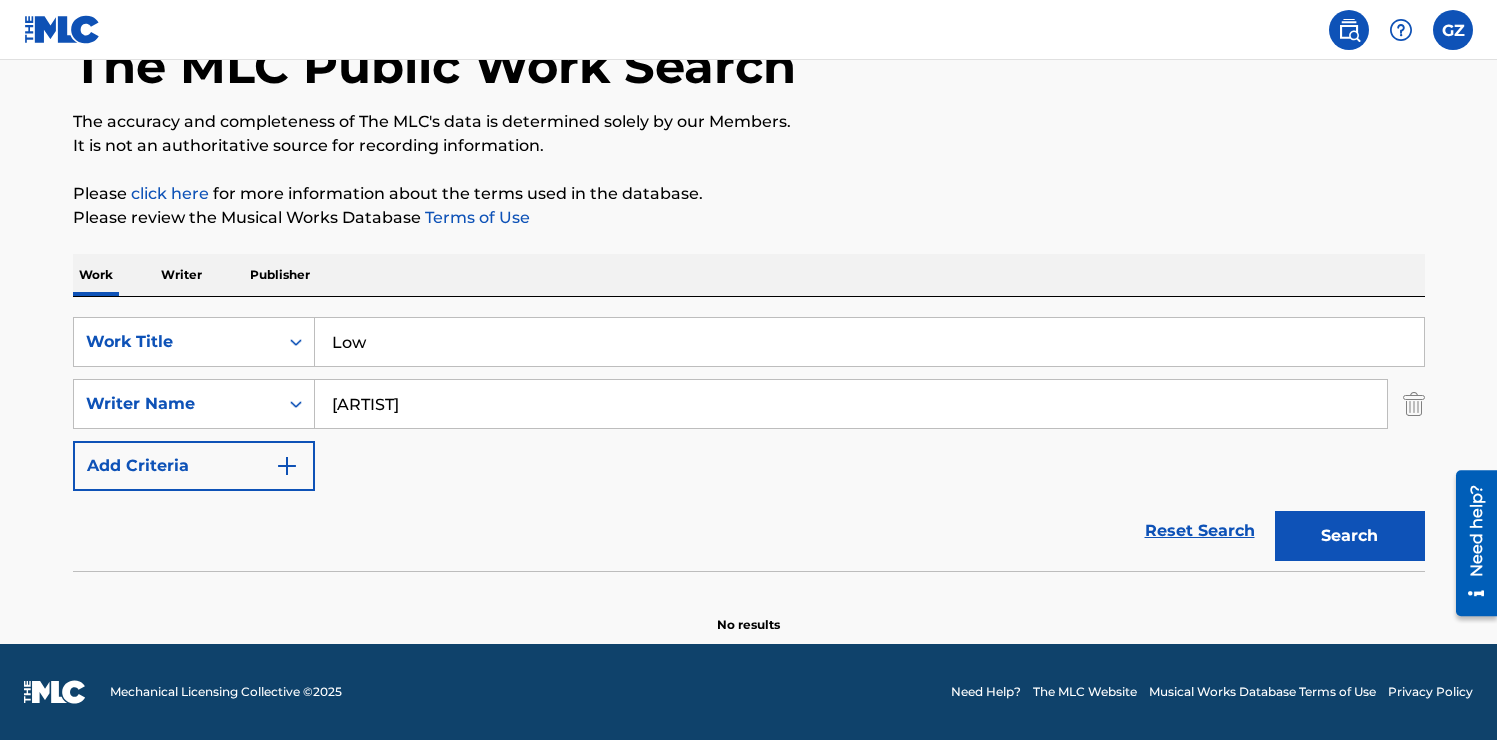 click on "Flo Rida" at bounding box center [851, 404] 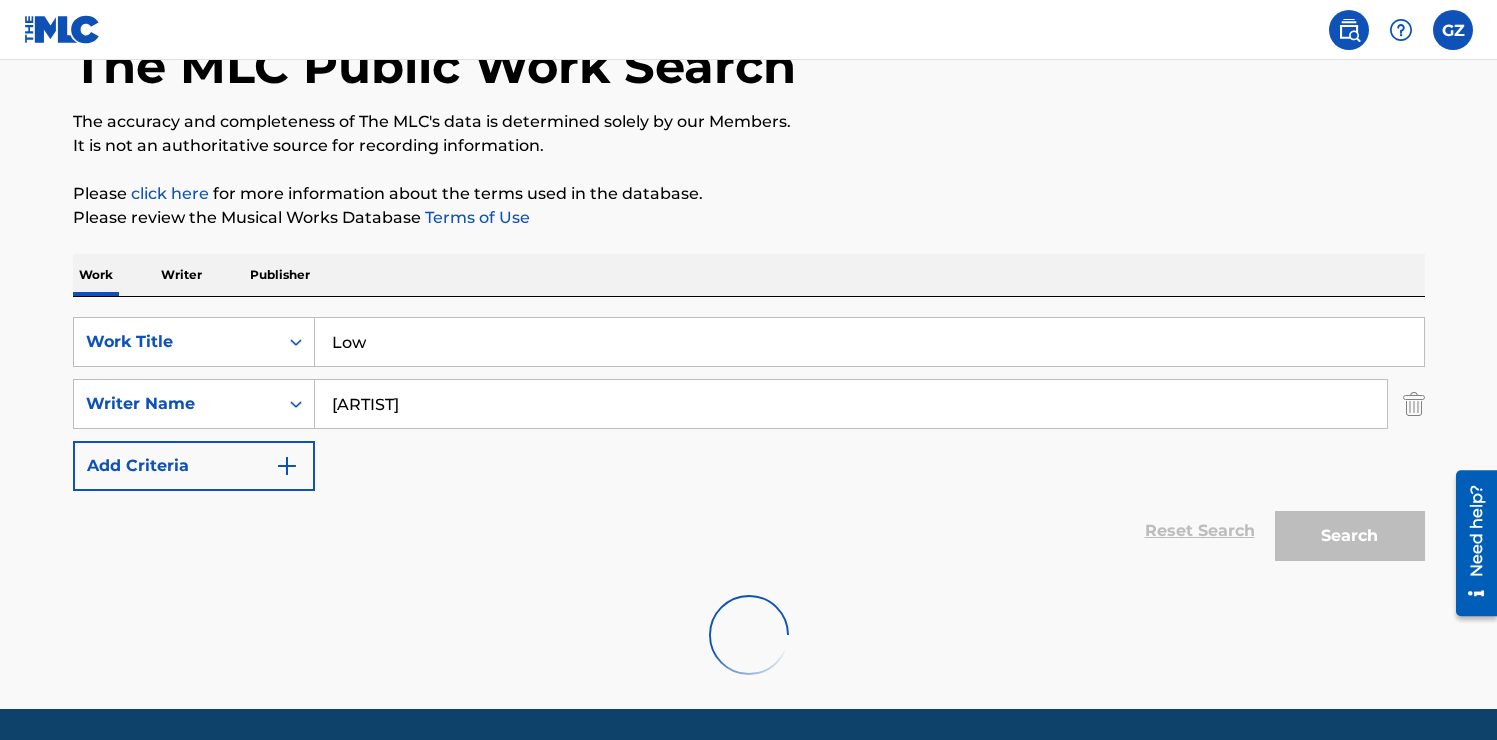 scroll, scrollTop: 128, scrollLeft: 0, axis: vertical 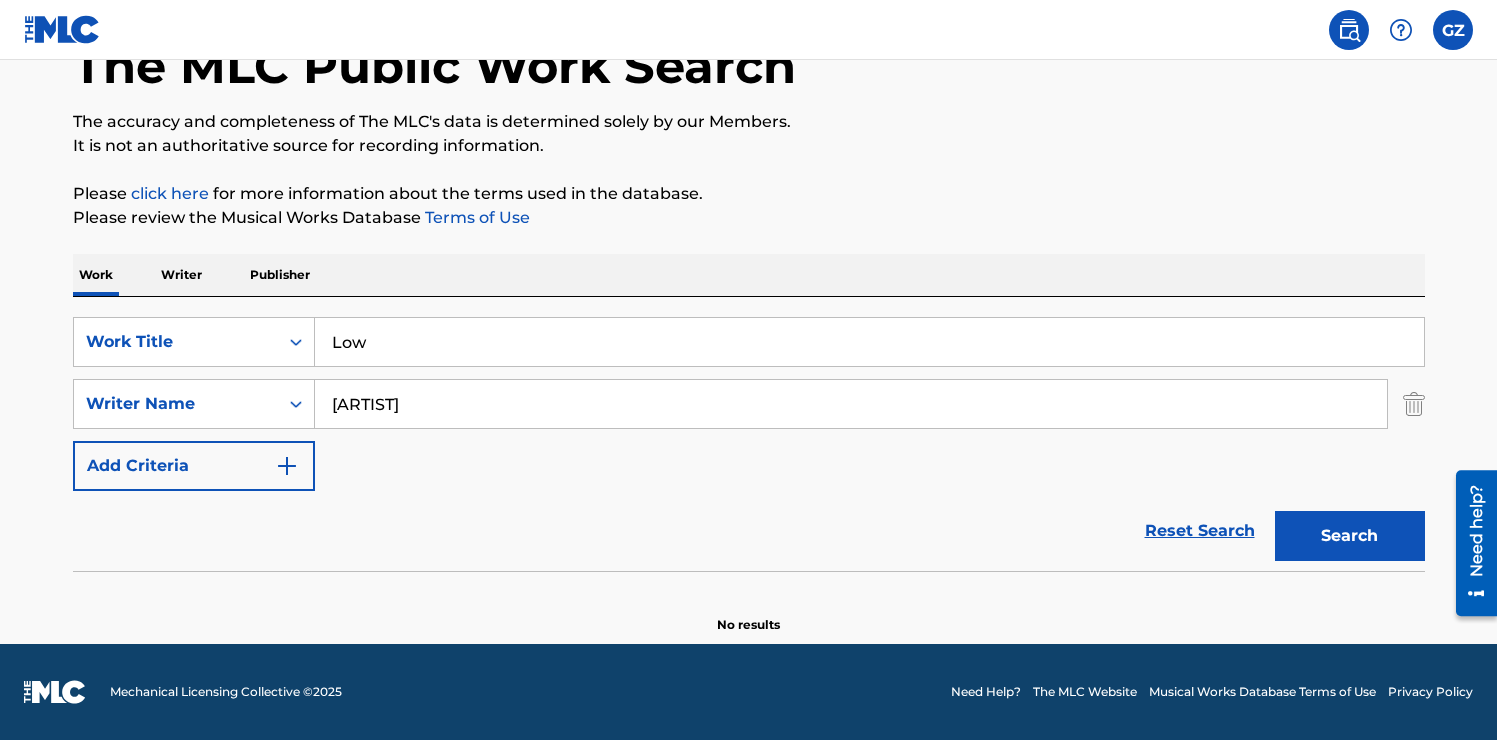 drag, startPoint x: 429, startPoint y: 412, endPoint x: 200, endPoint y: 373, distance: 232.29723 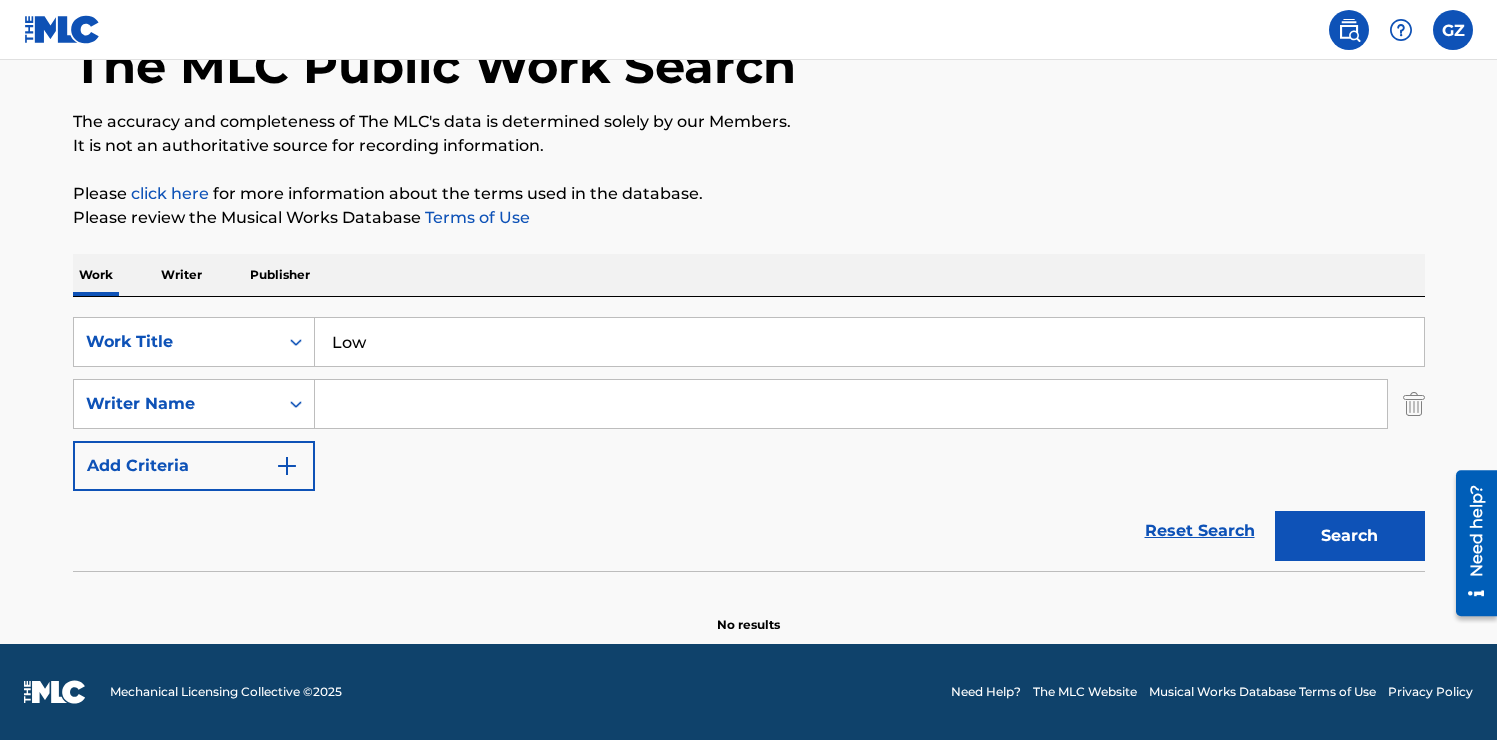 type 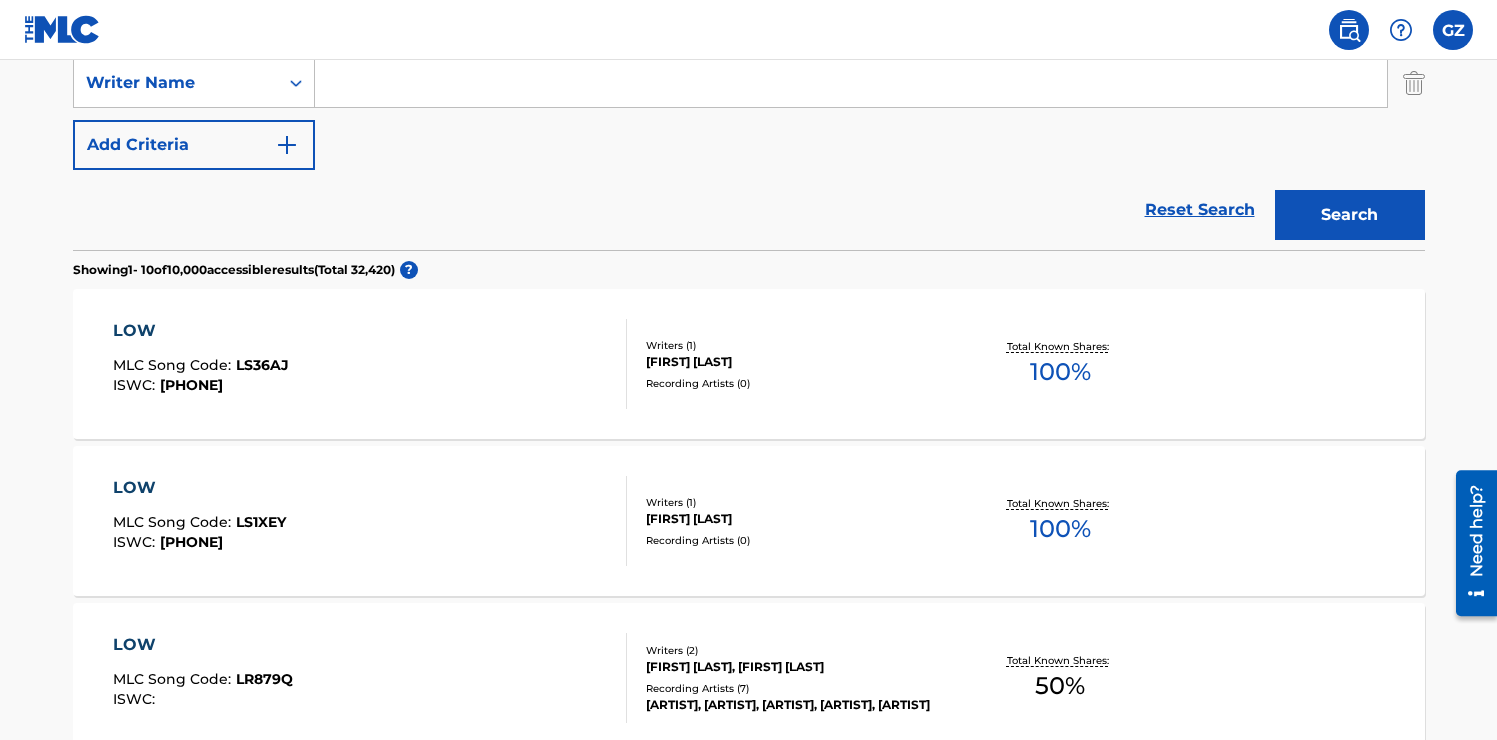 scroll, scrollTop: 218, scrollLeft: 0, axis: vertical 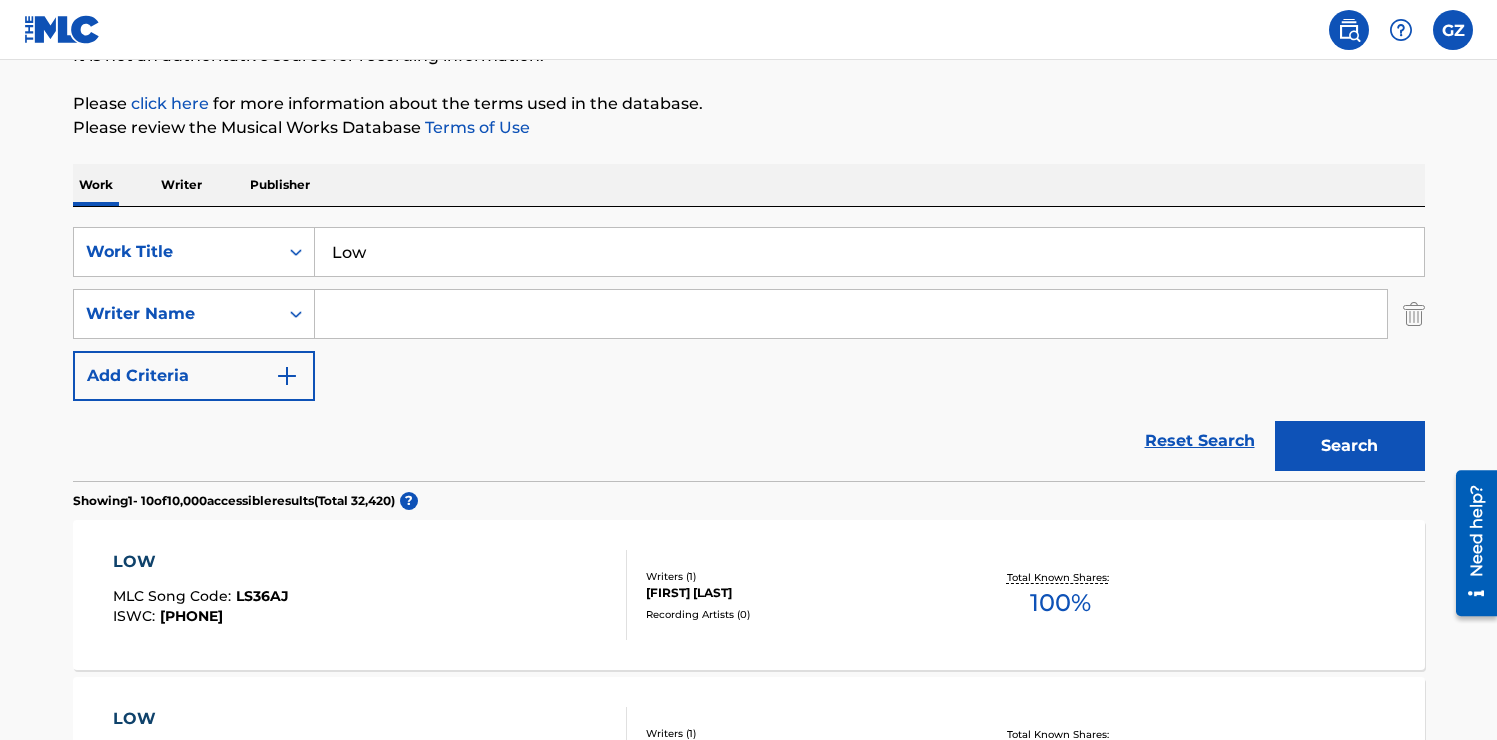 click on "Add Criteria" at bounding box center [194, 376] 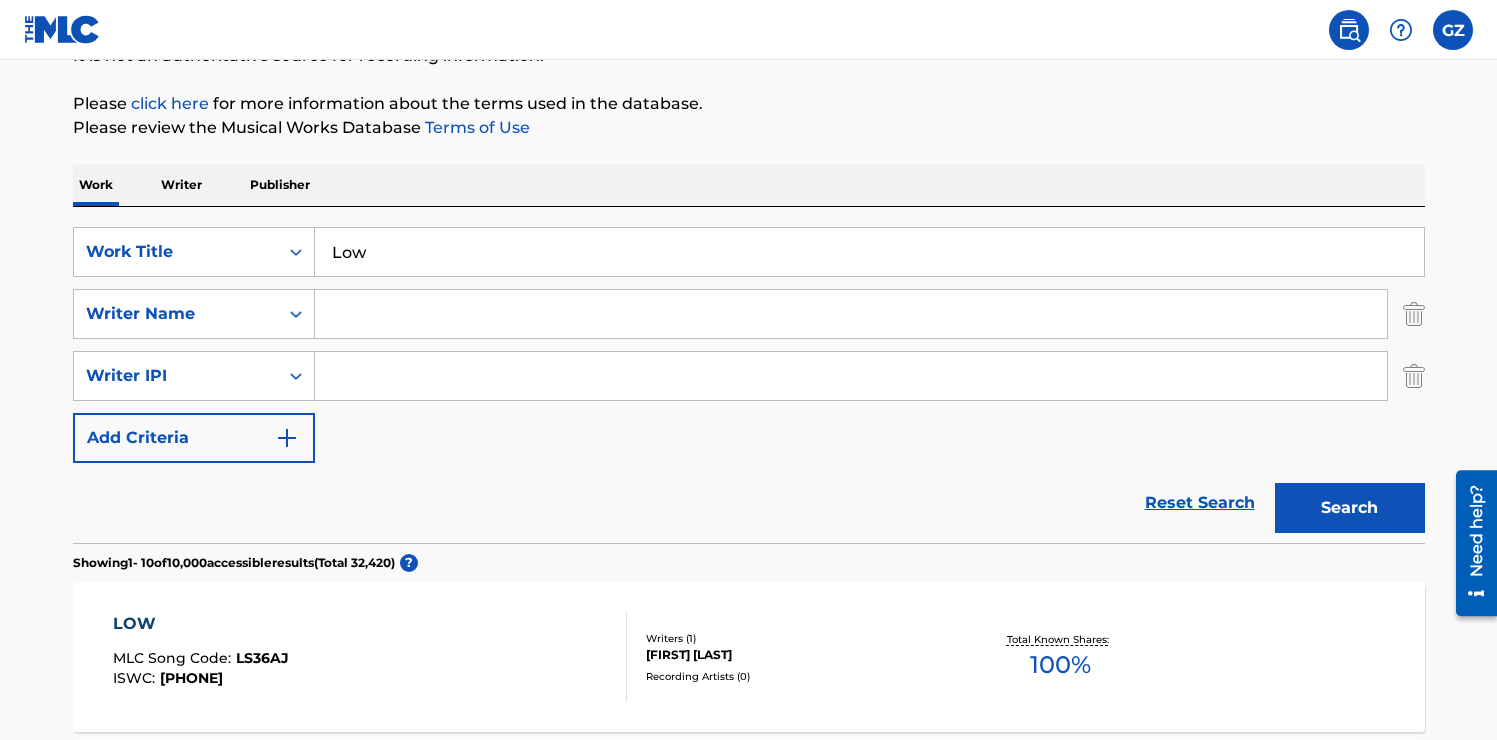 click on "Add Criteria" at bounding box center (194, 438) 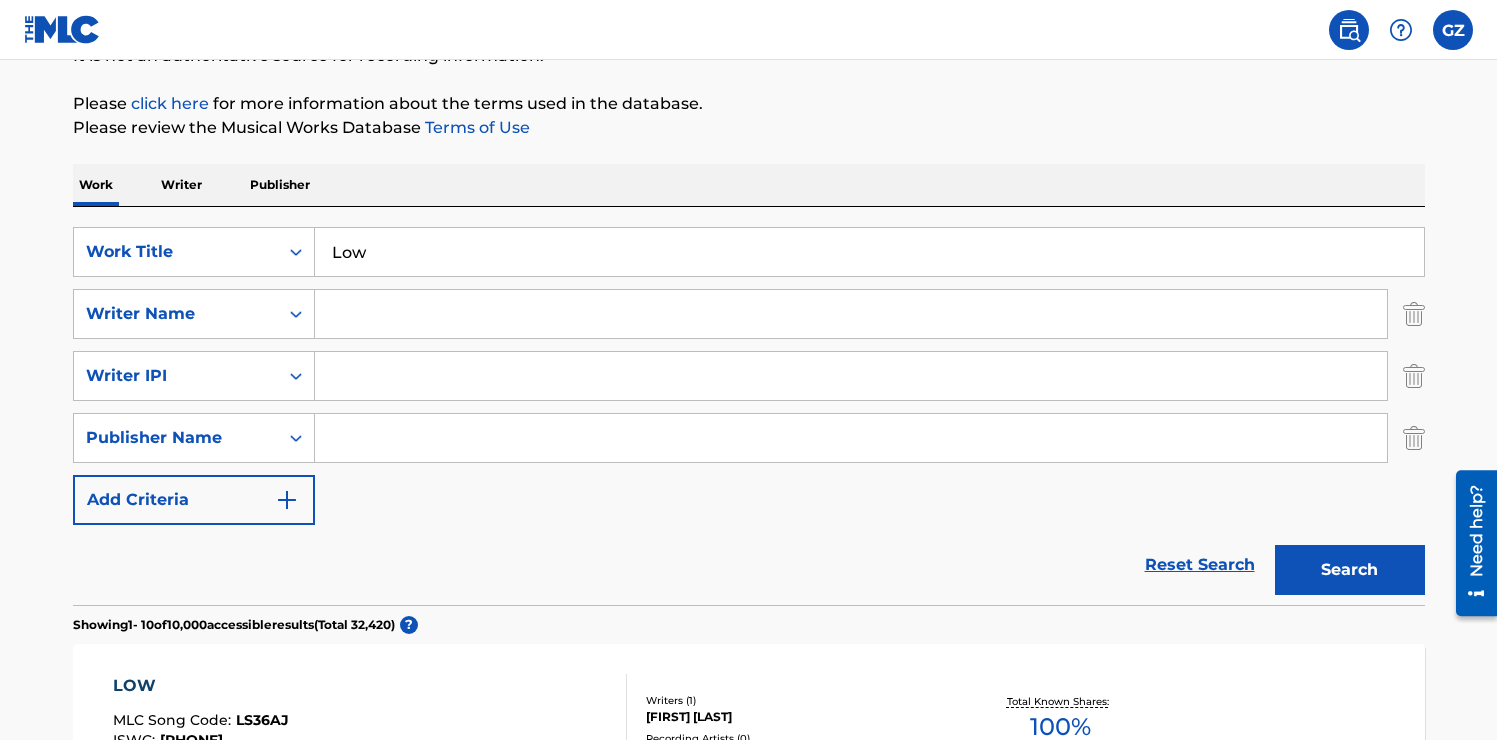 click on "Add Criteria" at bounding box center (194, 500) 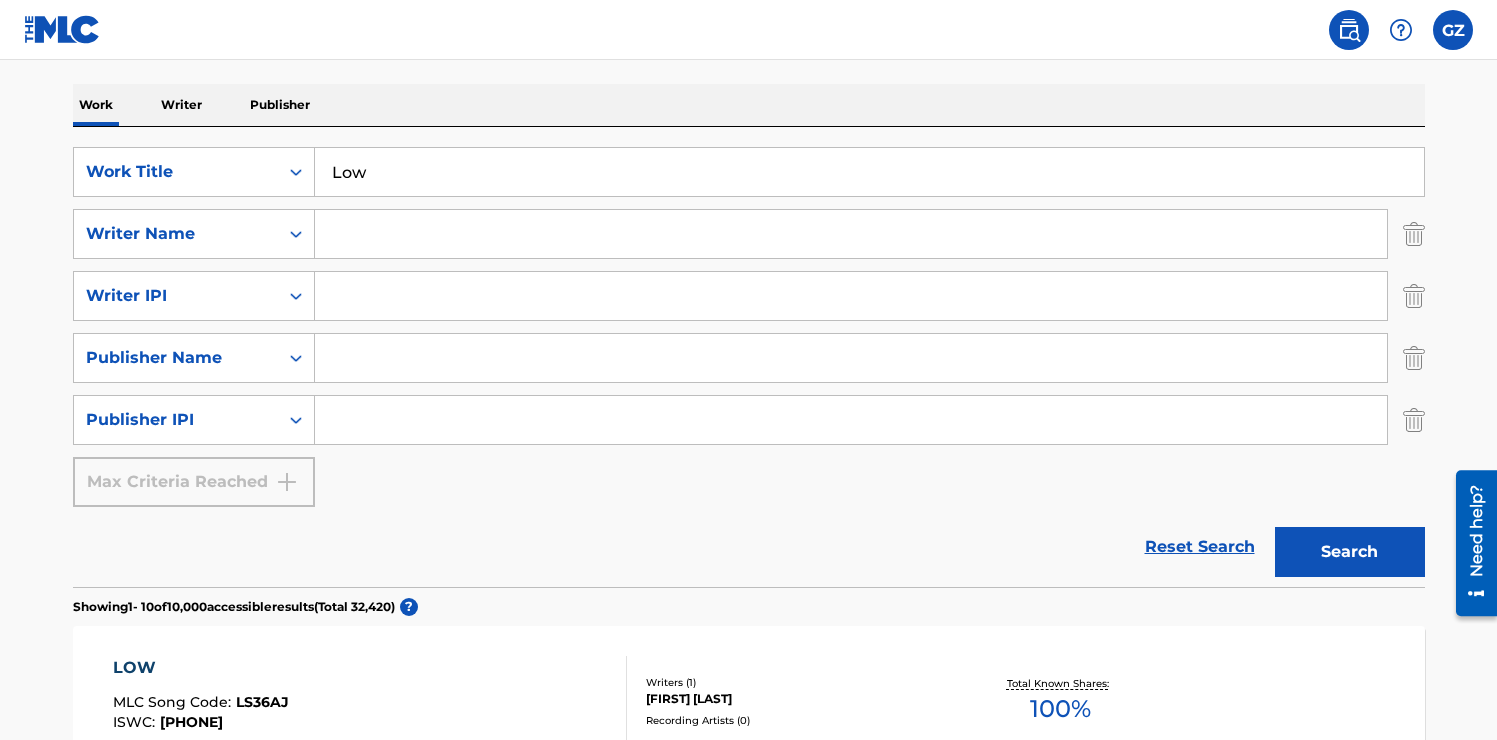 scroll, scrollTop: 290, scrollLeft: 0, axis: vertical 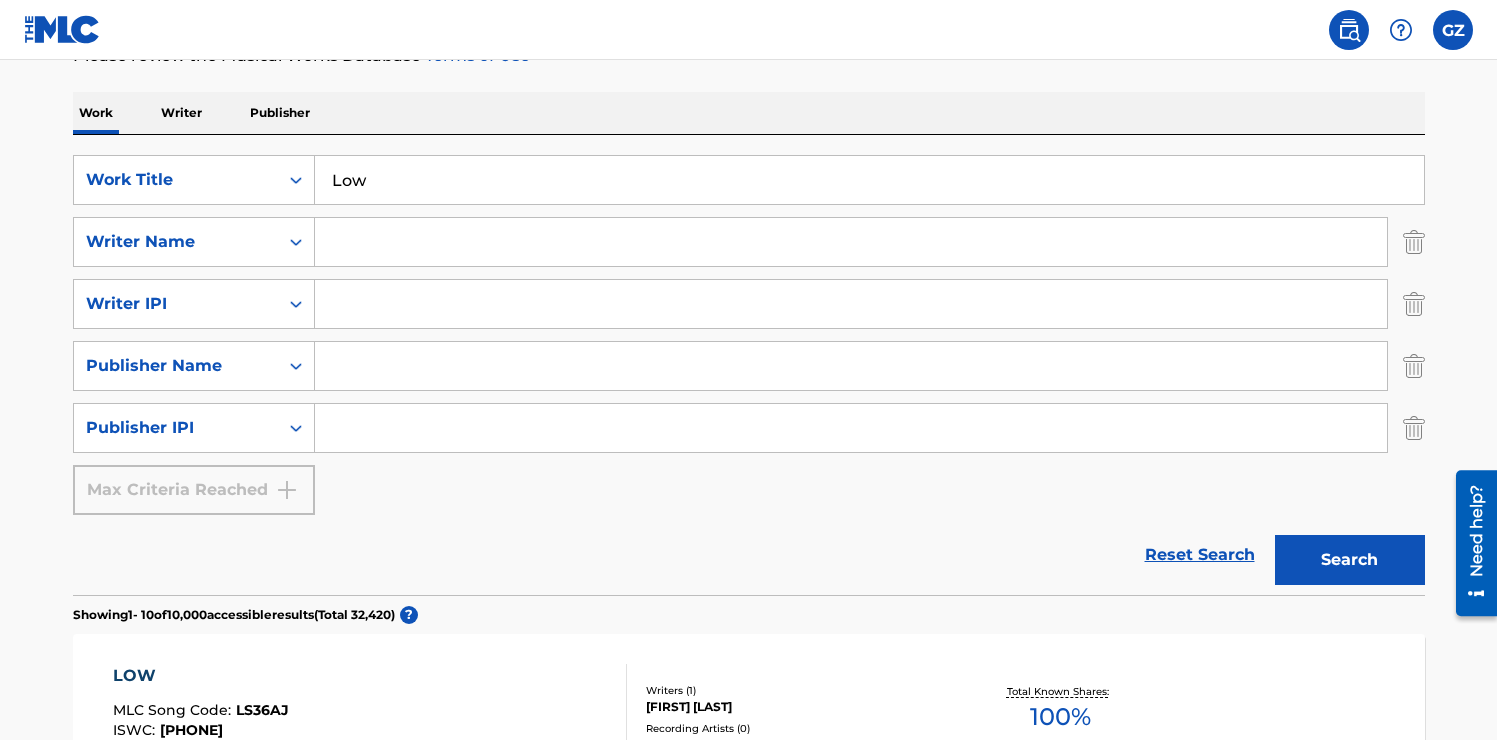 click on "Publisher" at bounding box center [280, 113] 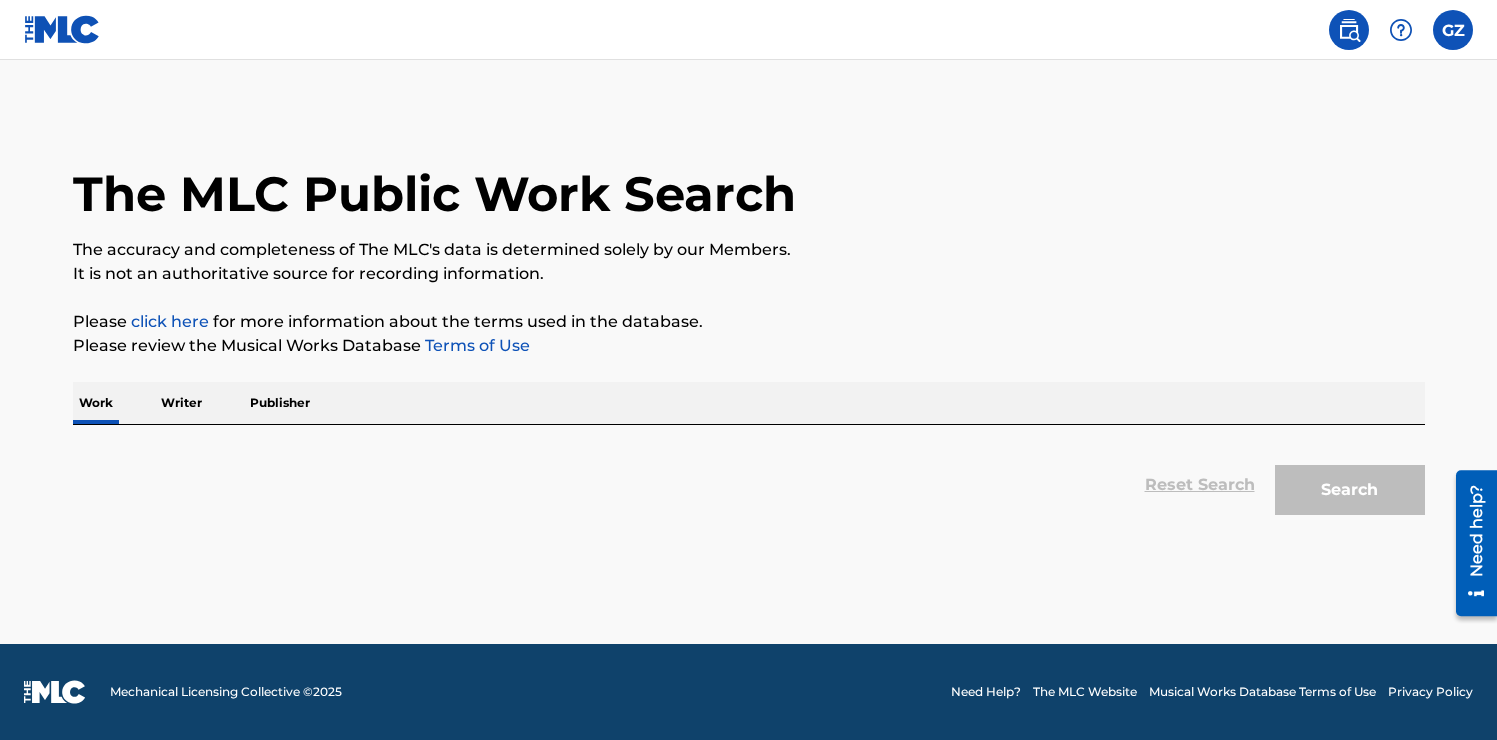 scroll, scrollTop: 0, scrollLeft: 0, axis: both 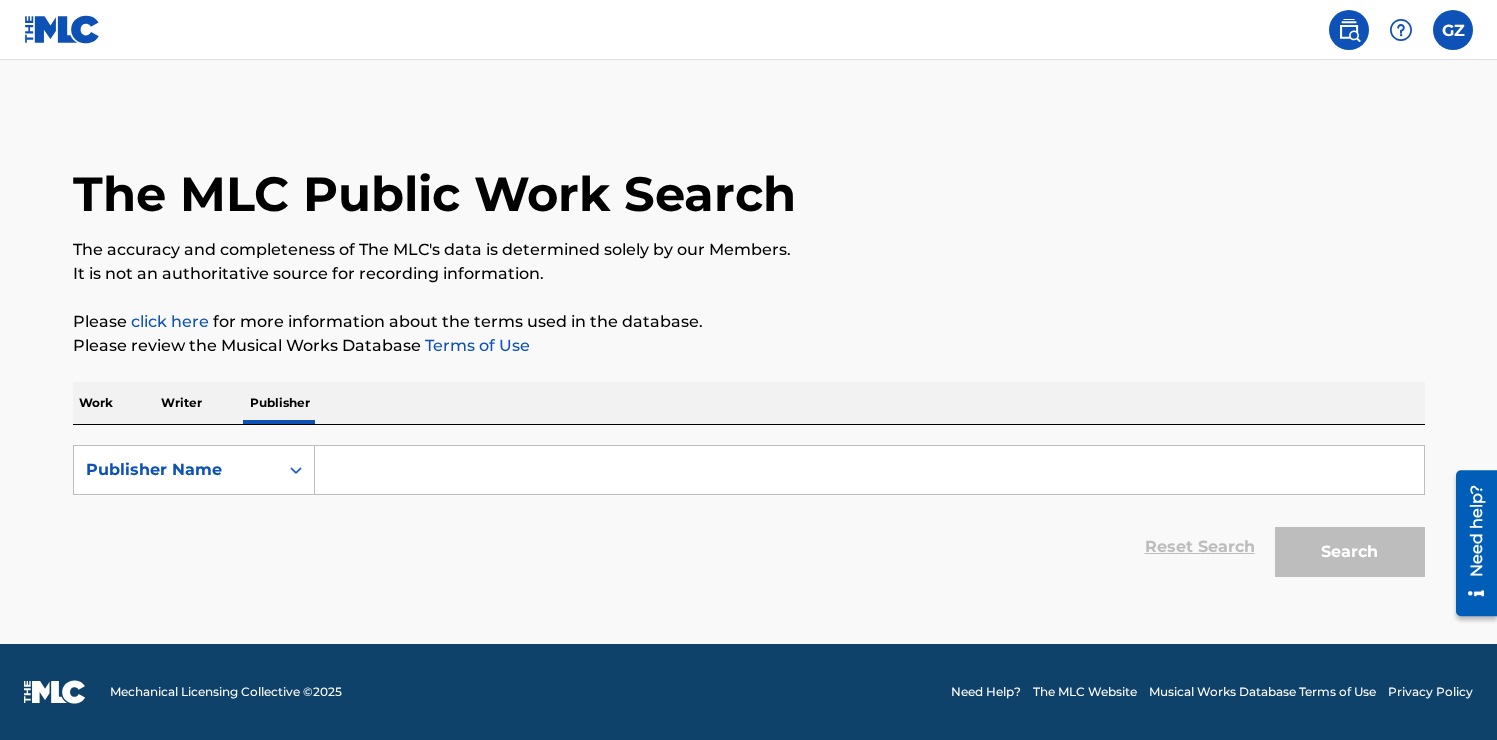 click on "Work" at bounding box center [96, 403] 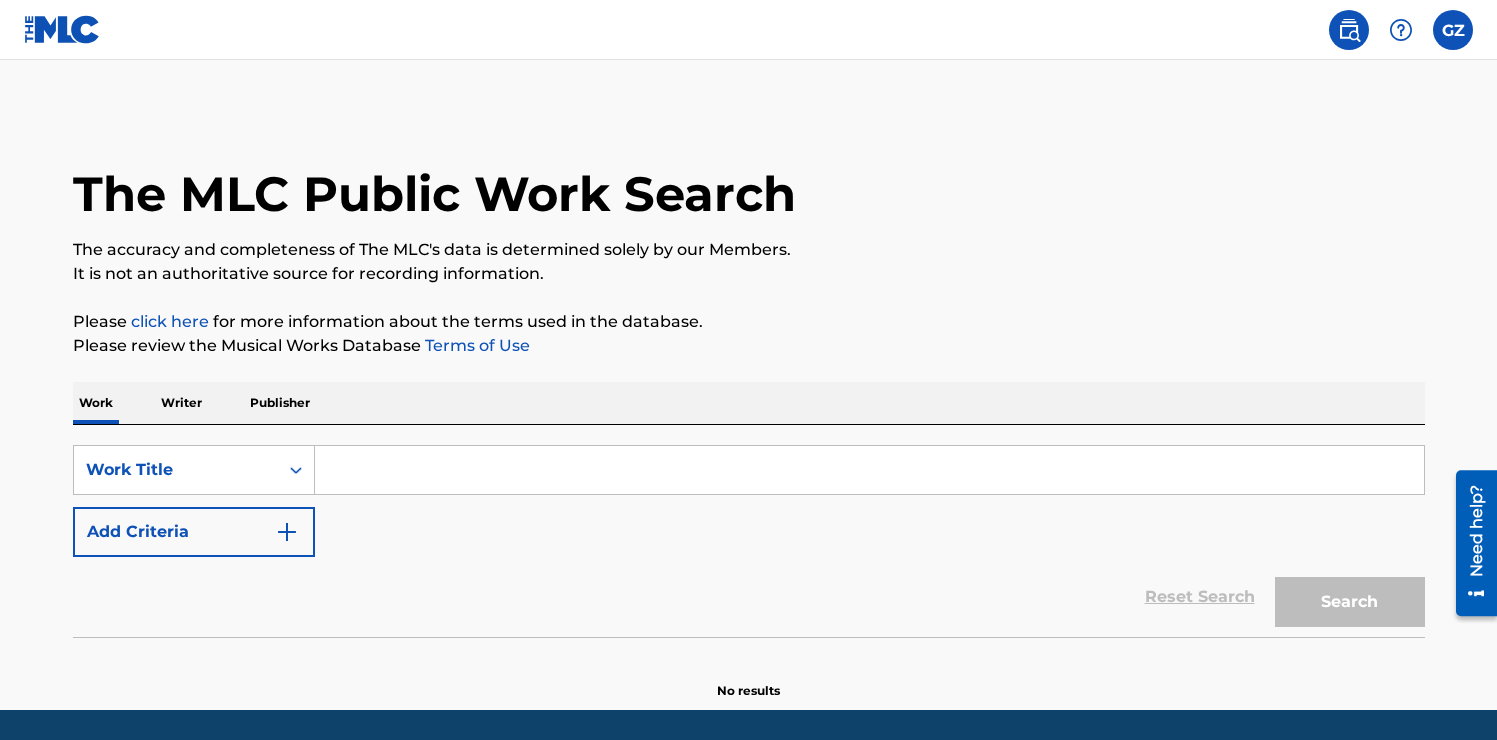 click at bounding box center (869, 470) 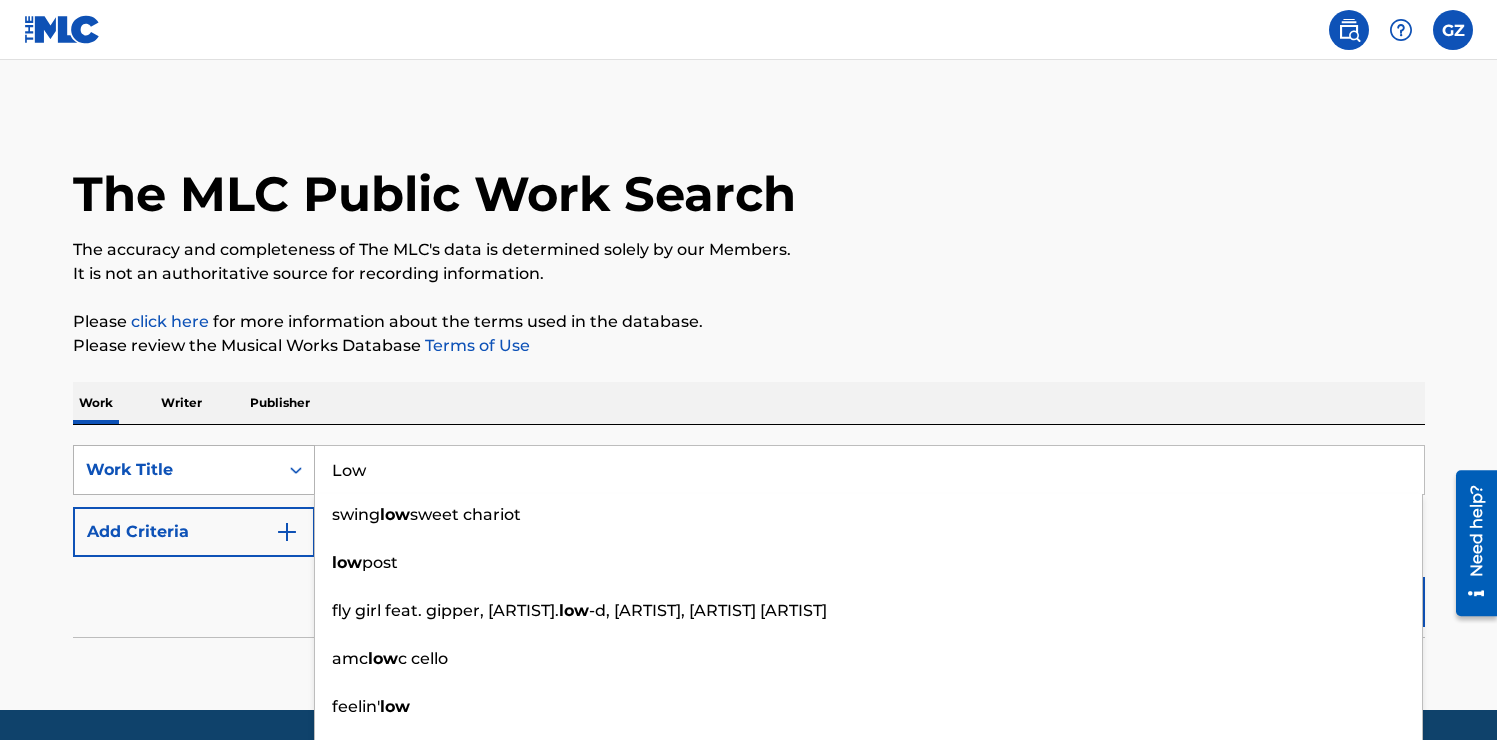 type on "Low" 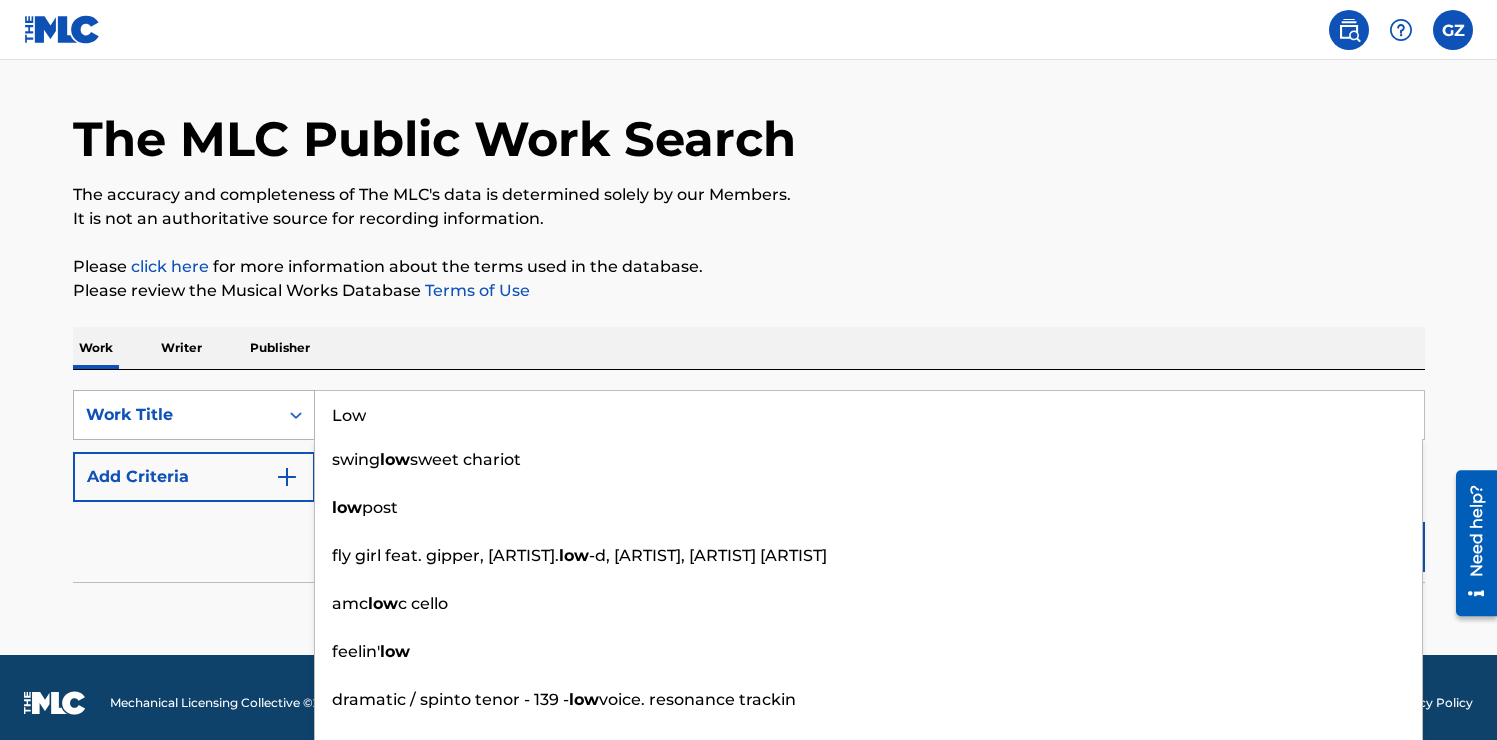 click on "Work Title" at bounding box center [194, 415] 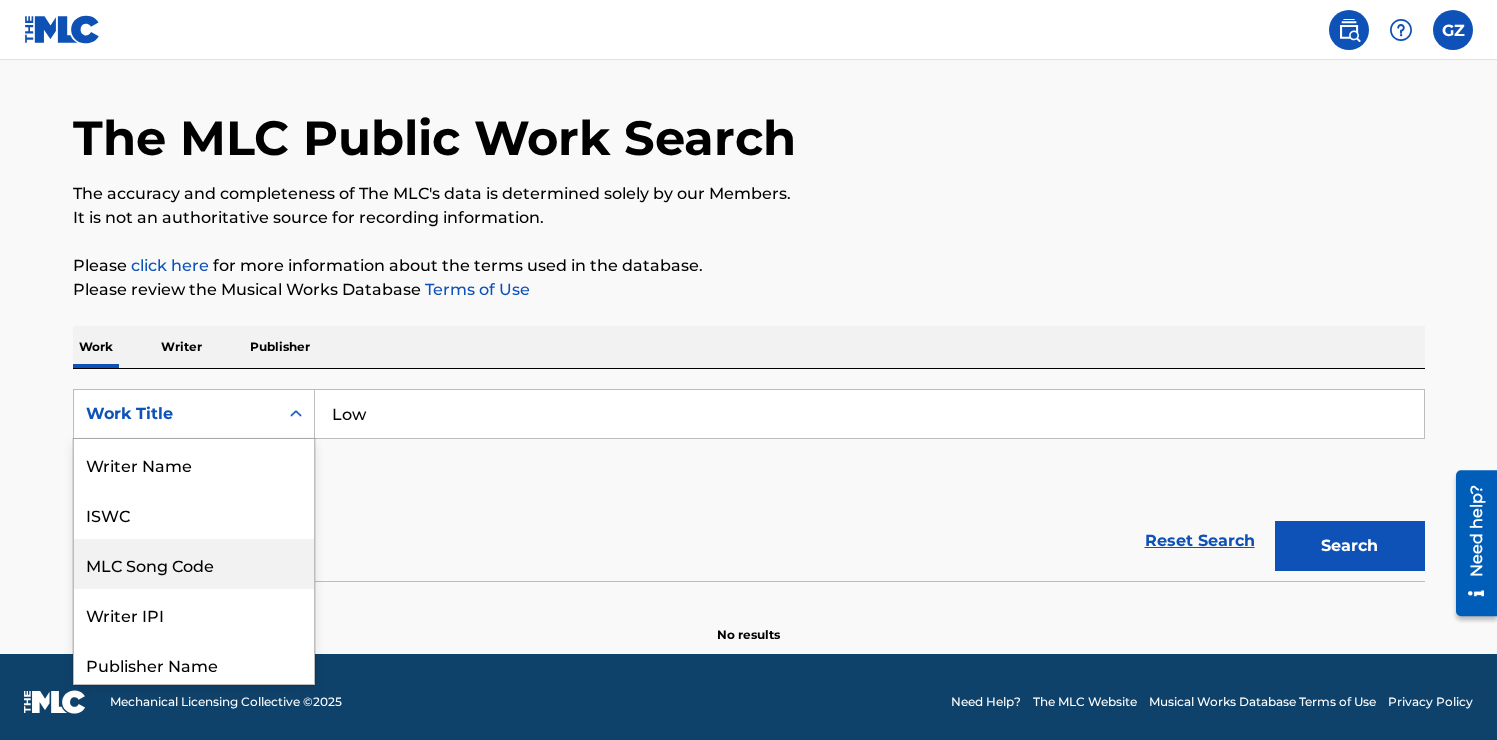scroll, scrollTop: 100, scrollLeft: 0, axis: vertical 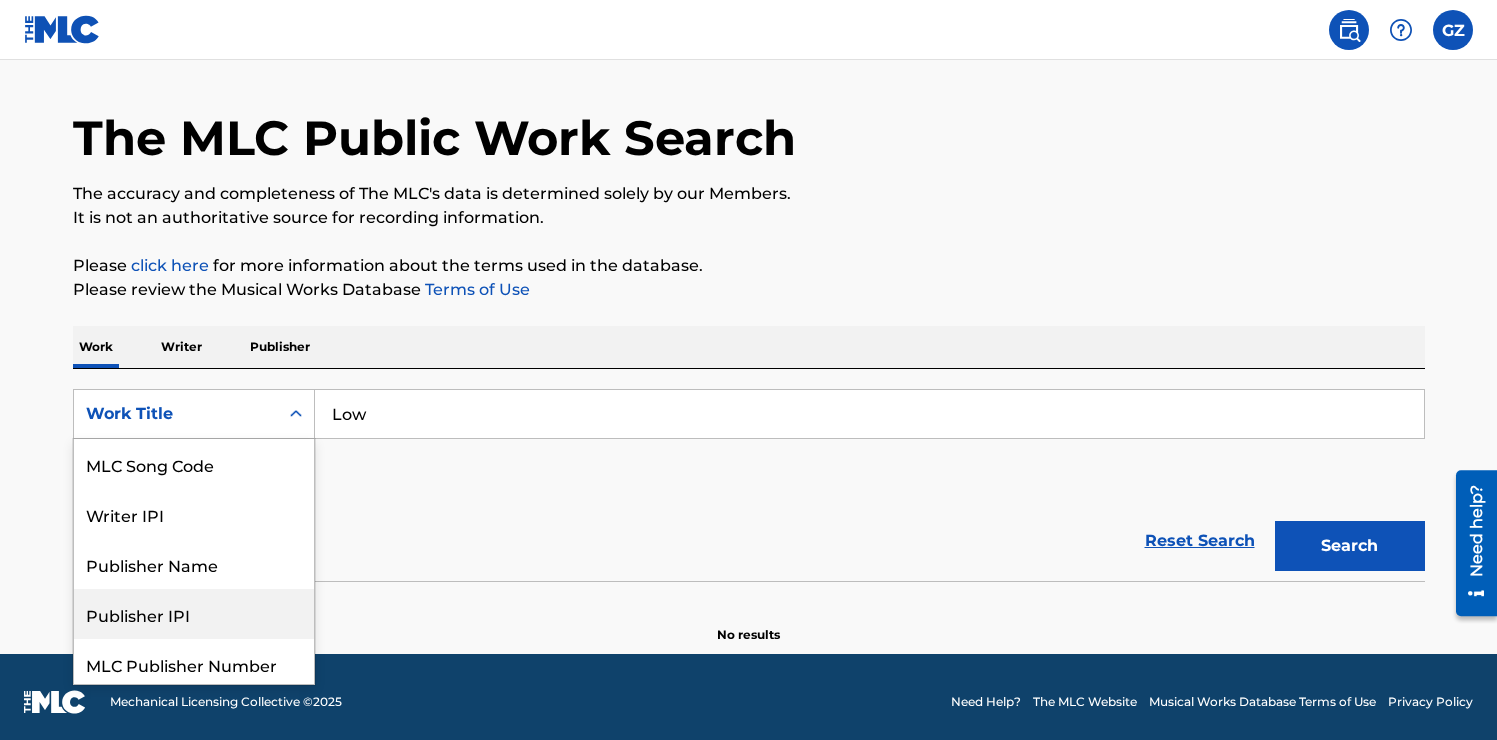 click on "No results" at bounding box center [749, 618] 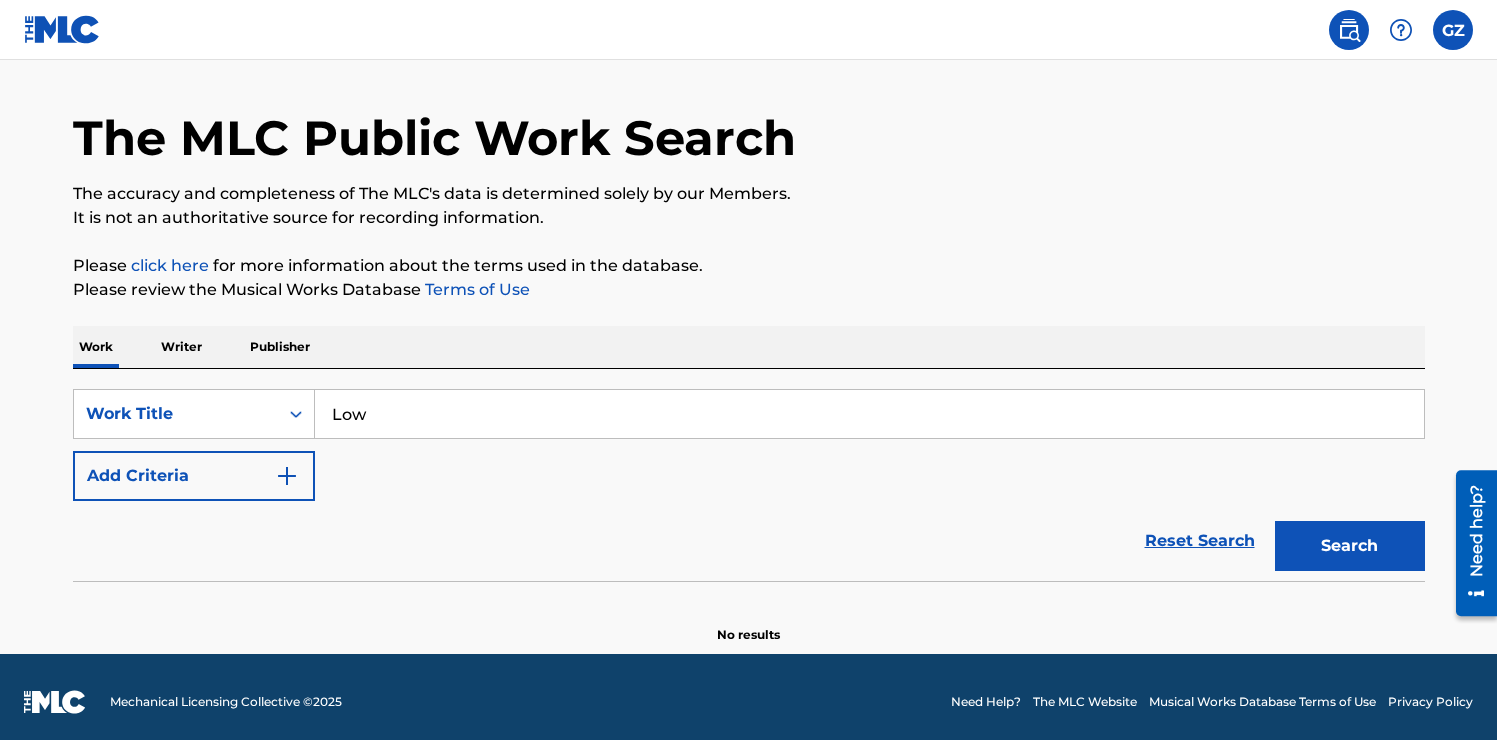 click on "Search" at bounding box center [1350, 546] 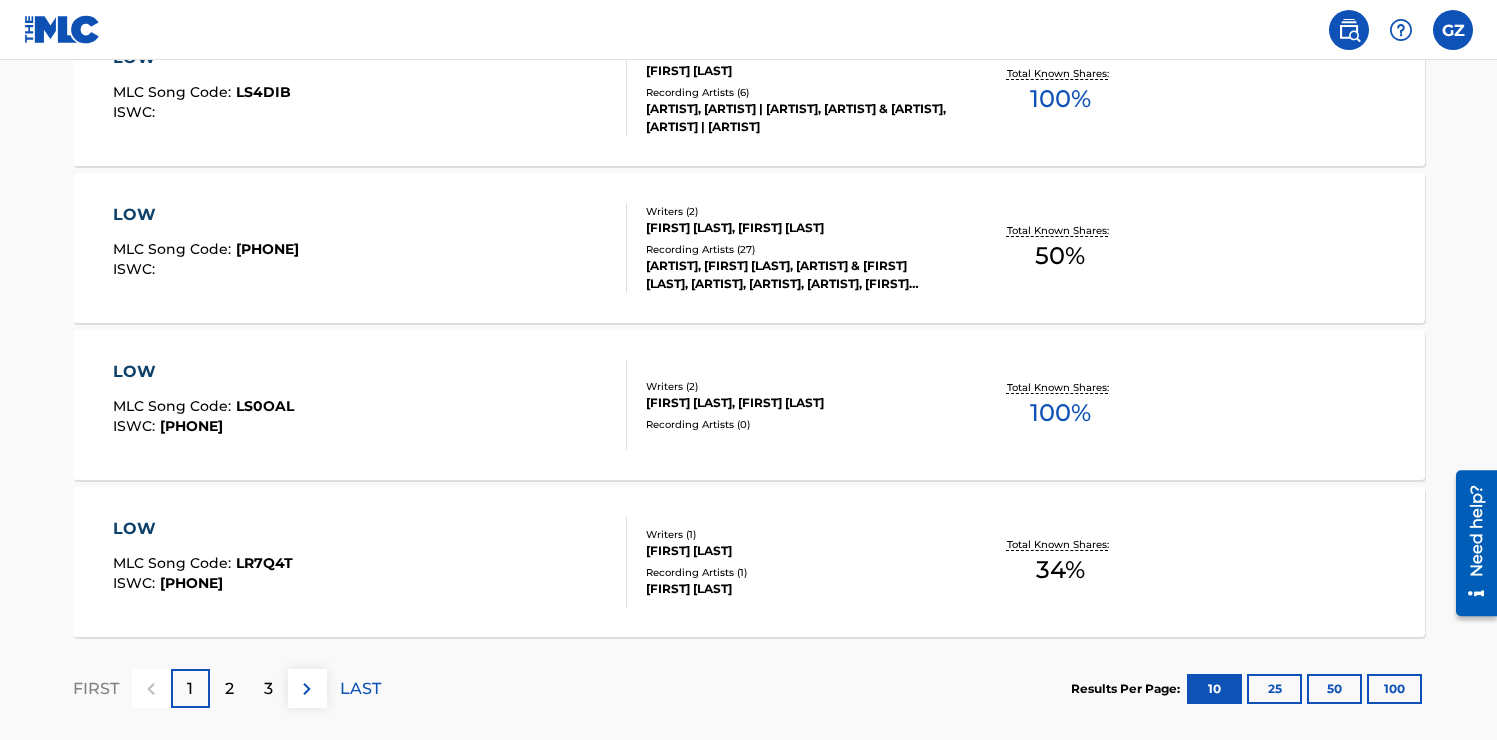scroll, scrollTop: 1608, scrollLeft: 0, axis: vertical 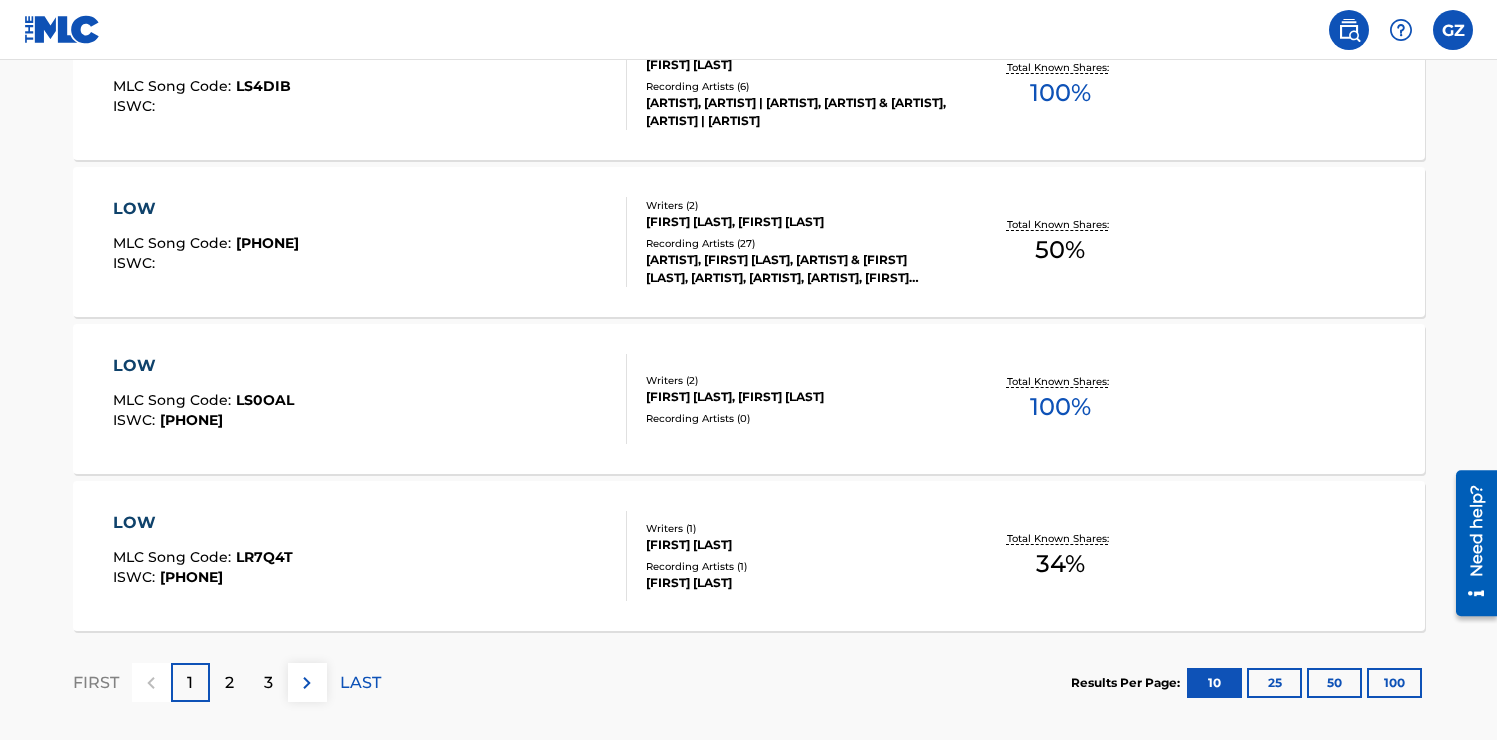 click on "2" at bounding box center [229, 682] 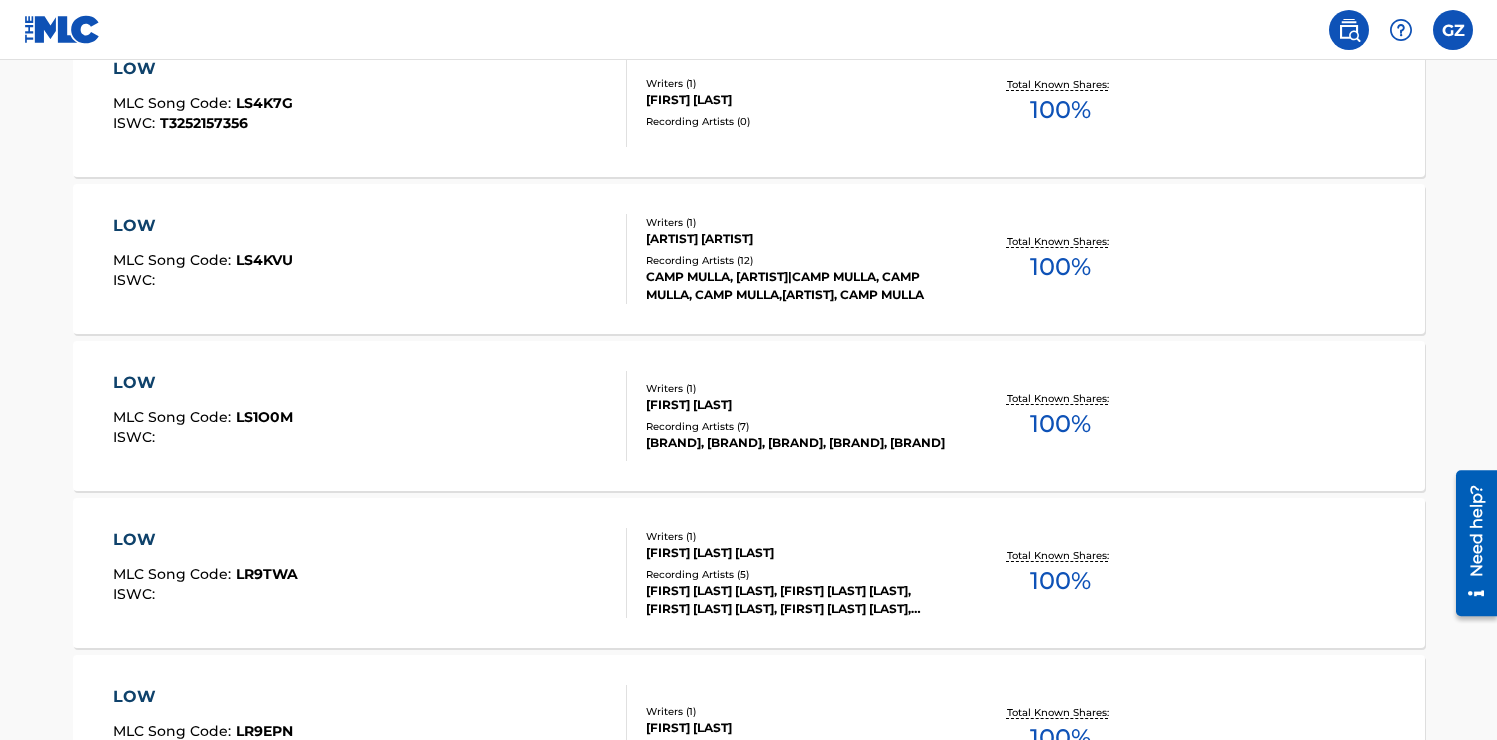 scroll, scrollTop: 1114, scrollLeft: 0, axis: vertical 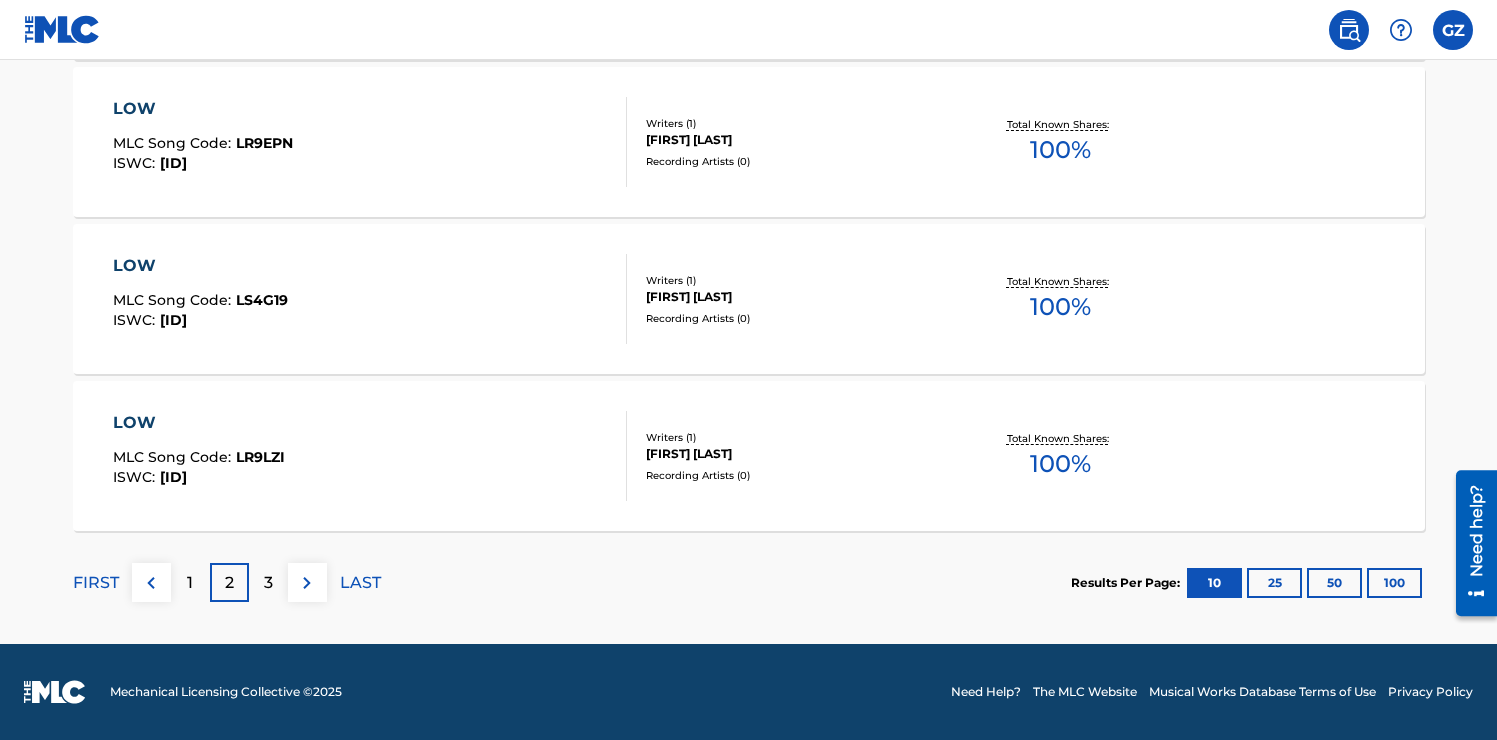 click on "3" at bounding box center [268, 583] 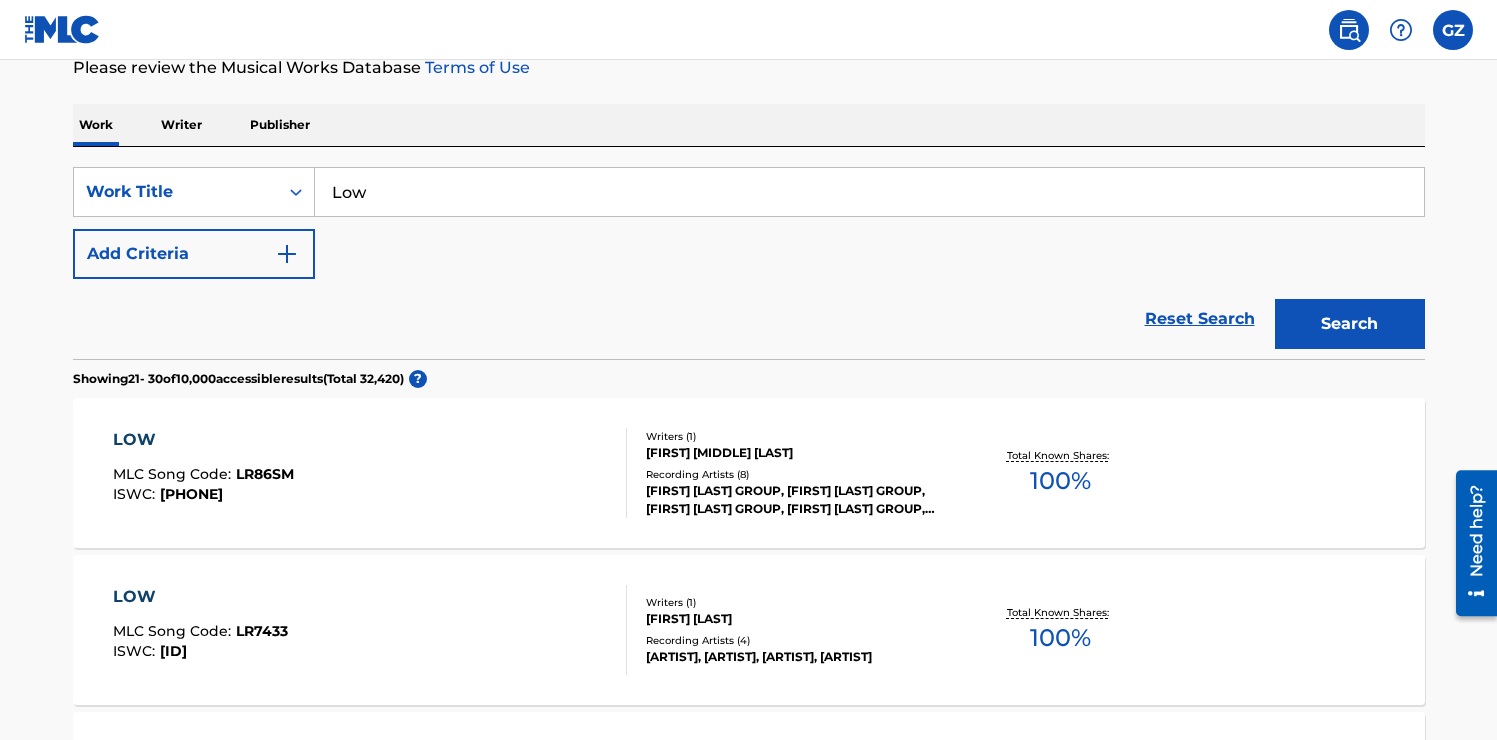 scroll, scrollTop: 245, scrollLeft: 0, axis: vertical 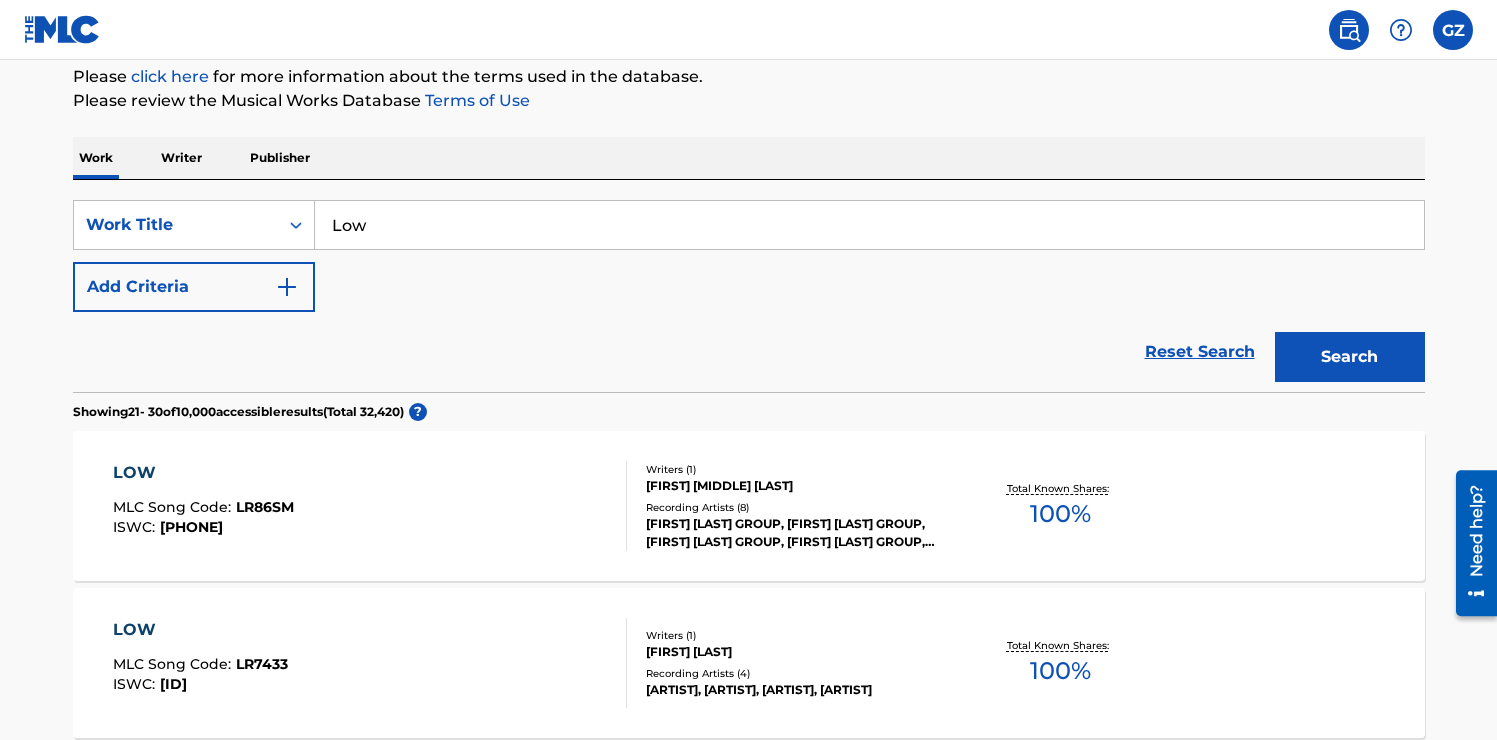 click on "Low" at bounding box center [869, 225] 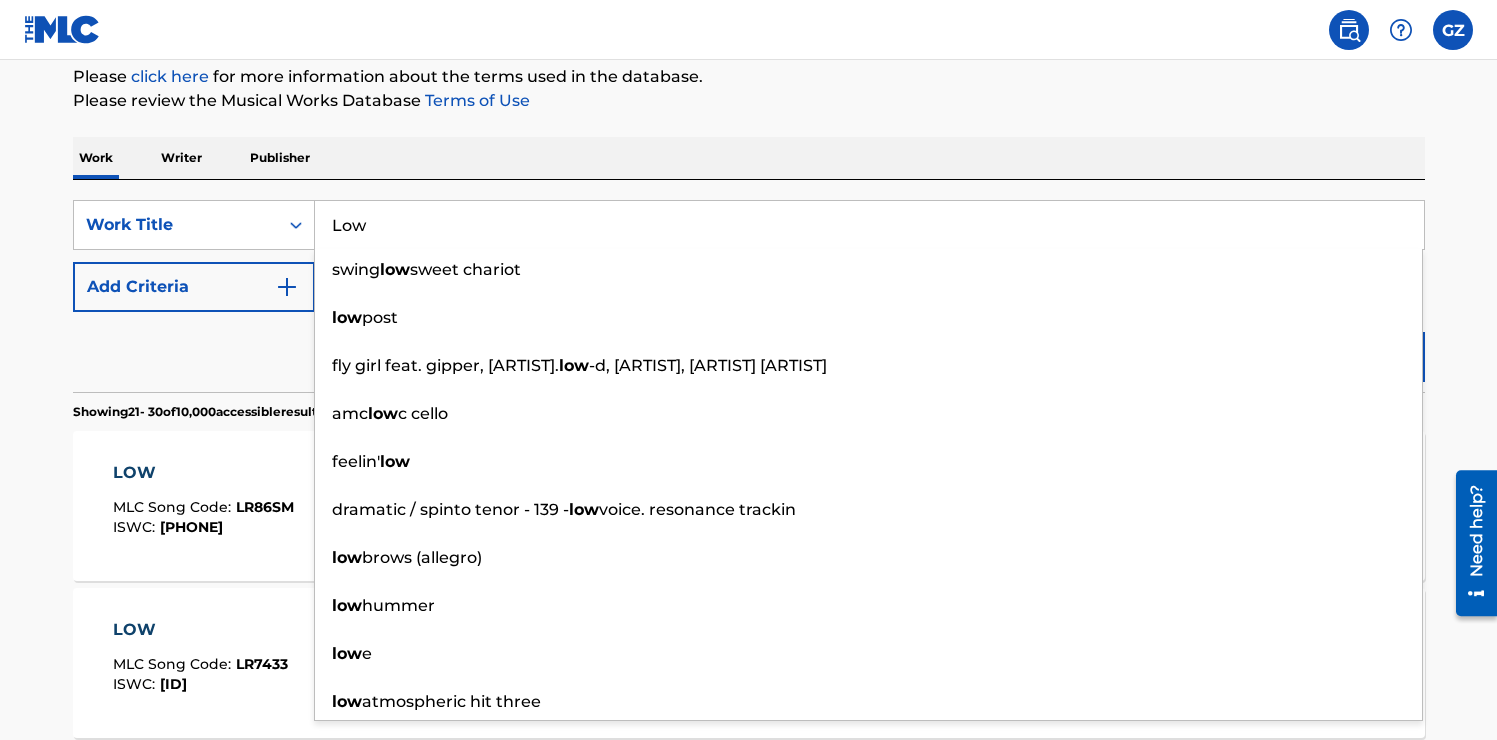 click on "Reset Search Search" at bounding box center (749, 352) 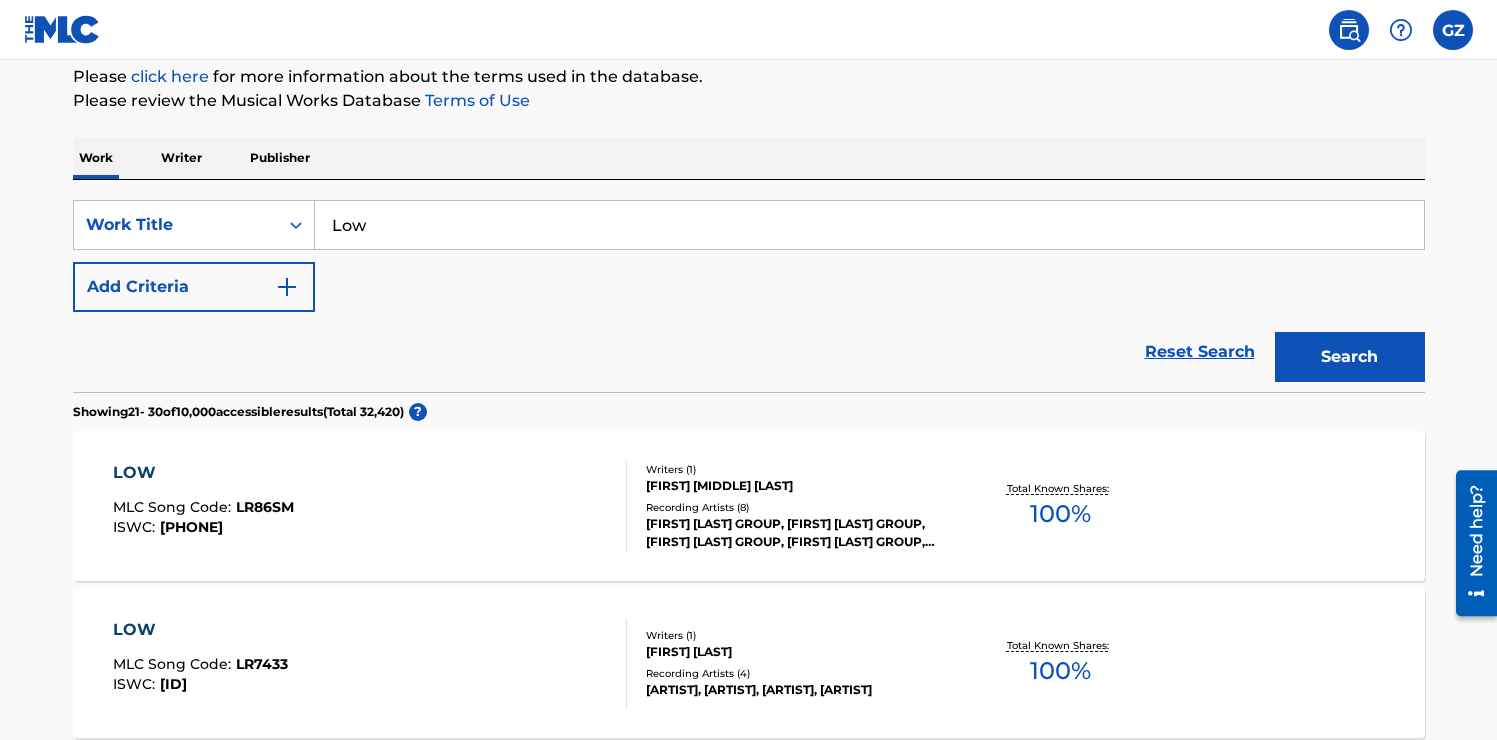 click on "Add Criteria" at bounding box center [194, 287] 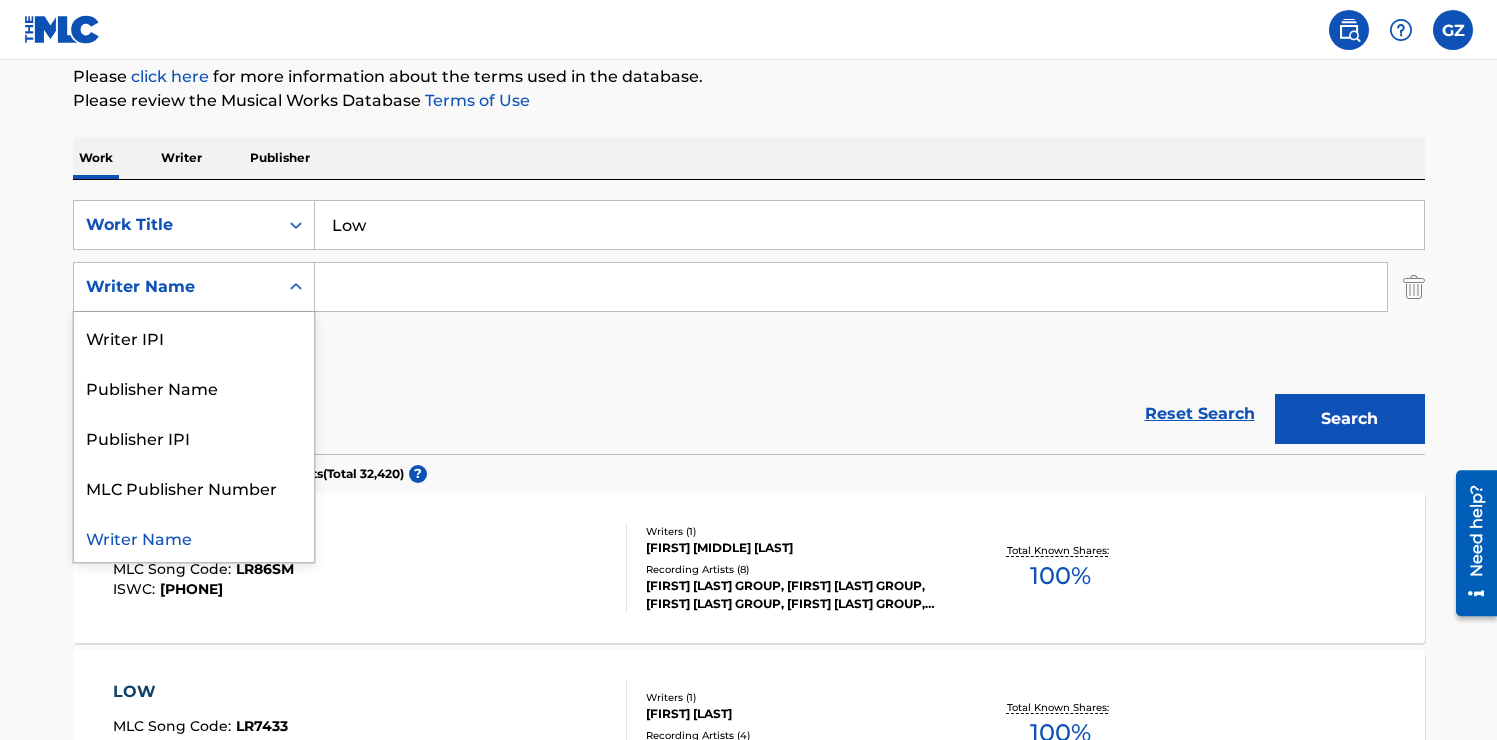 click on "Writer Name" at bounding box center [176, 287] 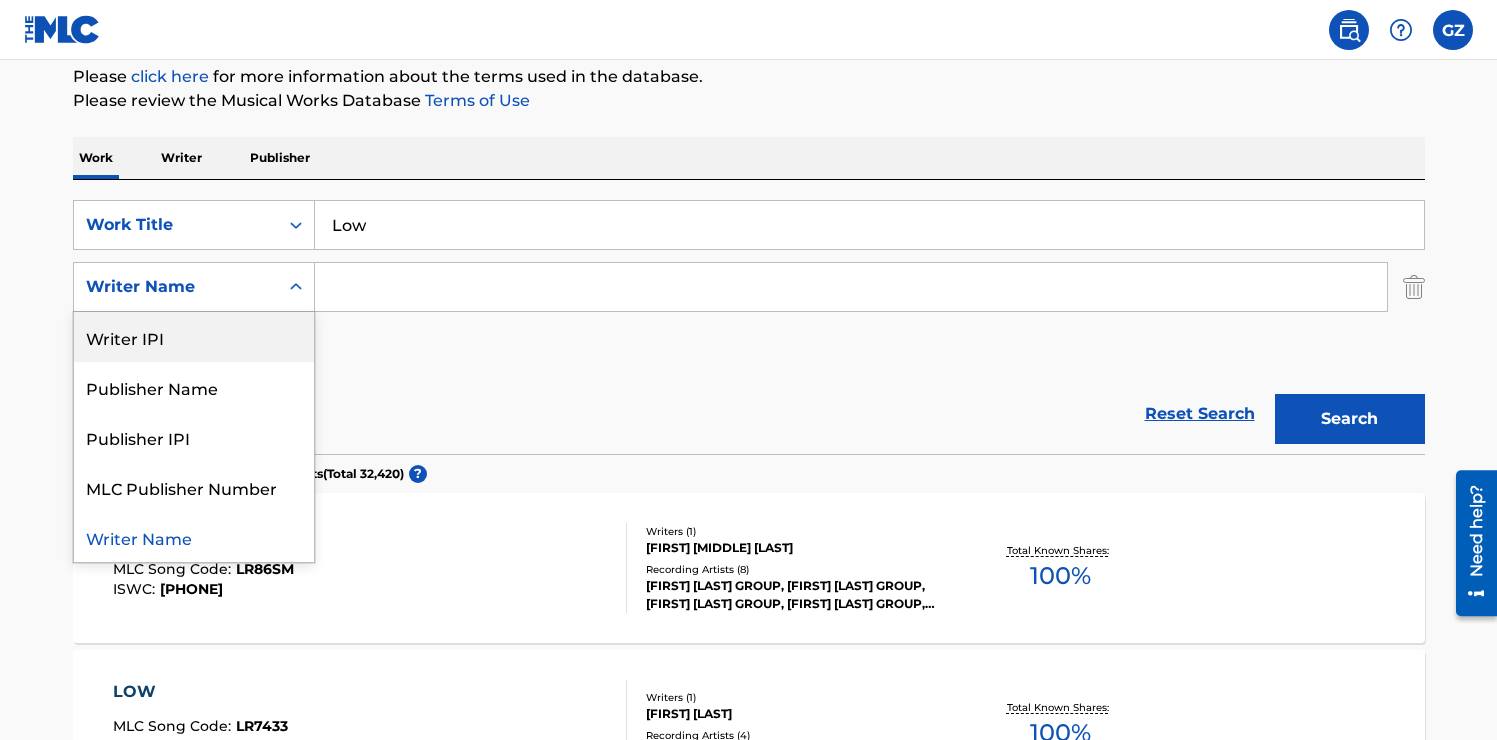 click on "SearchWithCriteria4a260502-a63e-4017-930c-176eb019a9f0 Work Title Low SearchWithCriteria09437356-772c-41f2-b127-35937b362ac5 Writer IPI, 1 of 5. 5 results available. Use Up and Down to choose options, press Enter to select the currently focused option, press Escape to exit the menu, press Tab to select the option and exit the menu. Writer Name Writer IPI Publisher Name Publisher IPI MLC Publisher Number Writer Name Add Criteria" at bounding box center (749, 287) 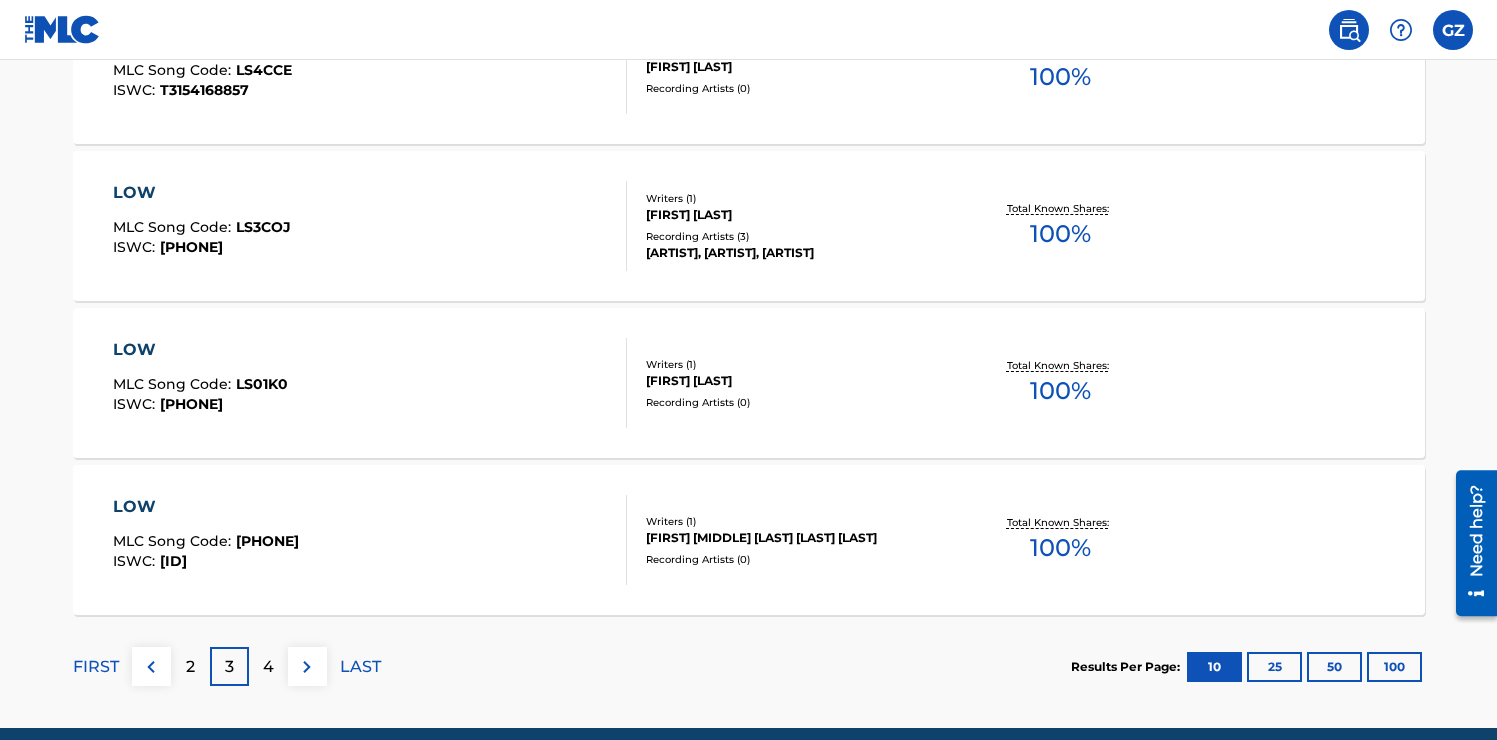 scroll, scrollTop: 1770, scrollLeft: 0, axis: vertical 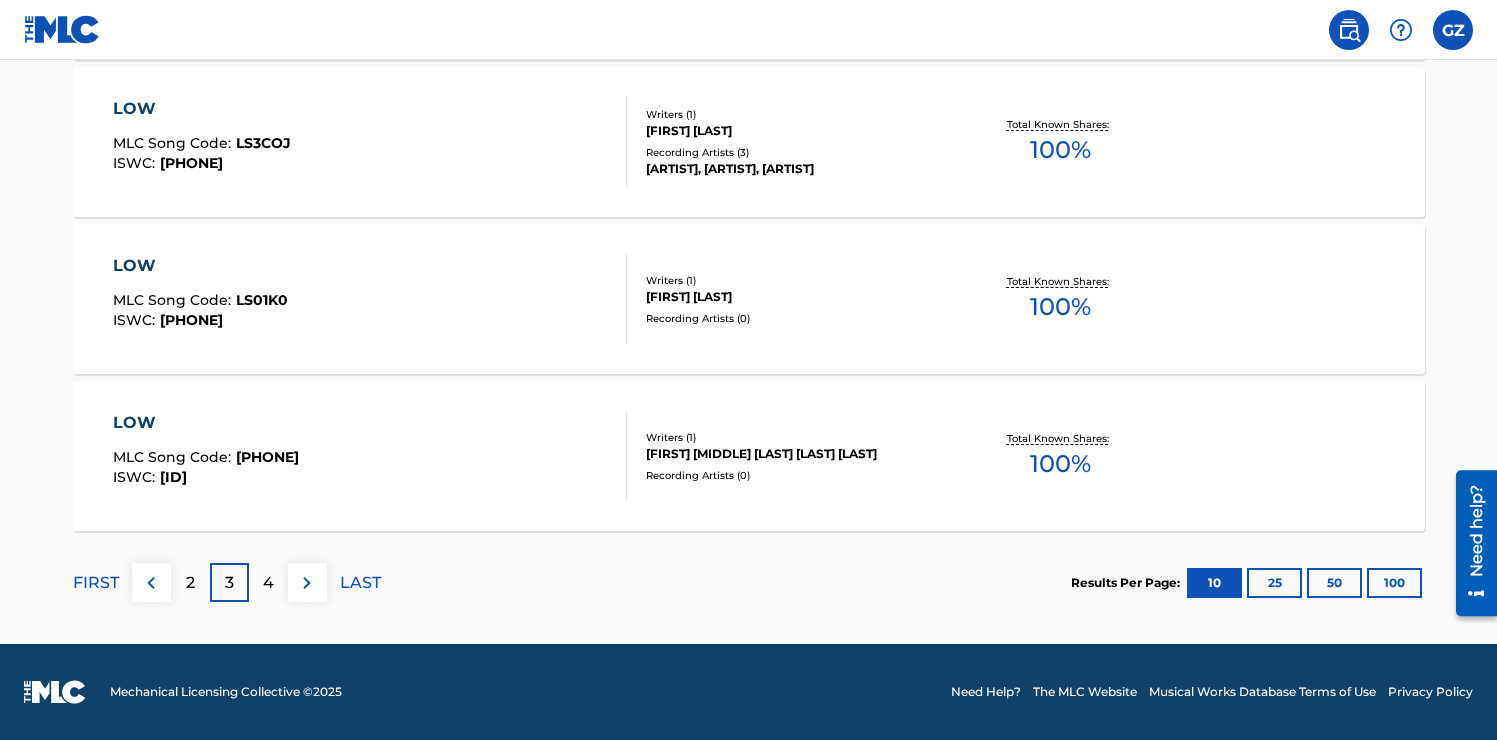 click on "4" at bounding box center [268, 582] 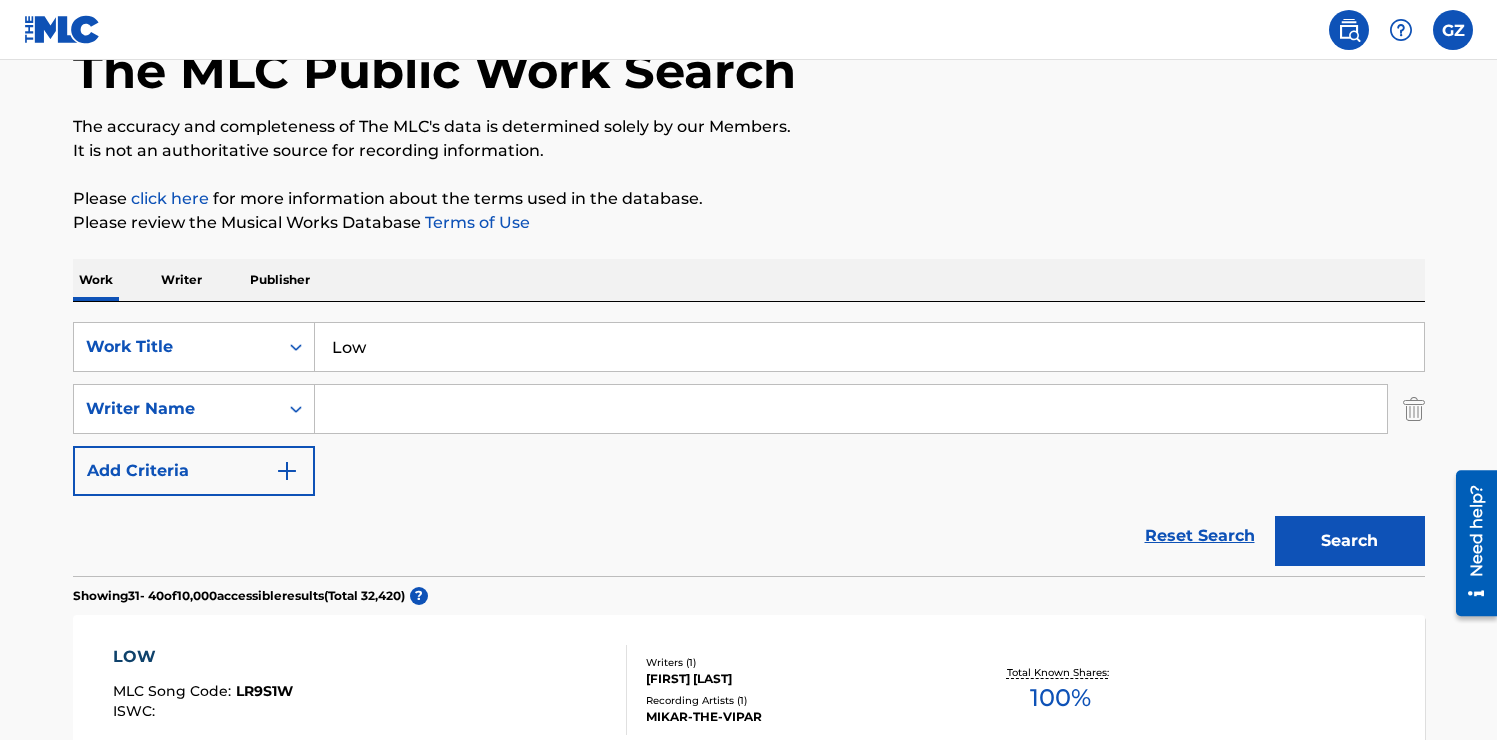 scroll, scrollTop: 122, scrollLeft: 0, axis: vertical 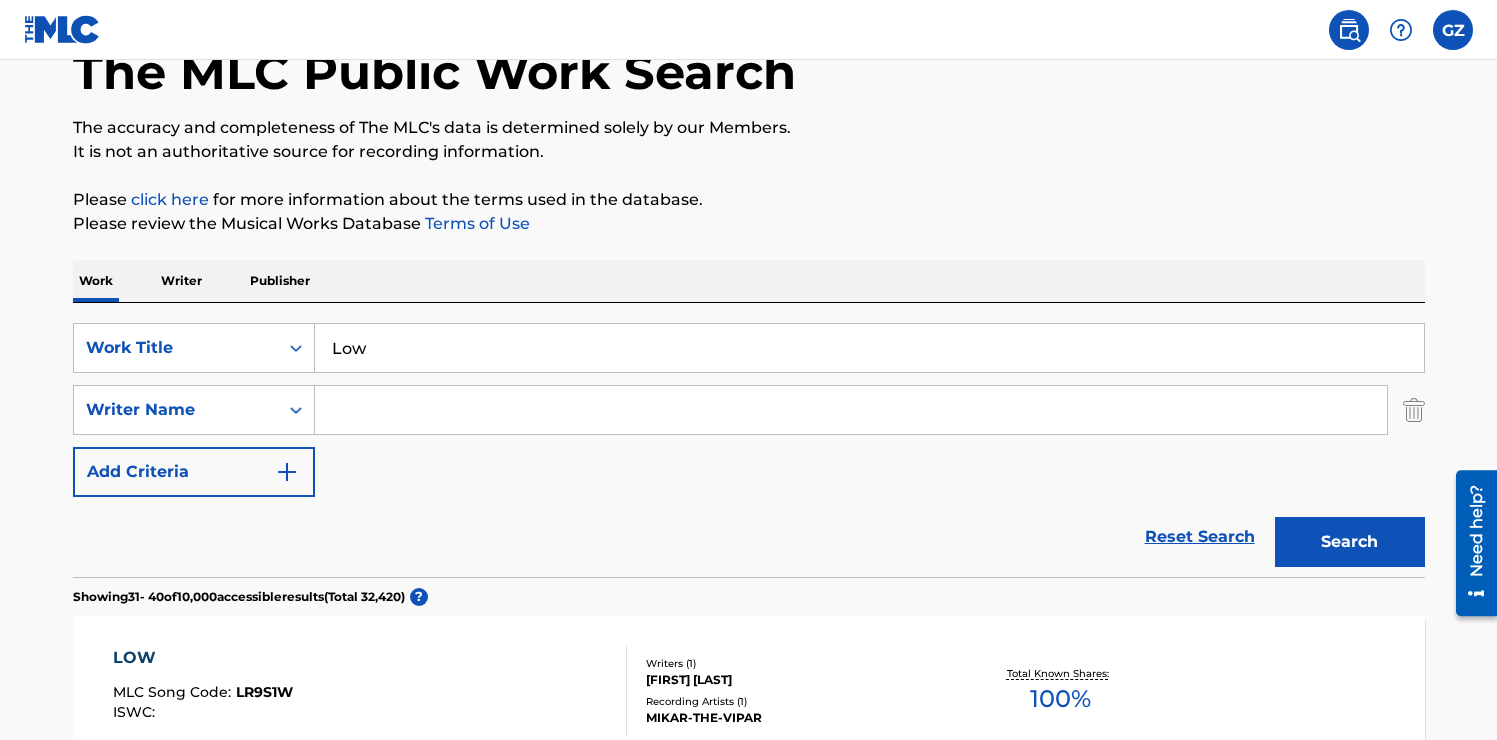 click on "Writer" at bounding box center [181, 281] 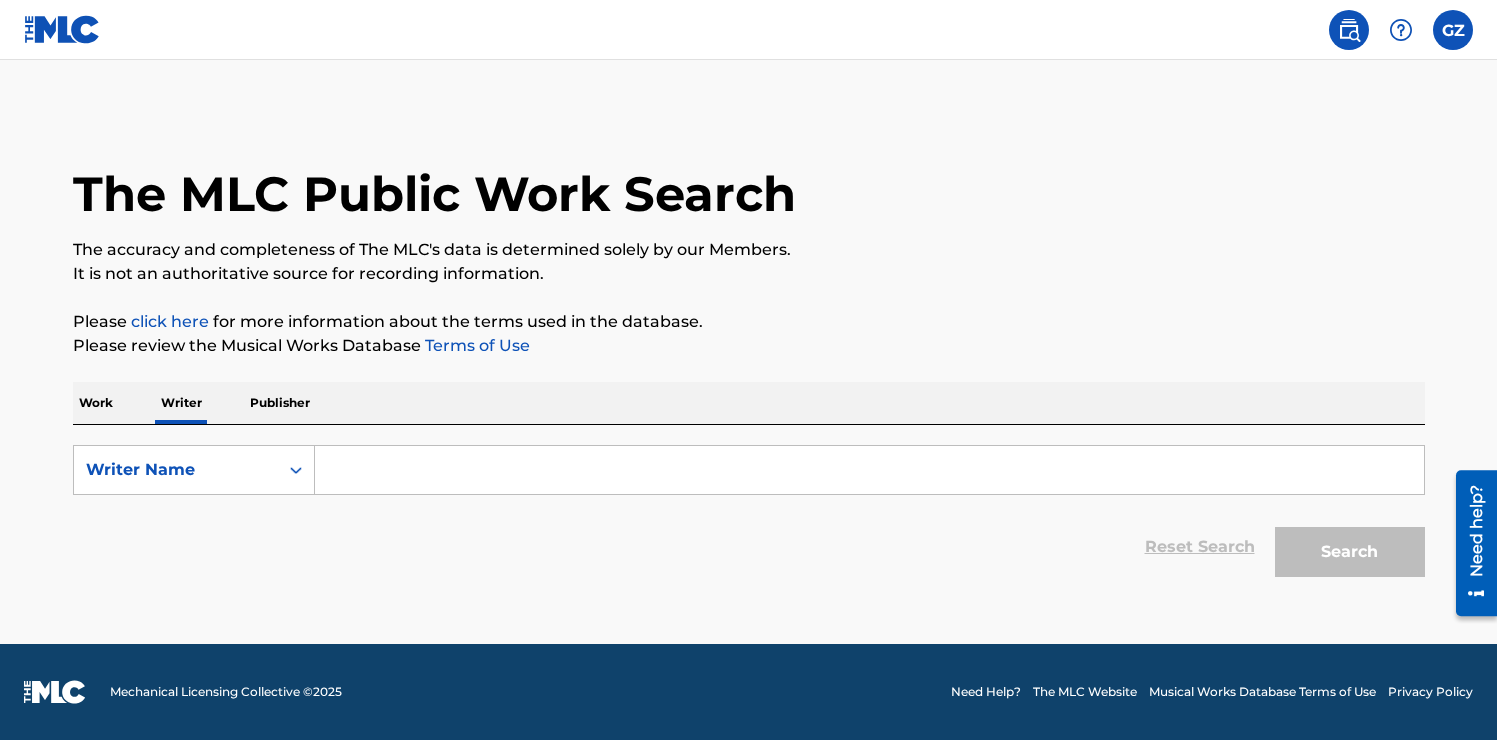 scroll, scrollTop: 0, scrollLeft: 0, axis: both 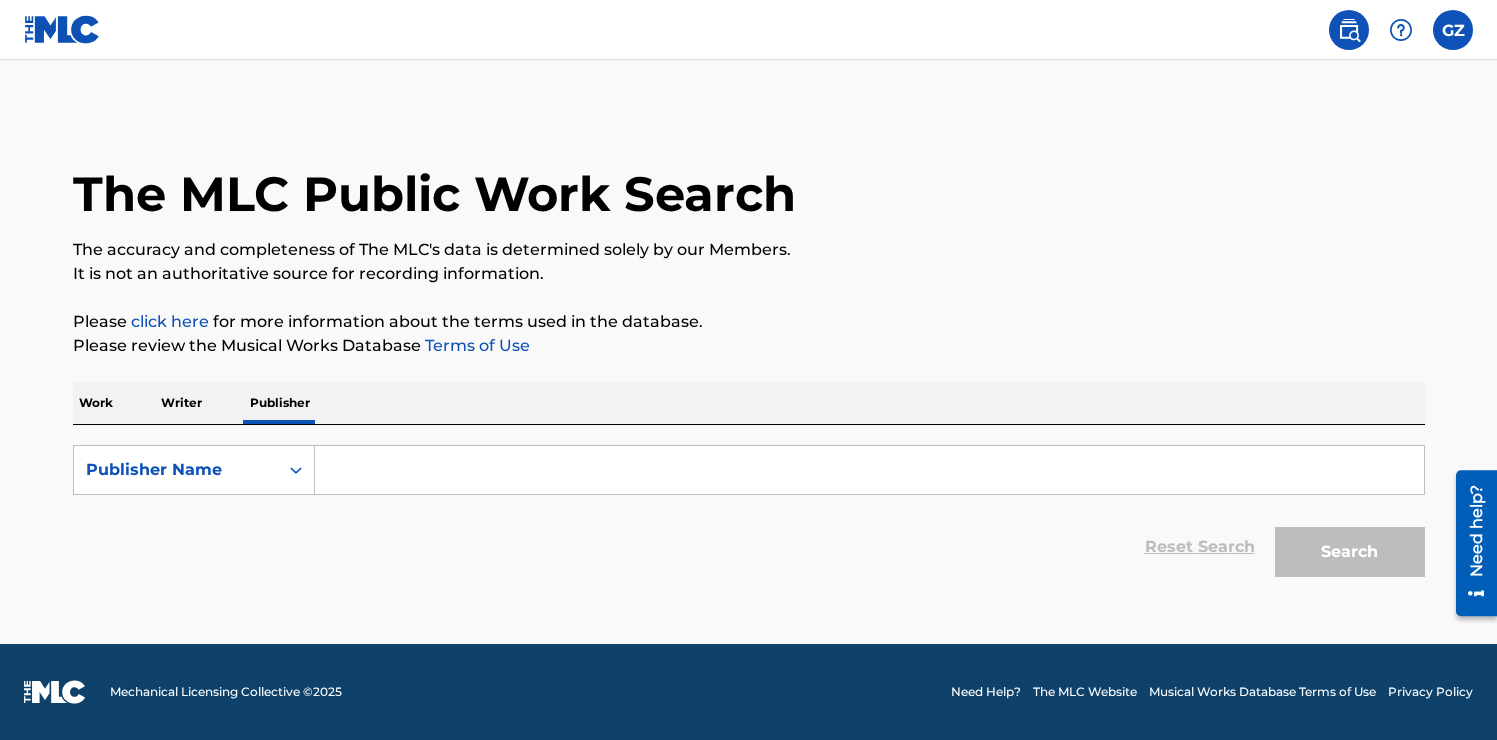 click on "Work" at bounding box center [96, 403] 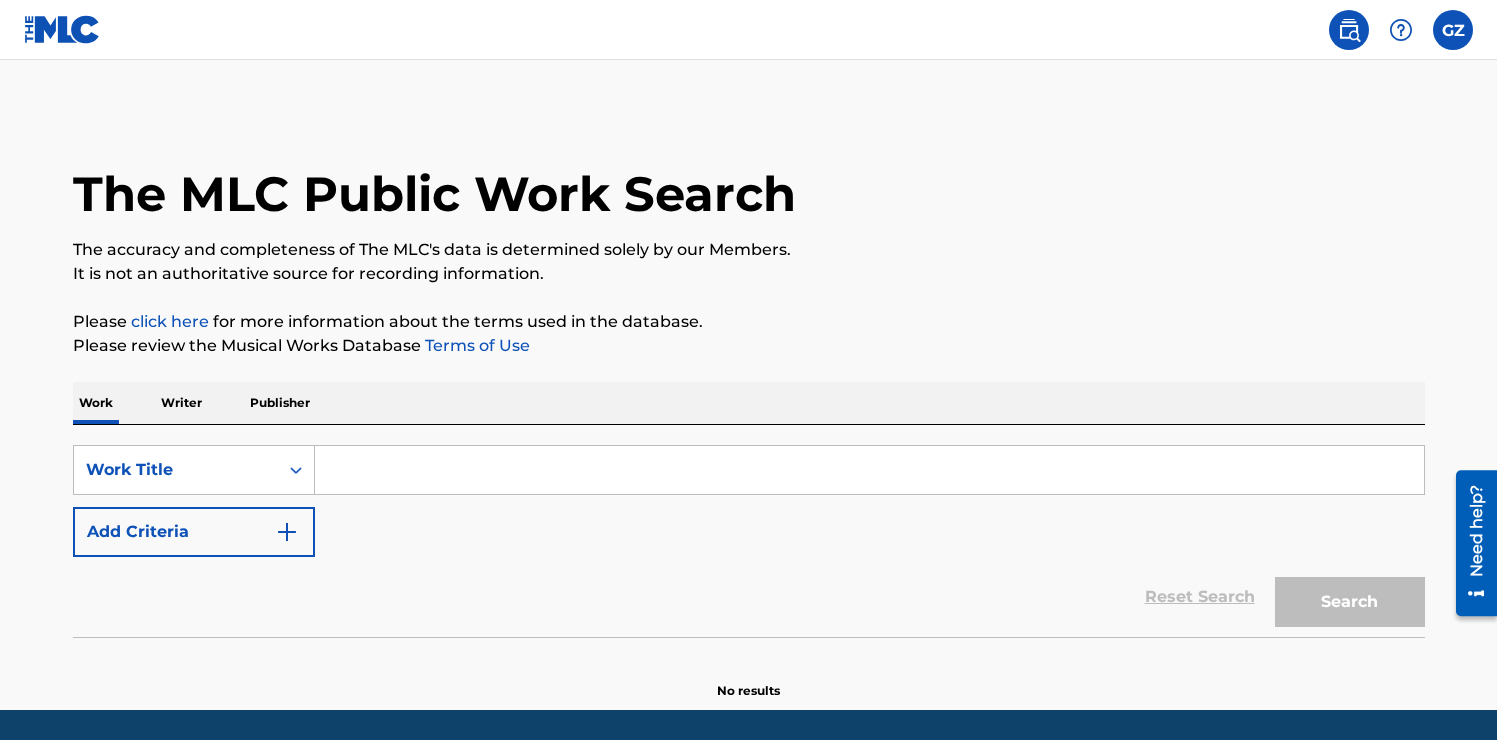 click on "Add Criteria" at bounding box center [194, 532] 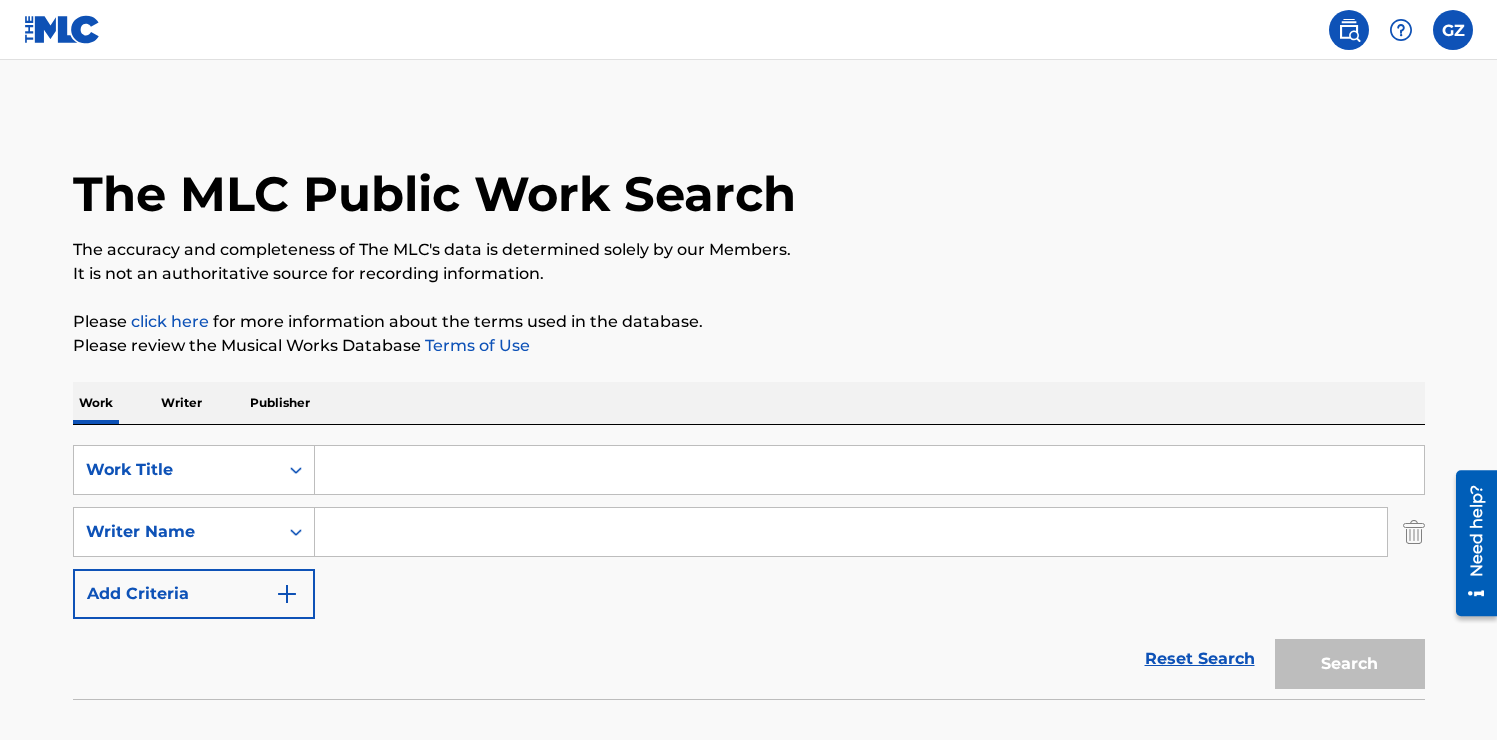 scroll, scrollTop: 68, scrollLeft: 0, axis: vertical 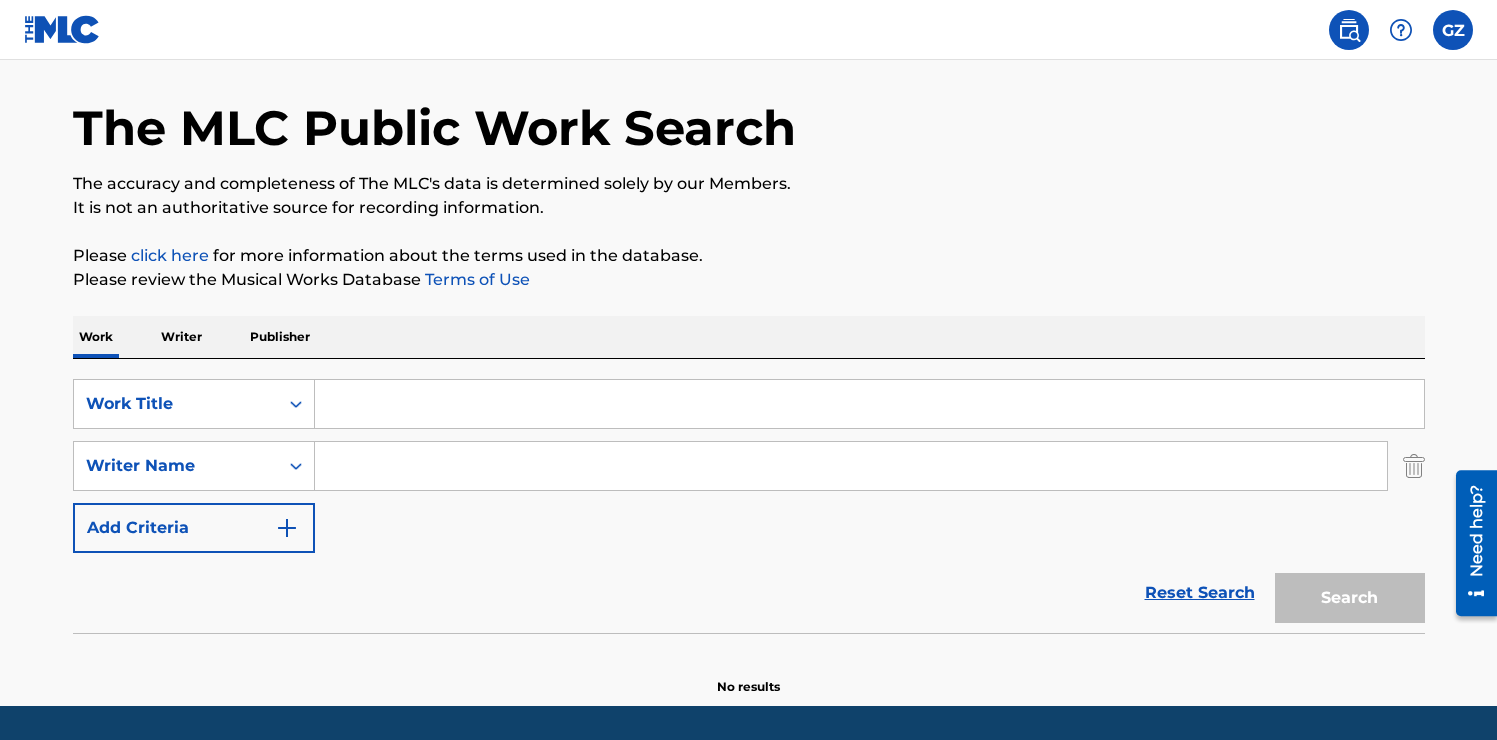 click on "Writer Name" at bounding box center [194, 466] 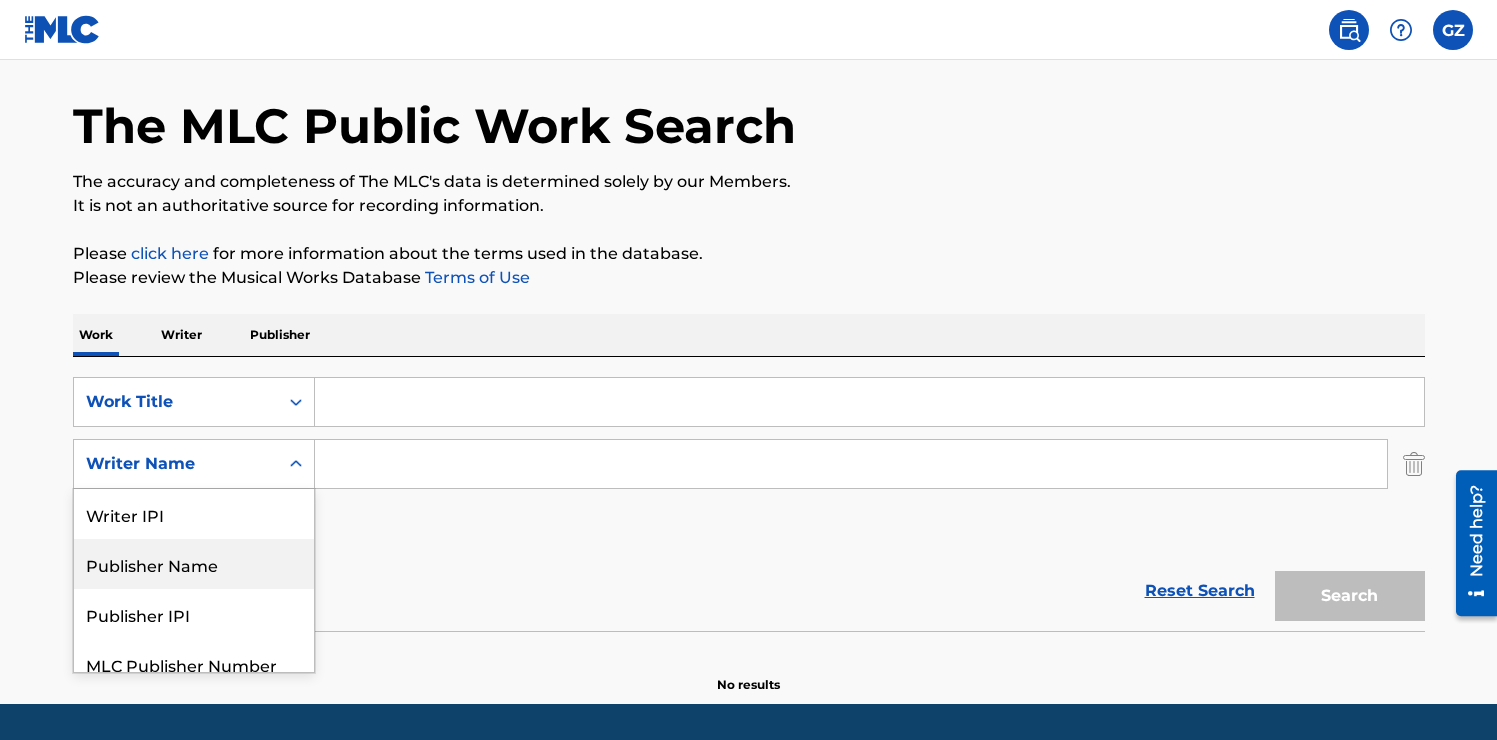 click on "Publisher Name" at bounding box center (194, 564) 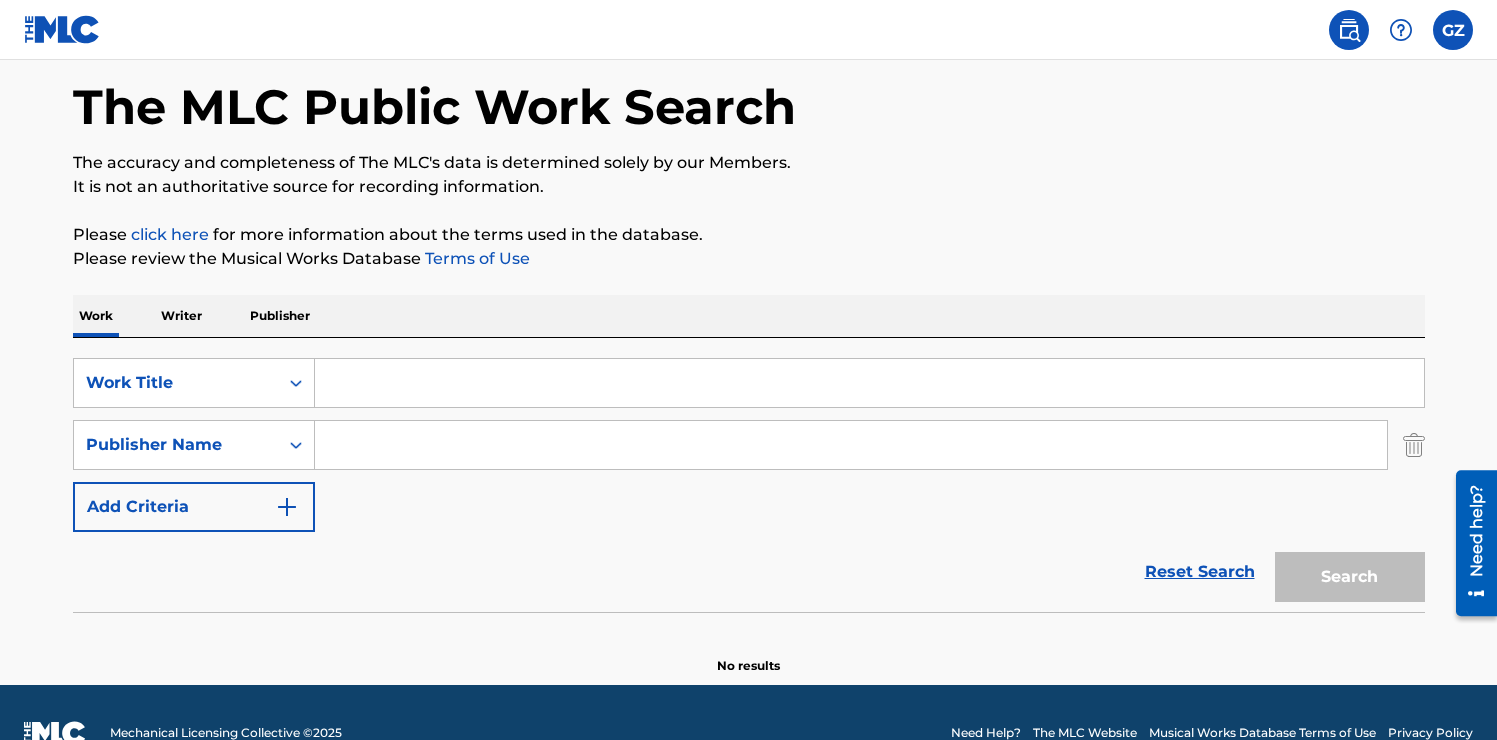scroll, scrollTop: 101, scrollLeft: 0, axis: vertical 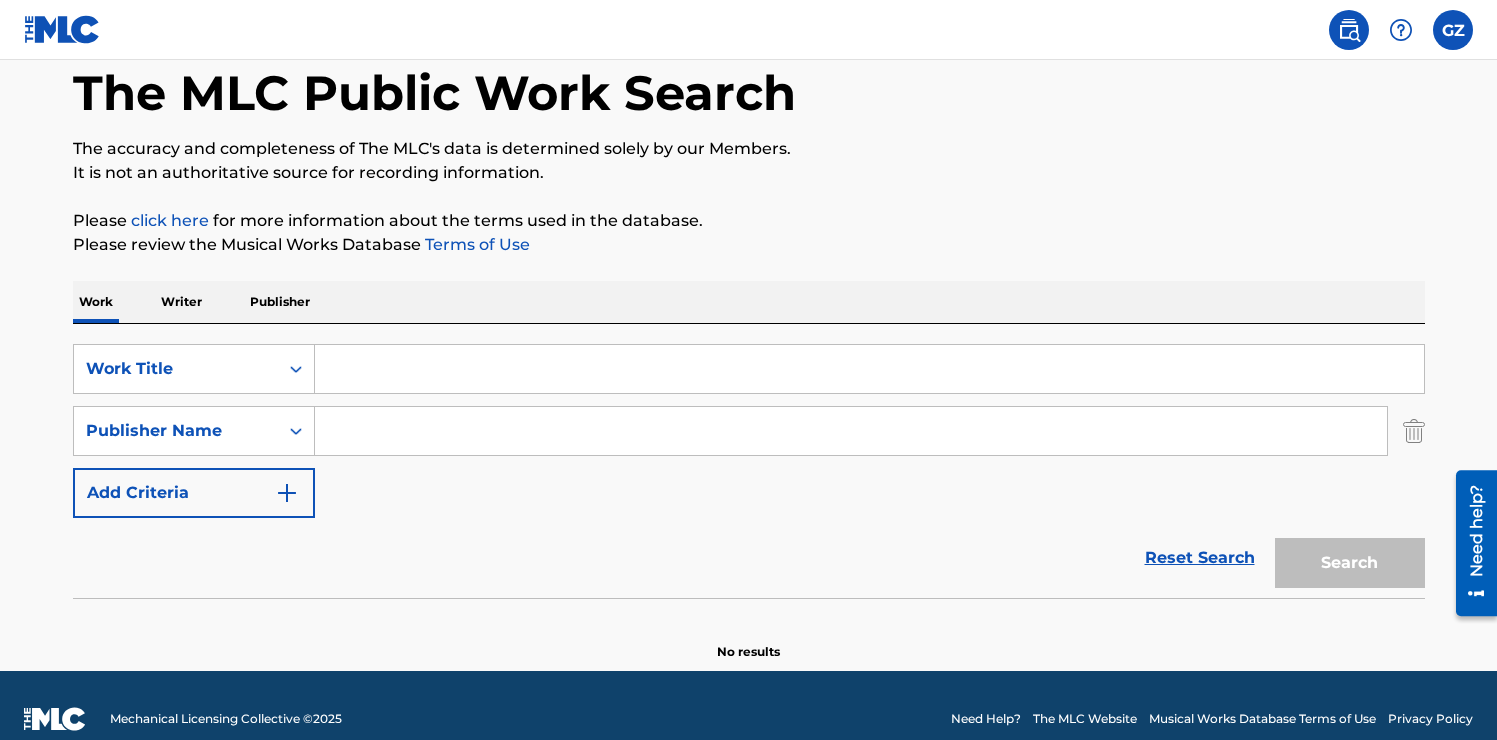 click on "Work" at bounding box center [96, 302] 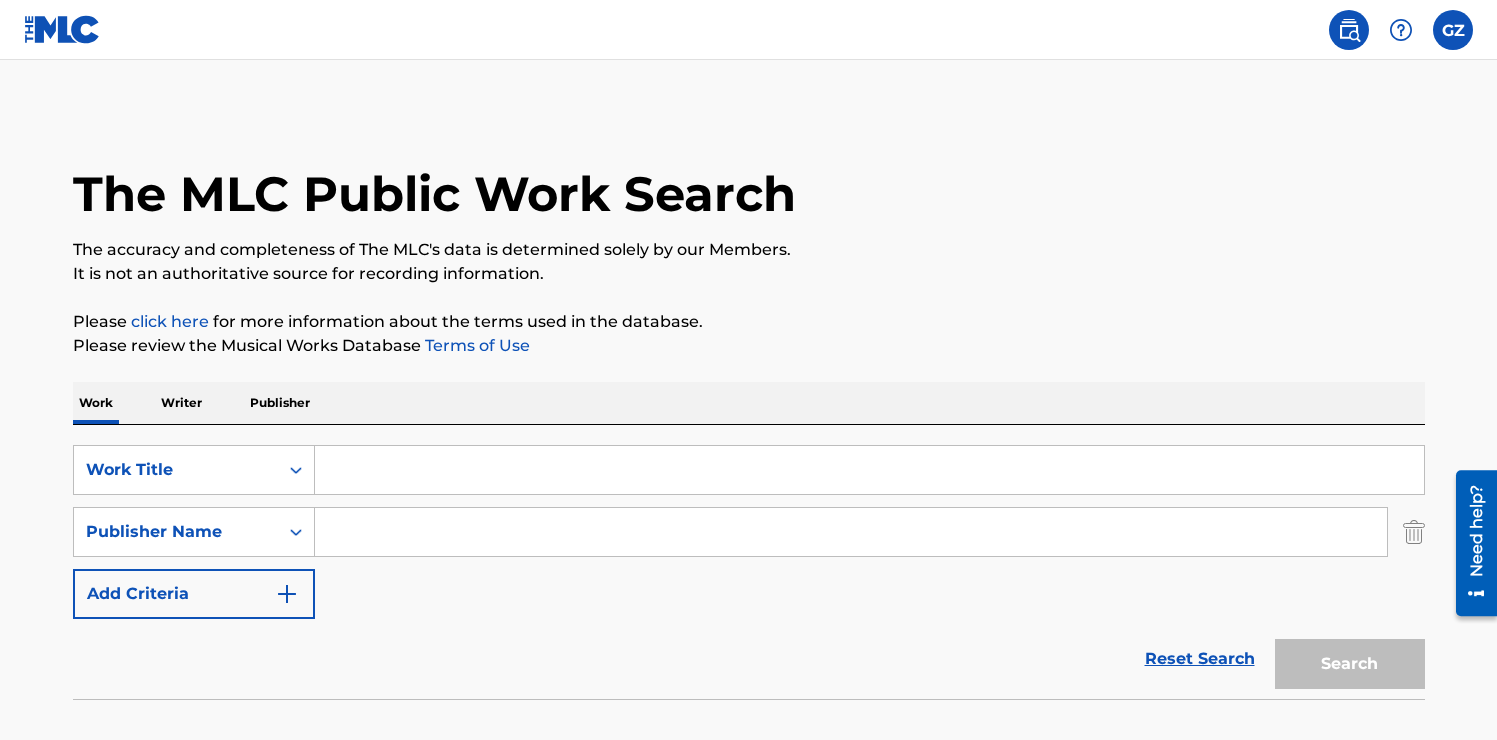 click at bounding box center [869, 470] 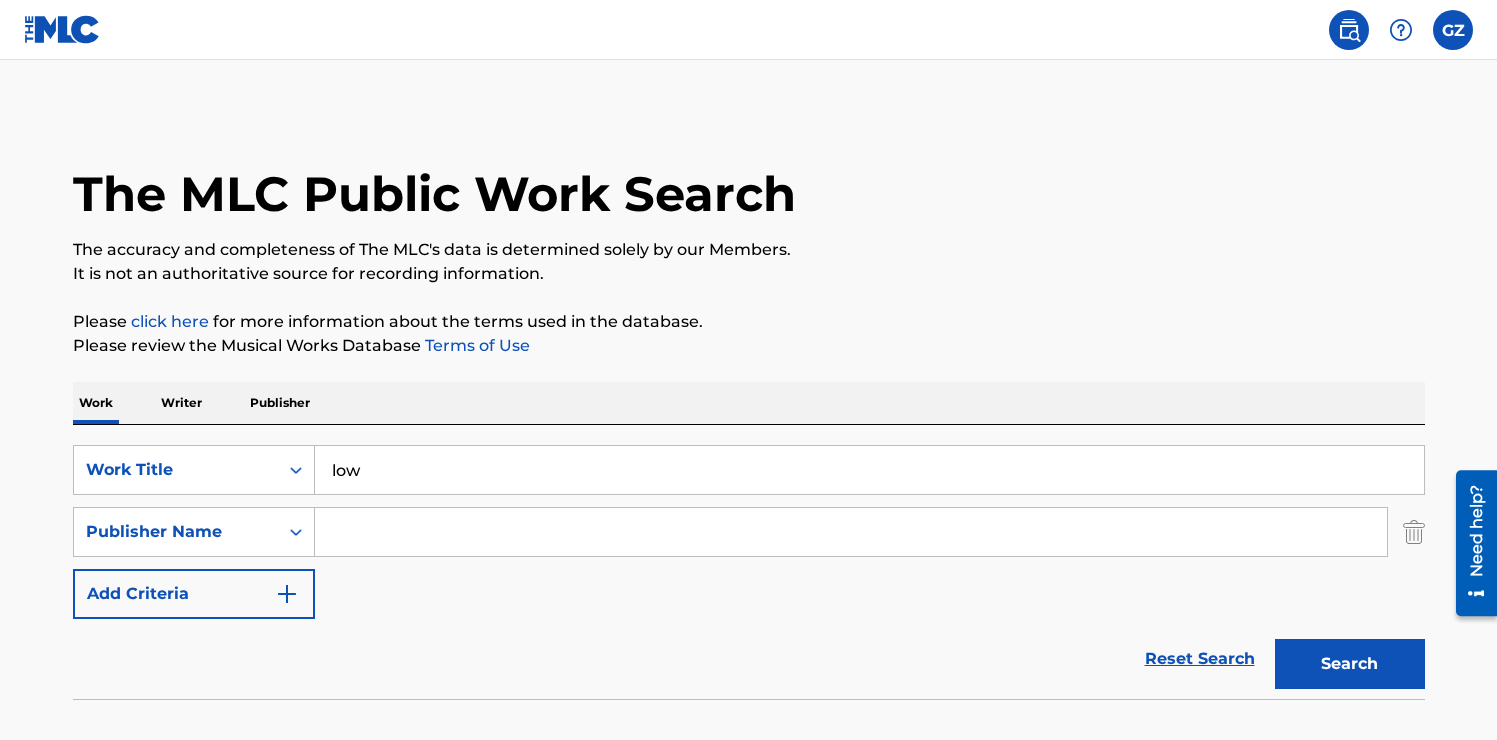 type on "low" 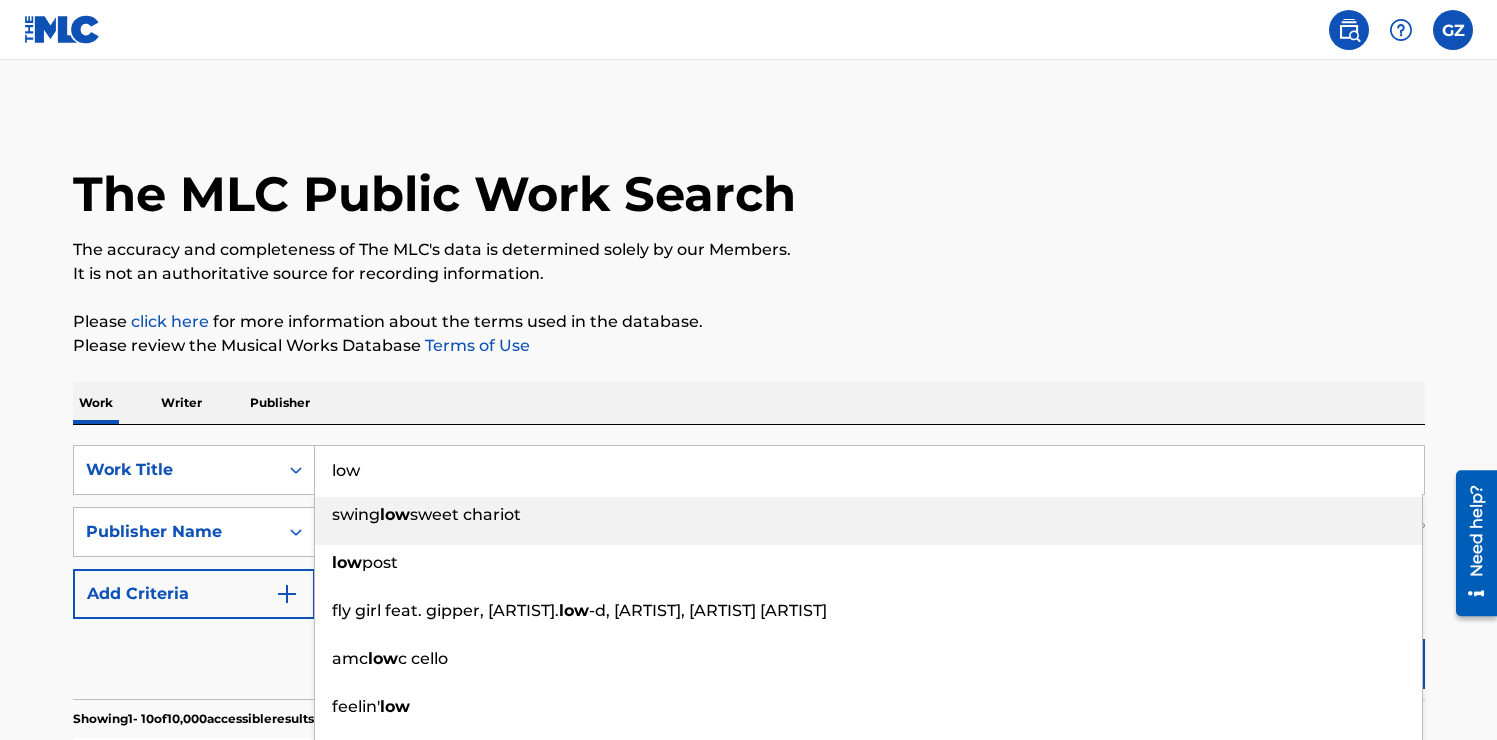 click on "Reset Search Search" at bounding box center (749, 659) 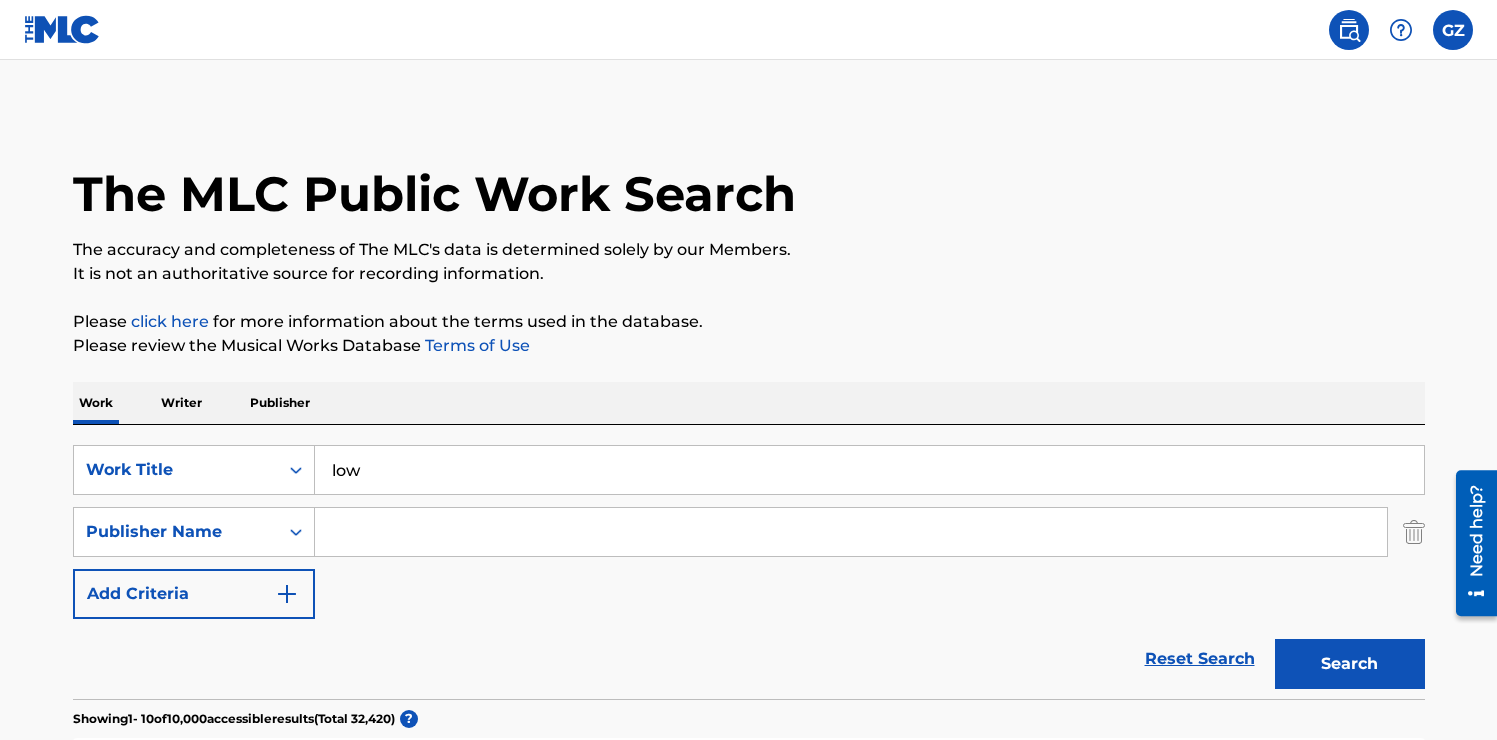 click on "Search" at bounding box center [1350, 664] 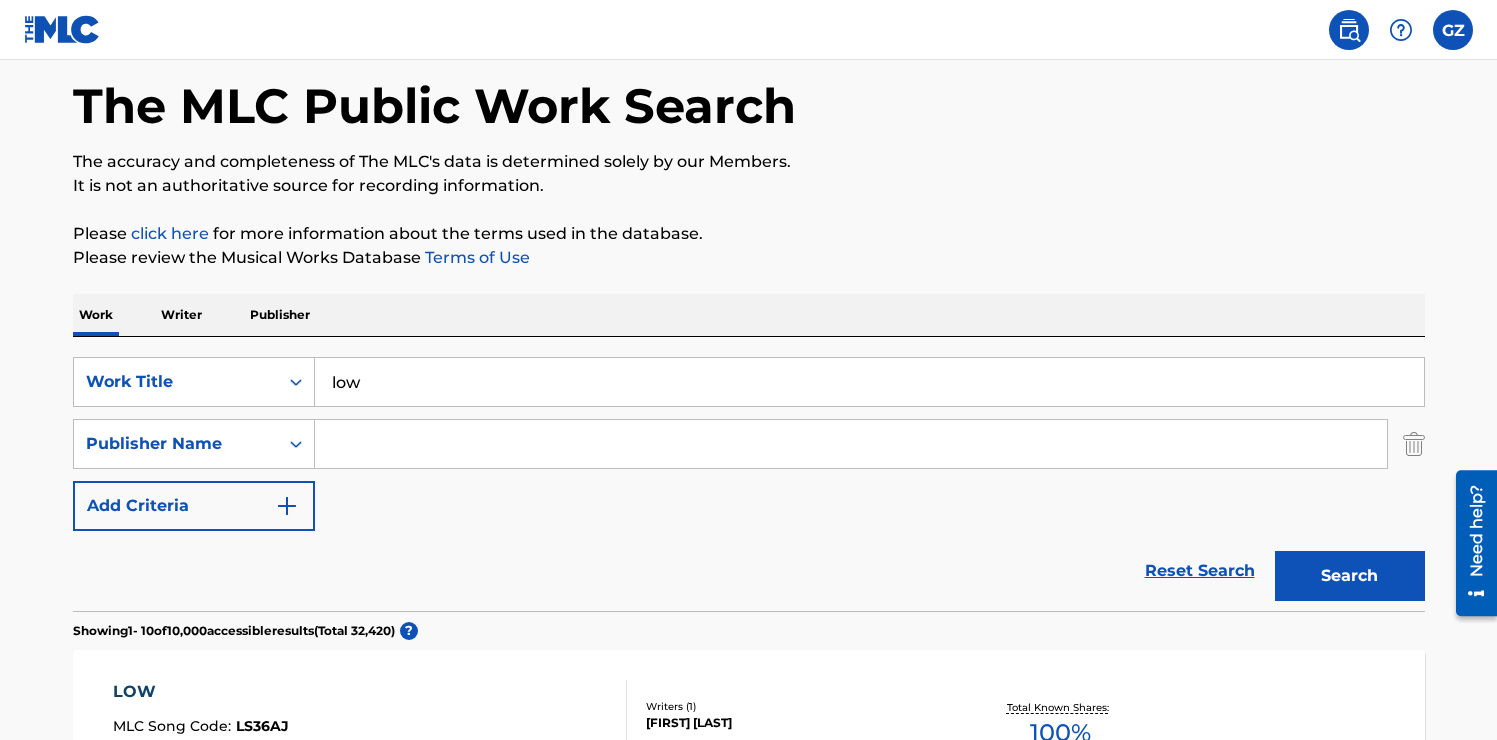 scroll, scrollTop: 0, scrollLeft: 0, axis: both 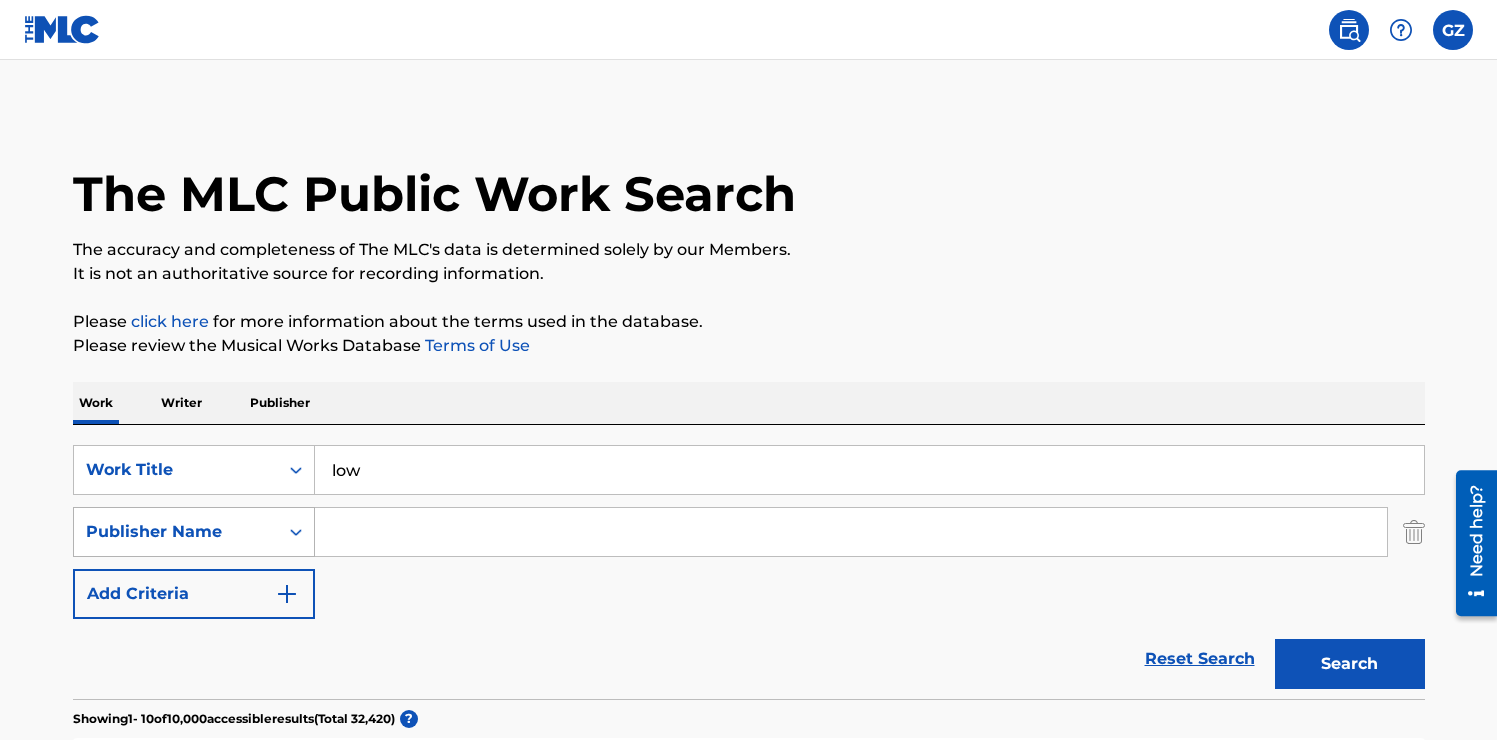 click on "Publisher Name" at bounding box center (194, 532) 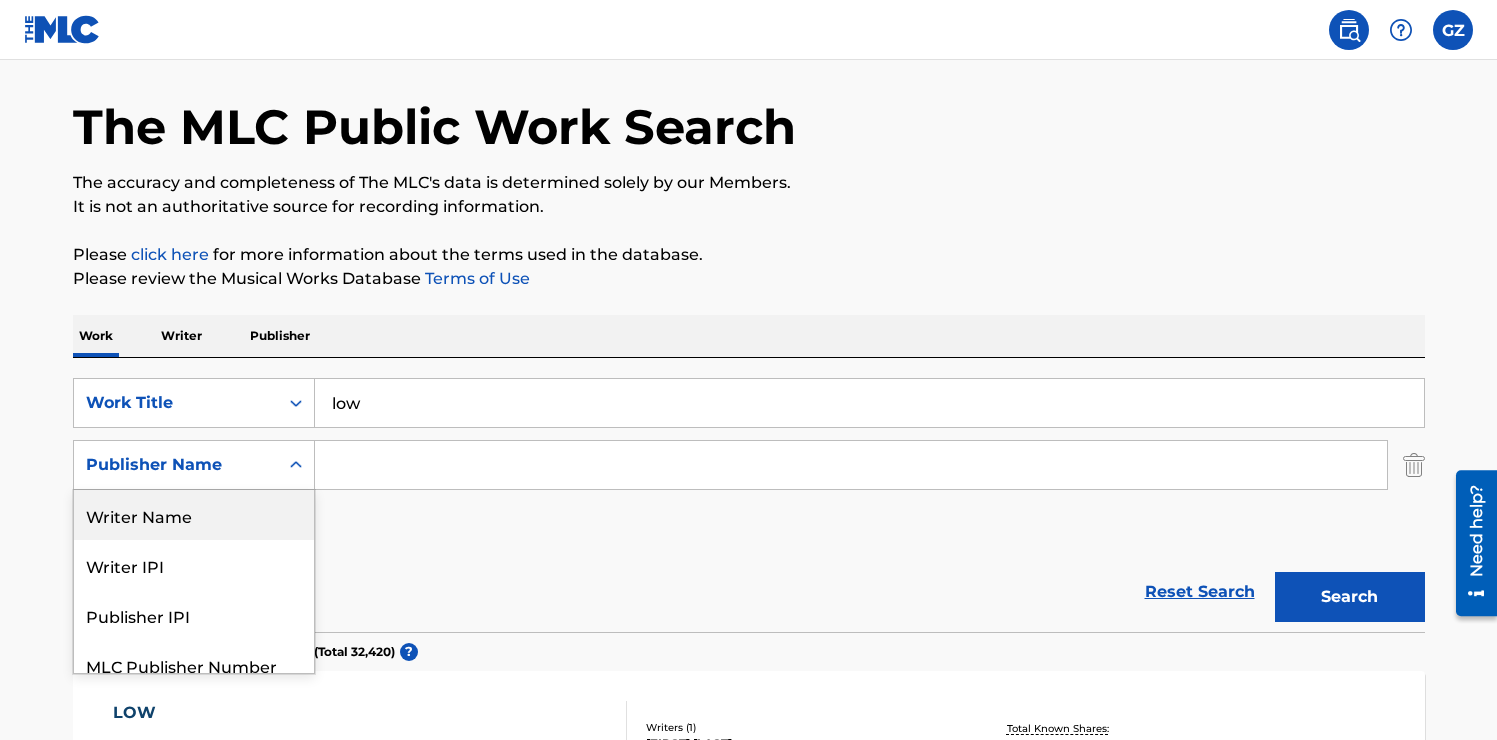 scroll, scrollTop: 68, scrollLeft: 0, axis: vertical 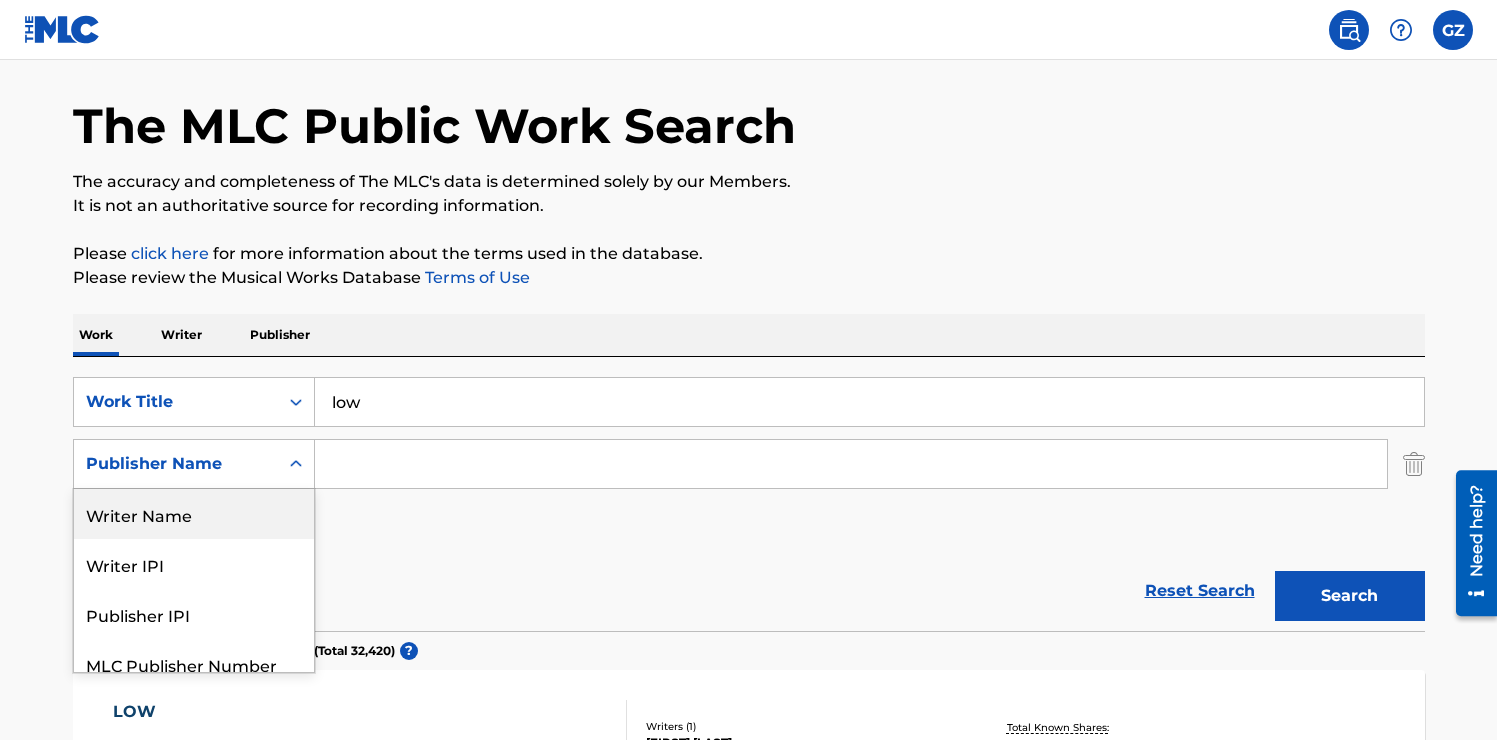 click at bounding box center (851, 464) 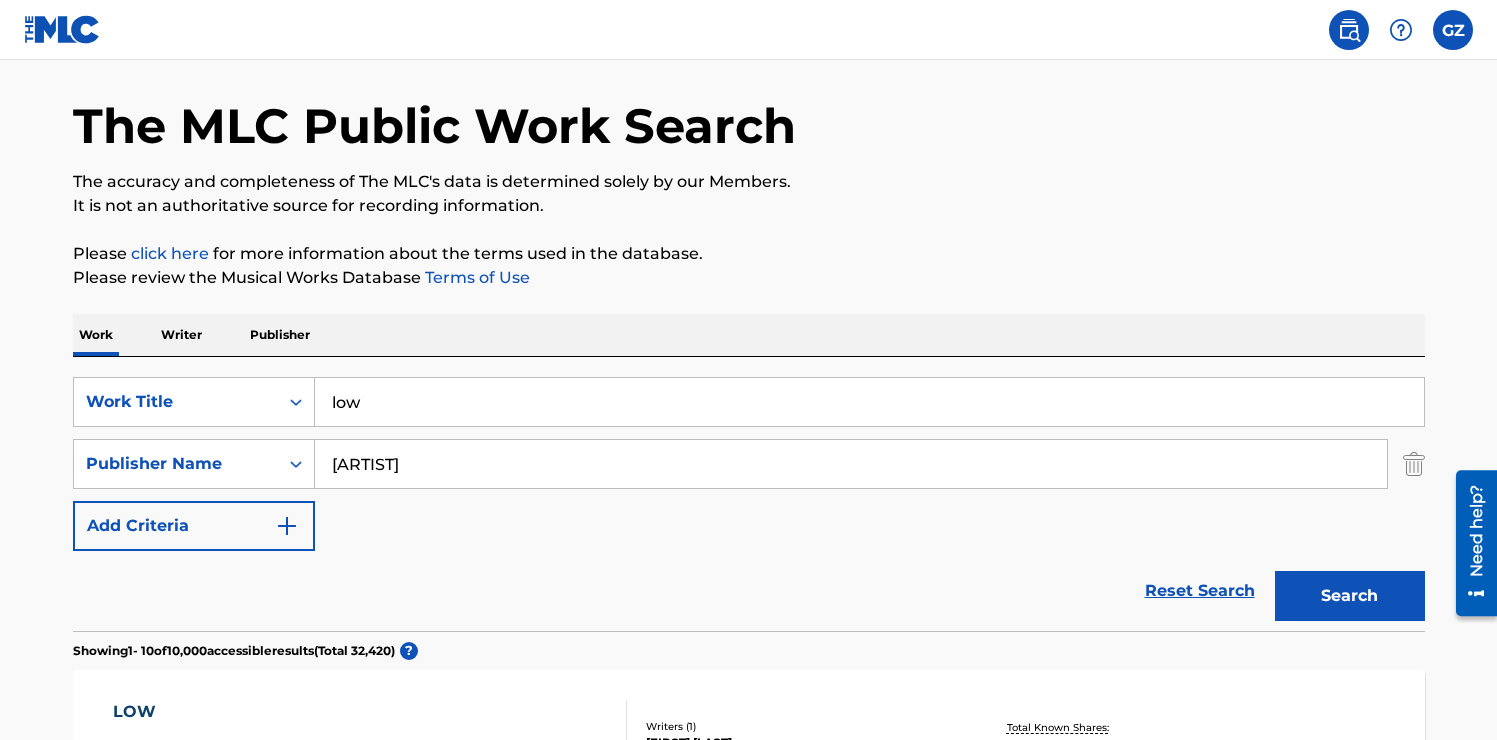 type on "Flo Rida" 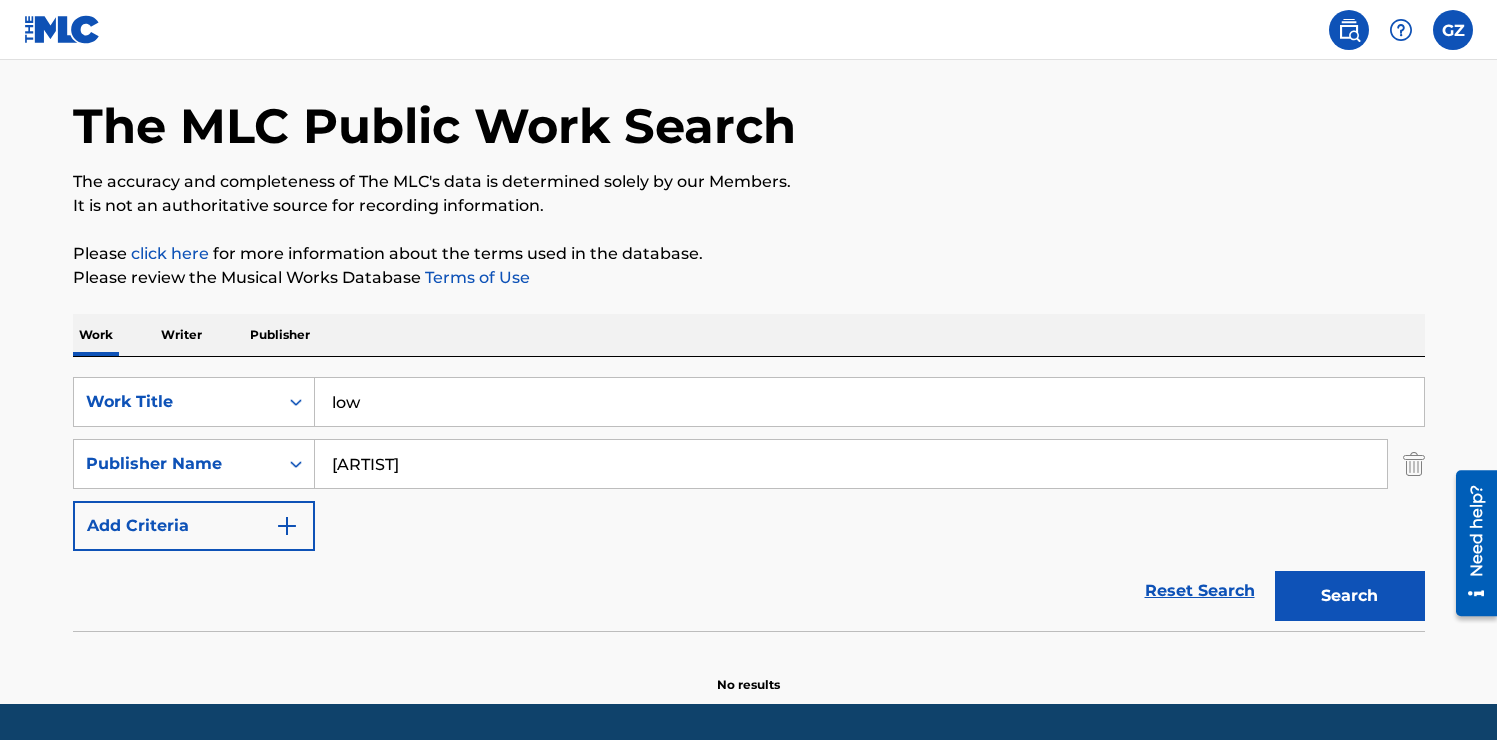 click on "Flo Rida" at bounding box center (851, 464) 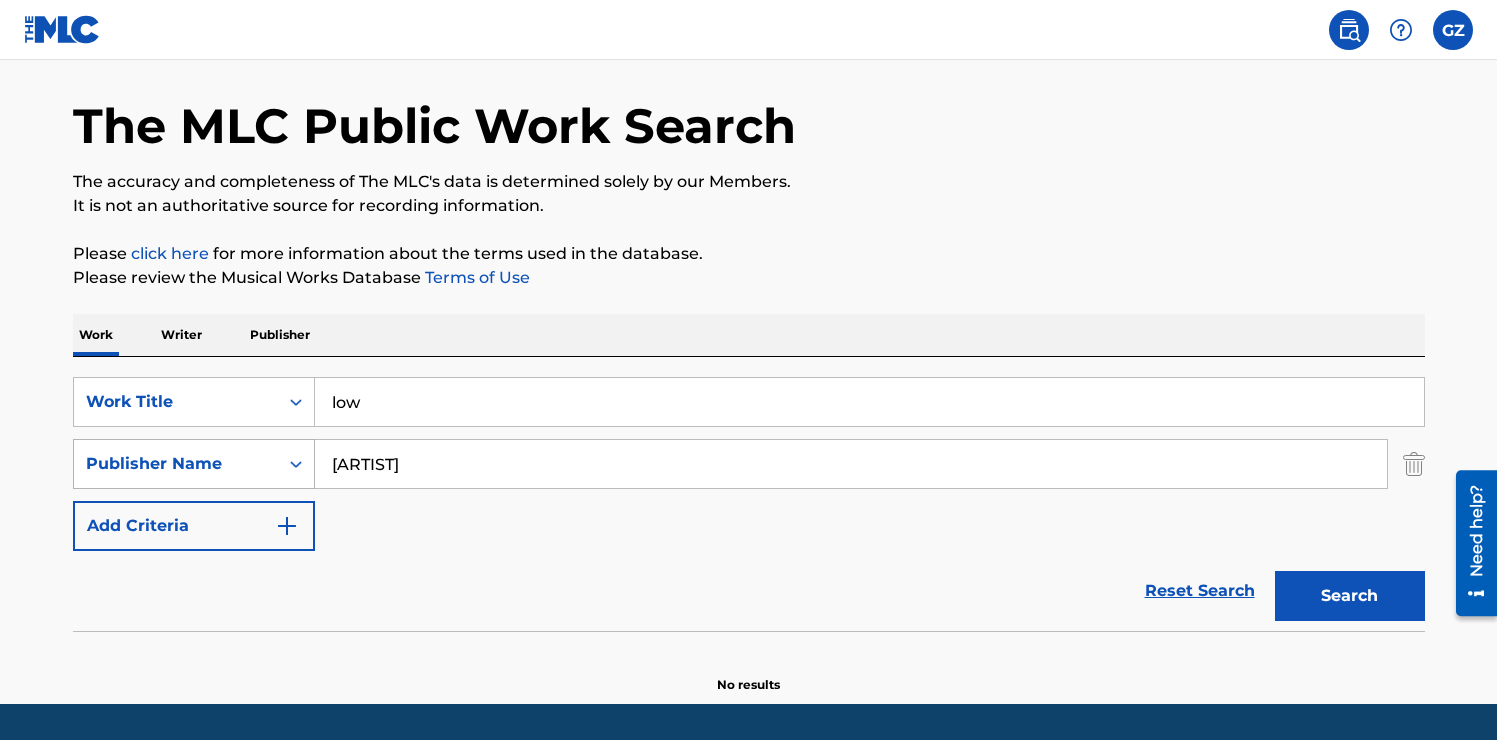 click on "Publisher Name" at bounding box center [194, 464] 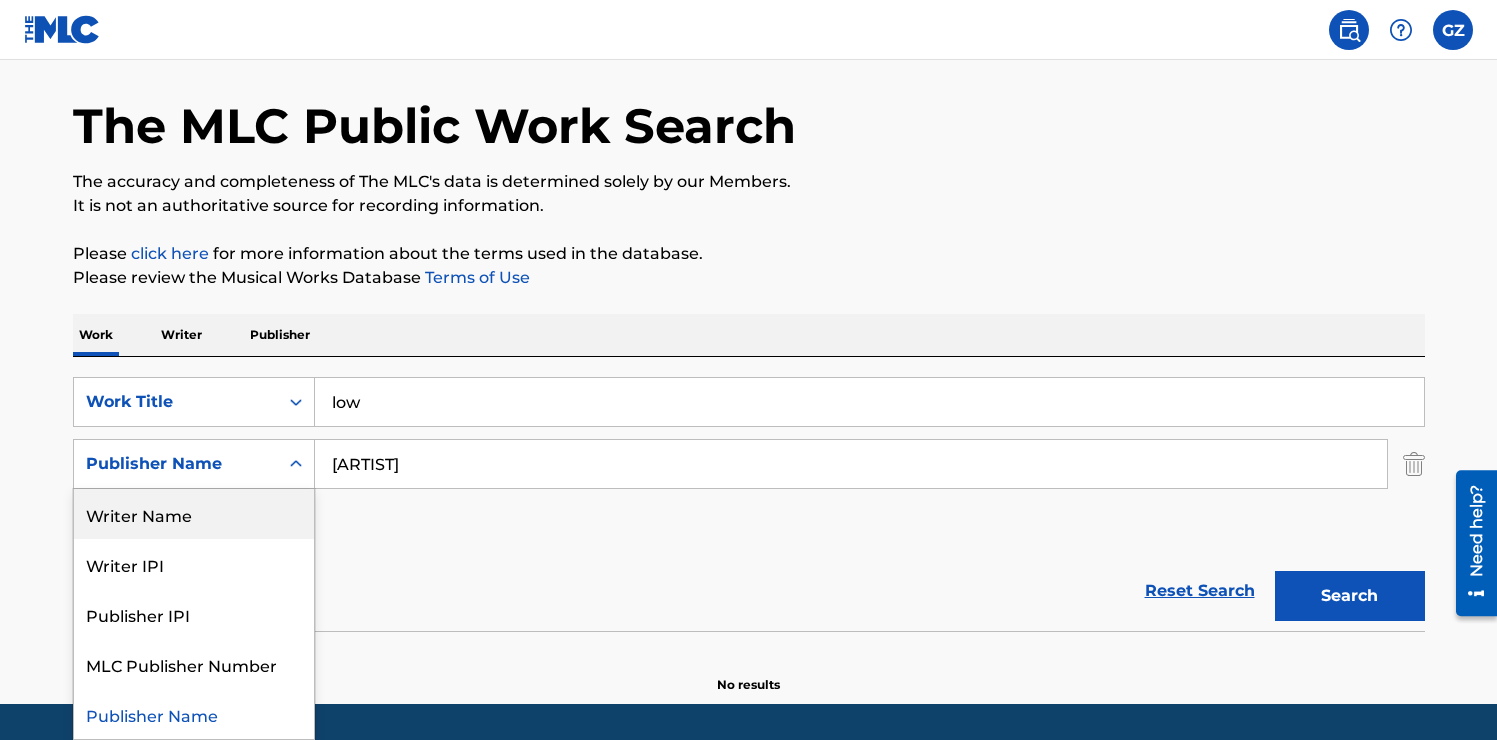 click on "Writer Name" at bounding box center [194, 514] 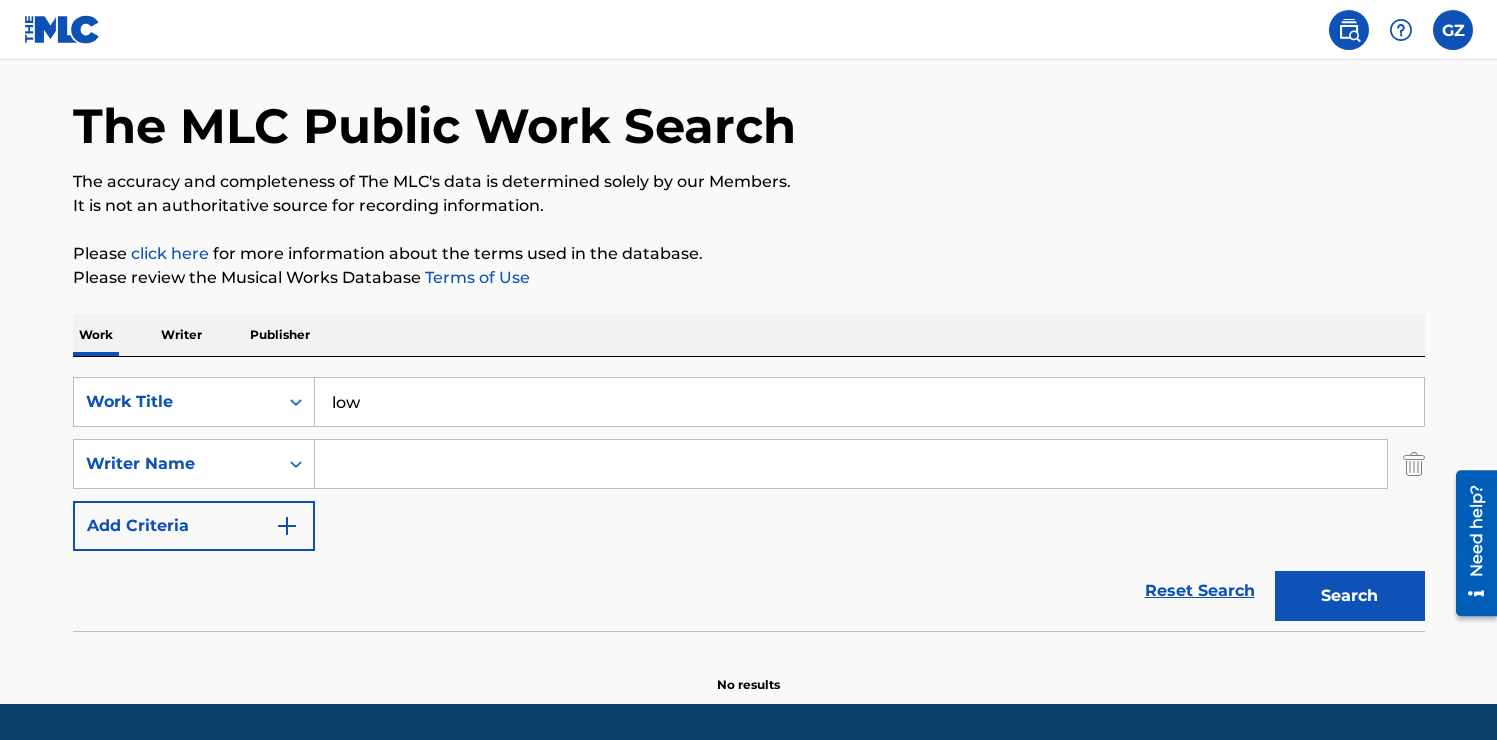 click on "low" at bounding box center [869, 402] 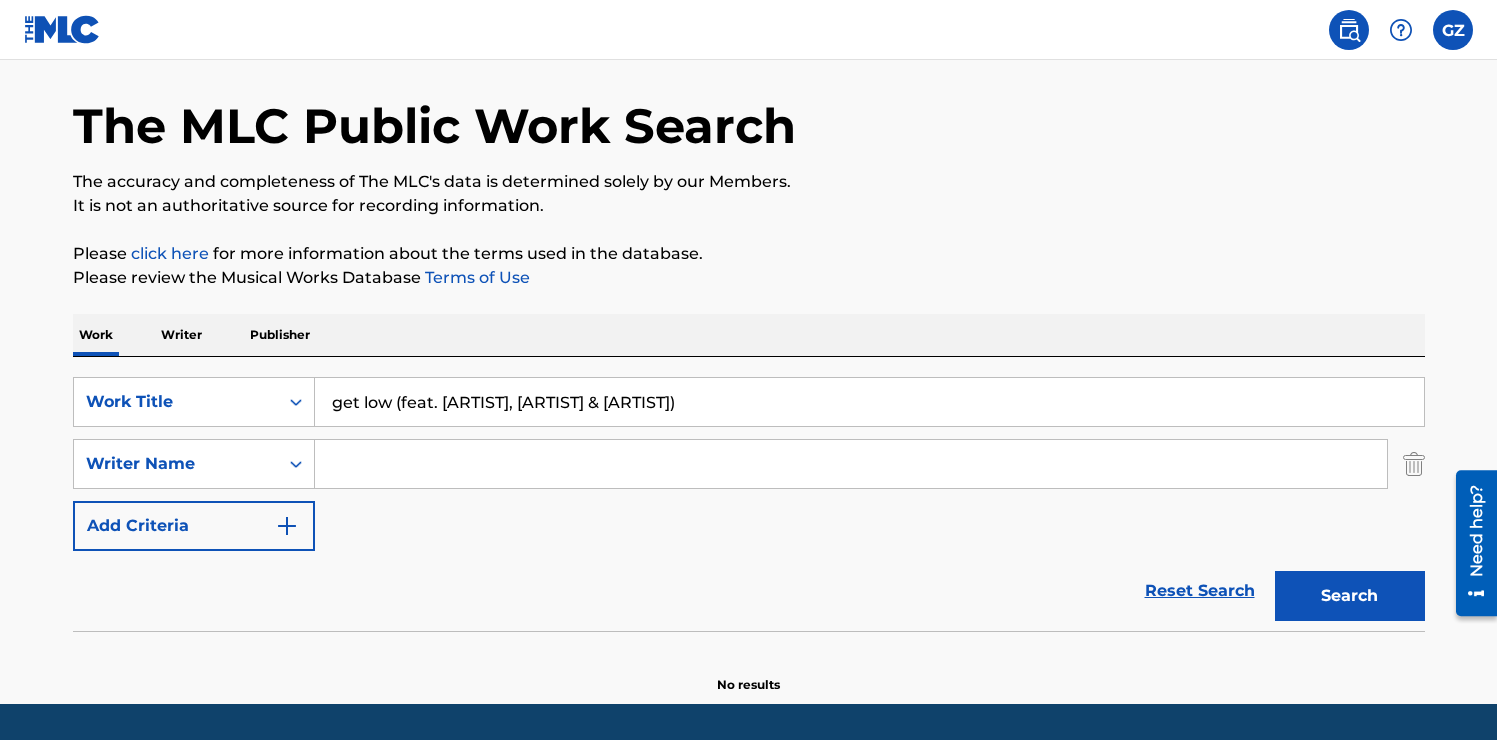 click on "Reset Search Search" at bounding box center (749, 591) 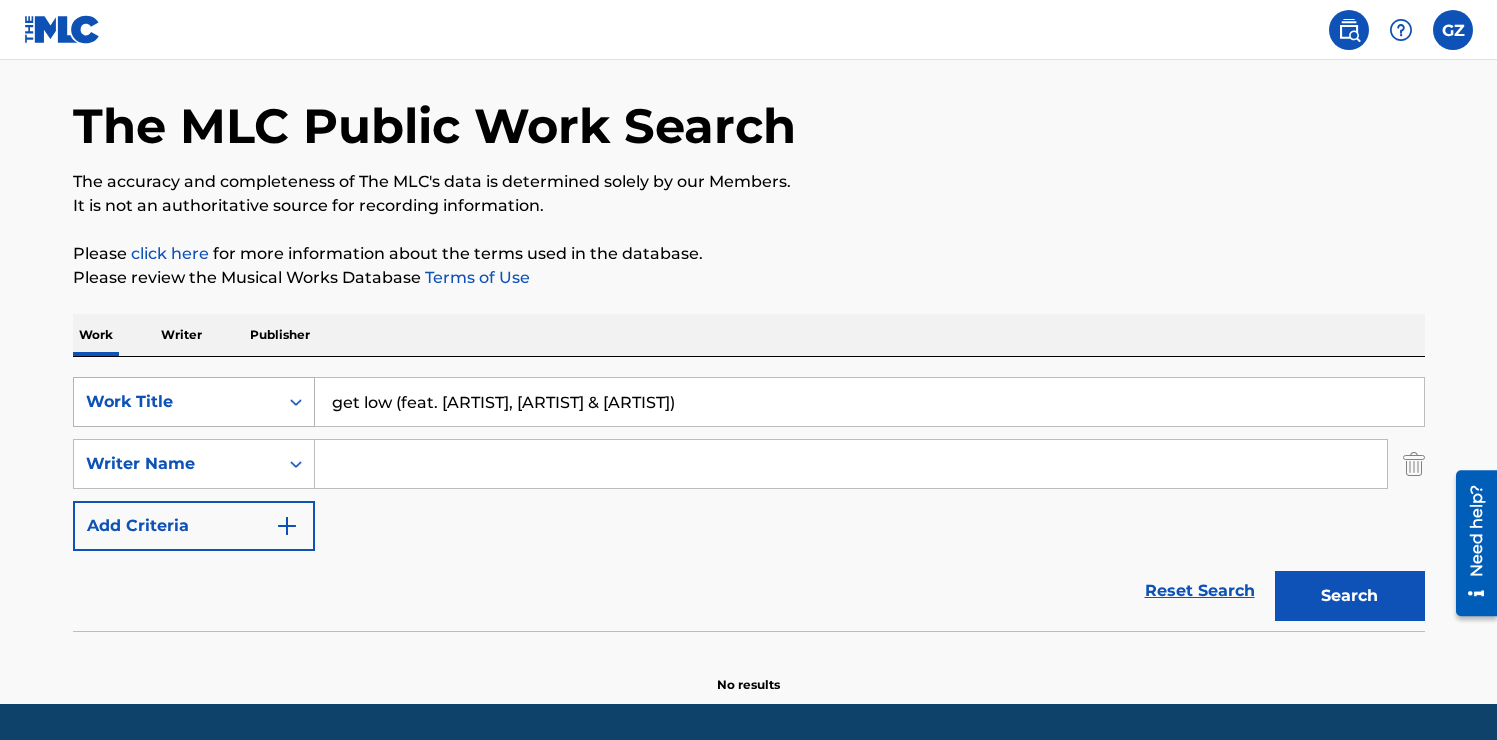 drag, startPoint x: 393, startPoint y: 404, endPoint x: 279, endPoint y: 396, distance: 114.28036 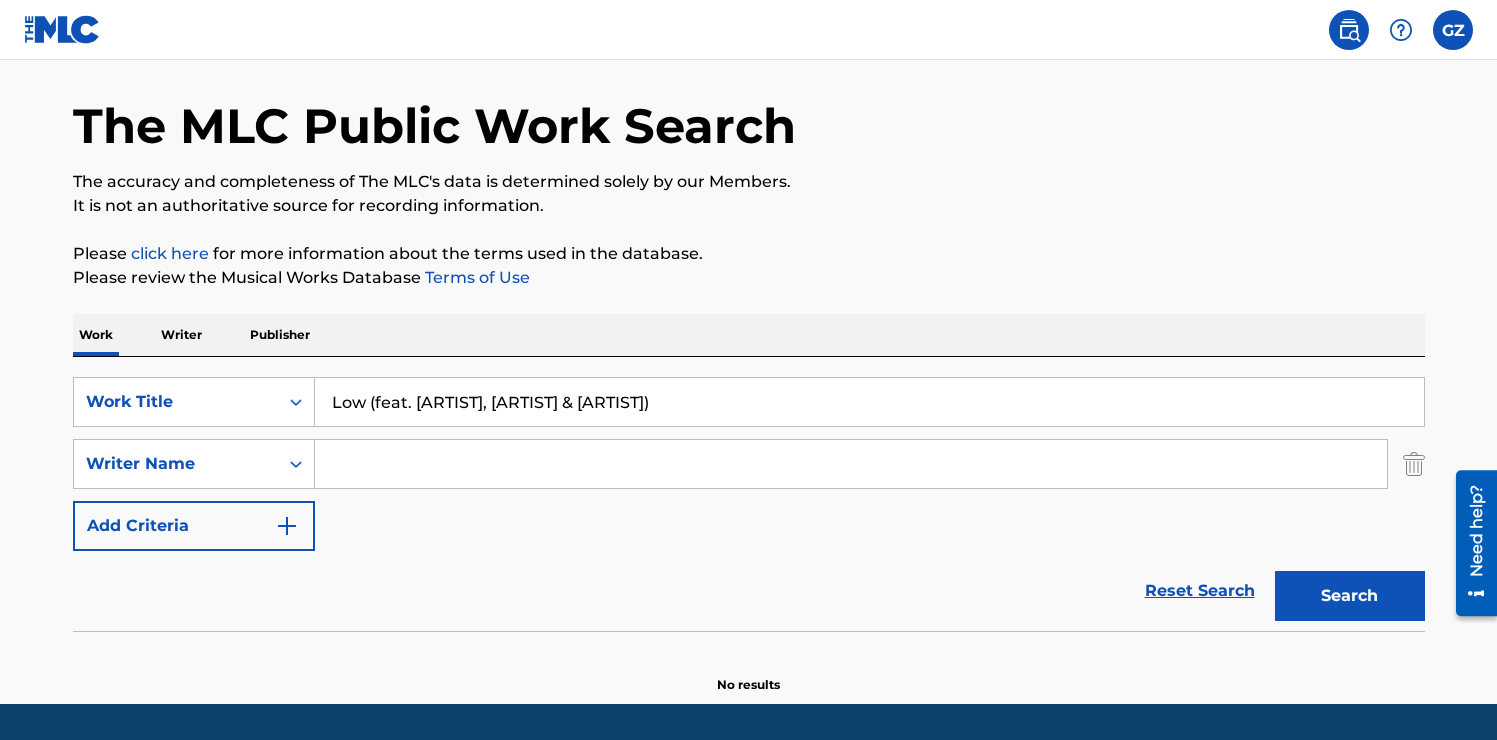 drag, startPoint x: 635, startPoint y: 410, endPoint x: 369, endPoint y: 410, distance: 266 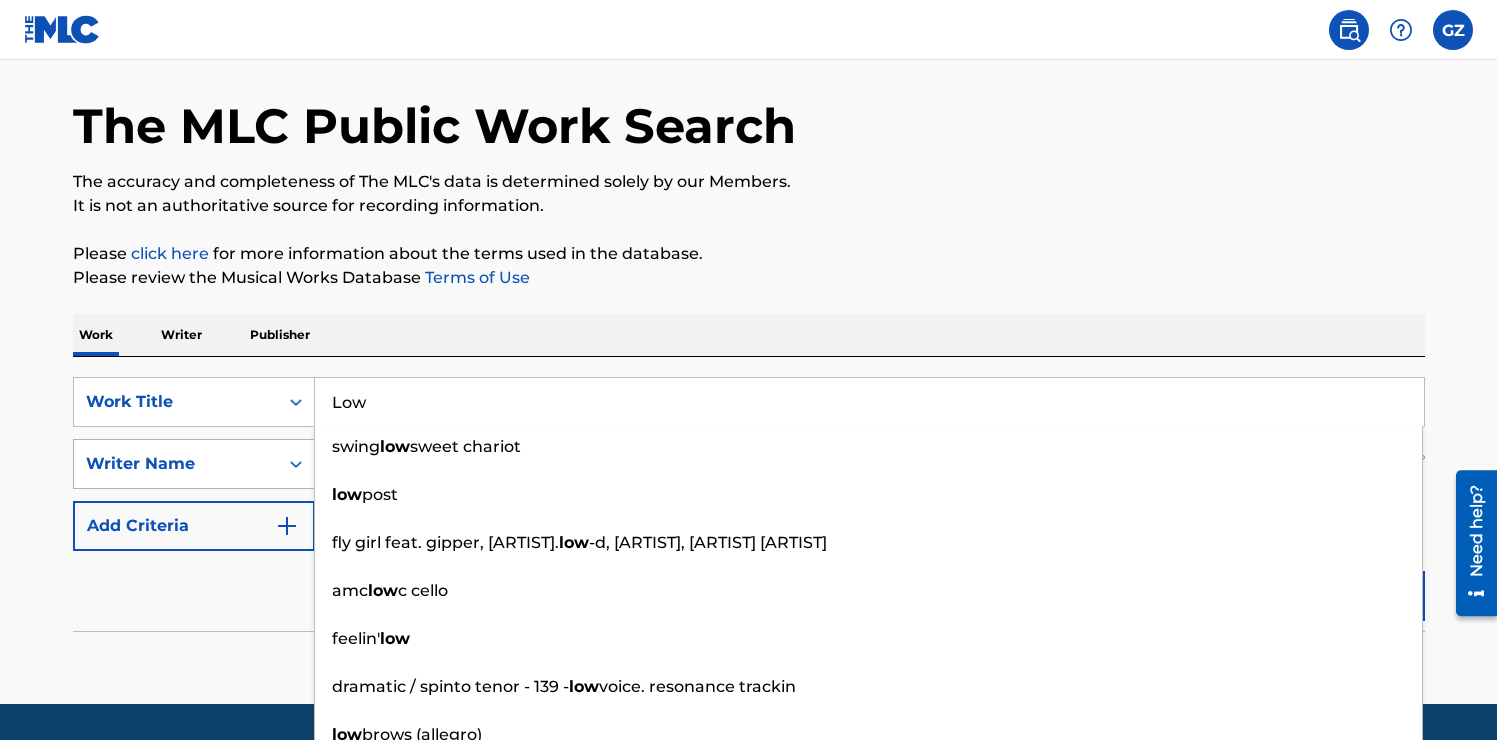 type on "Low" 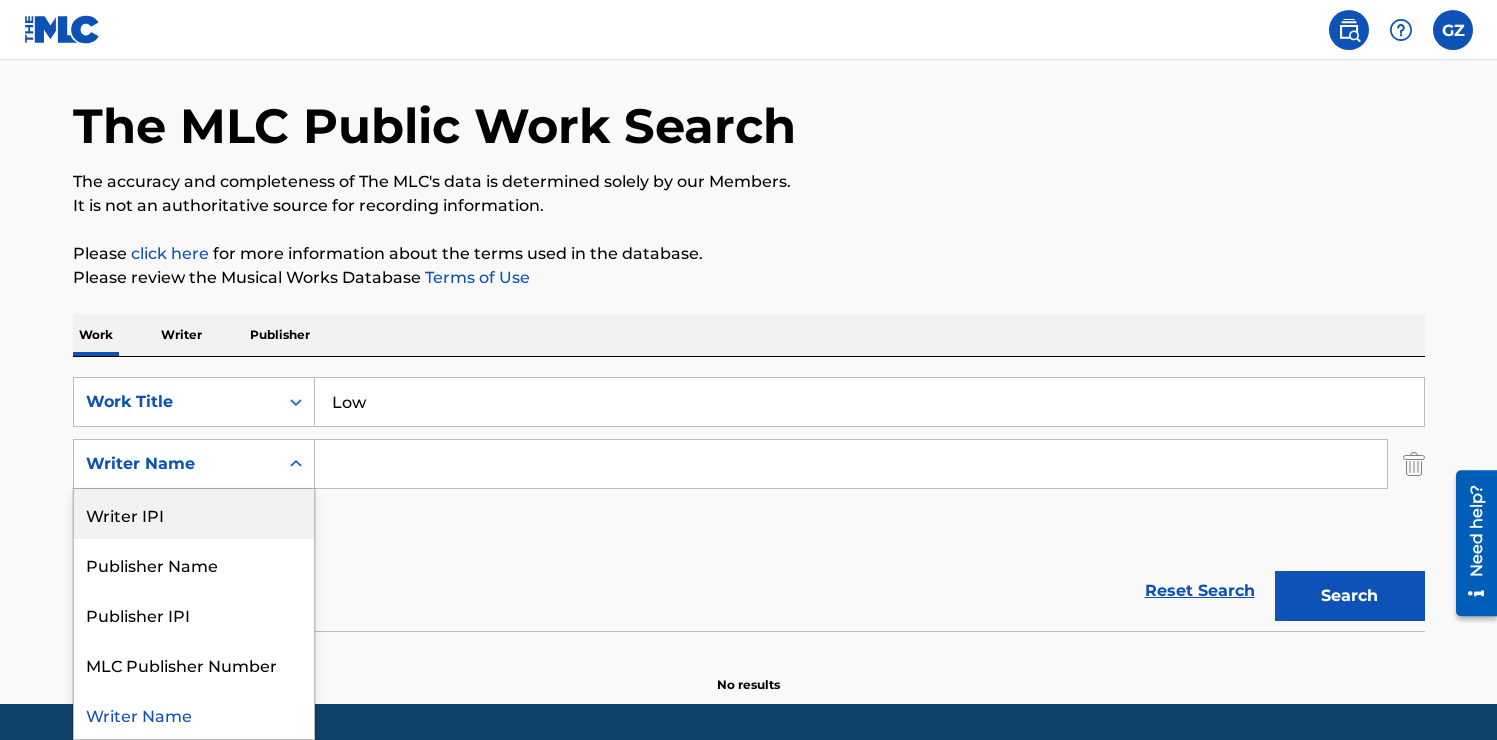 click on "Writer IPI" at bounding box center (194, 514) 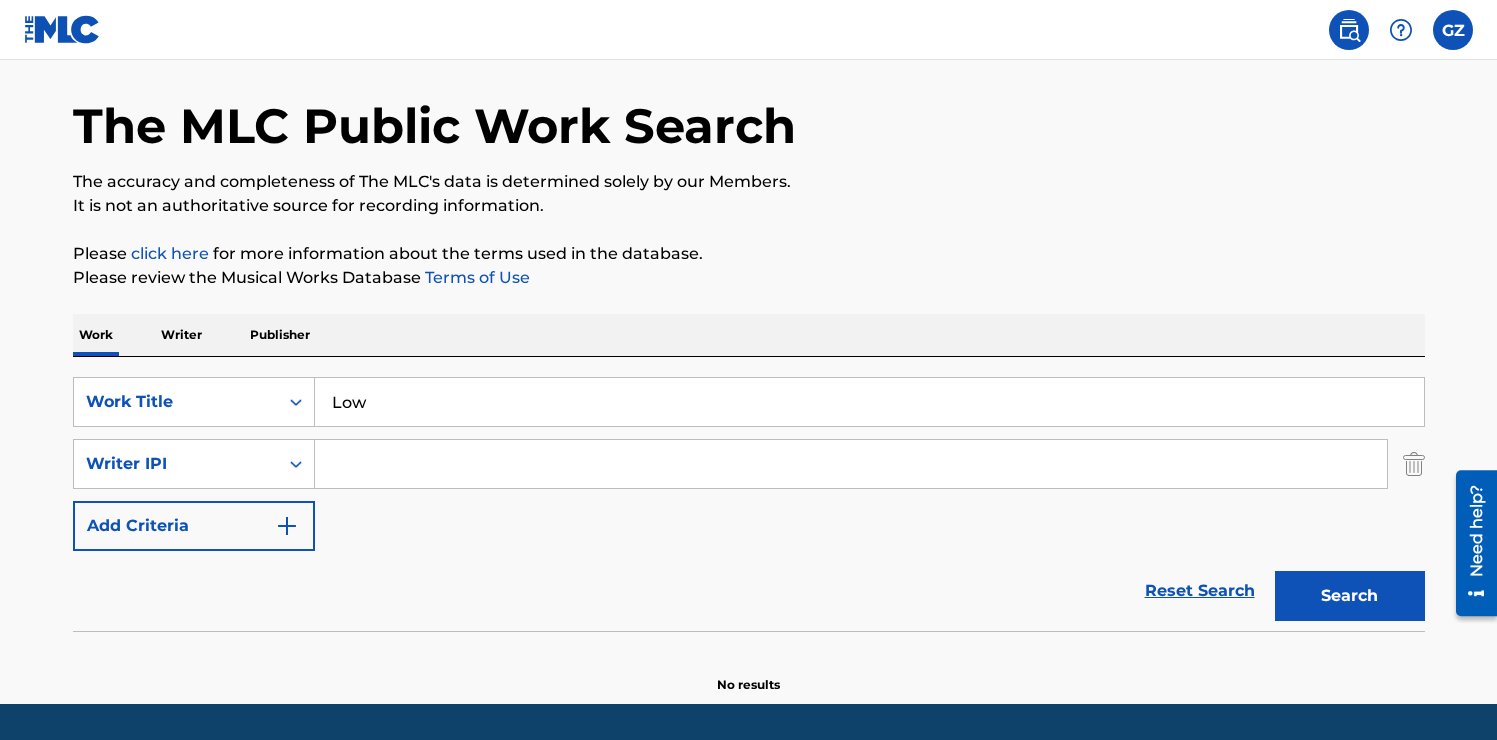 click at bounding box center (851, 464) 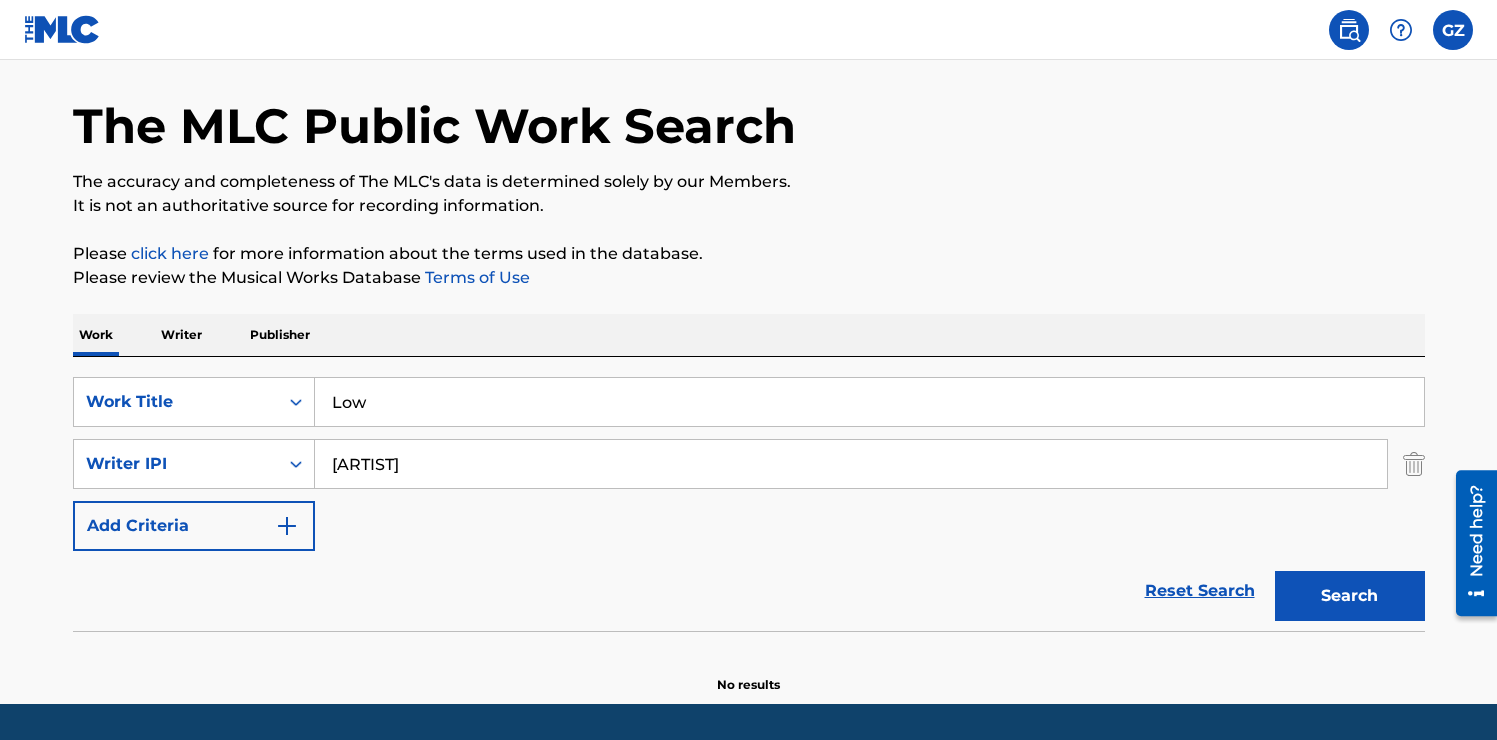 type on "Flo Rida" 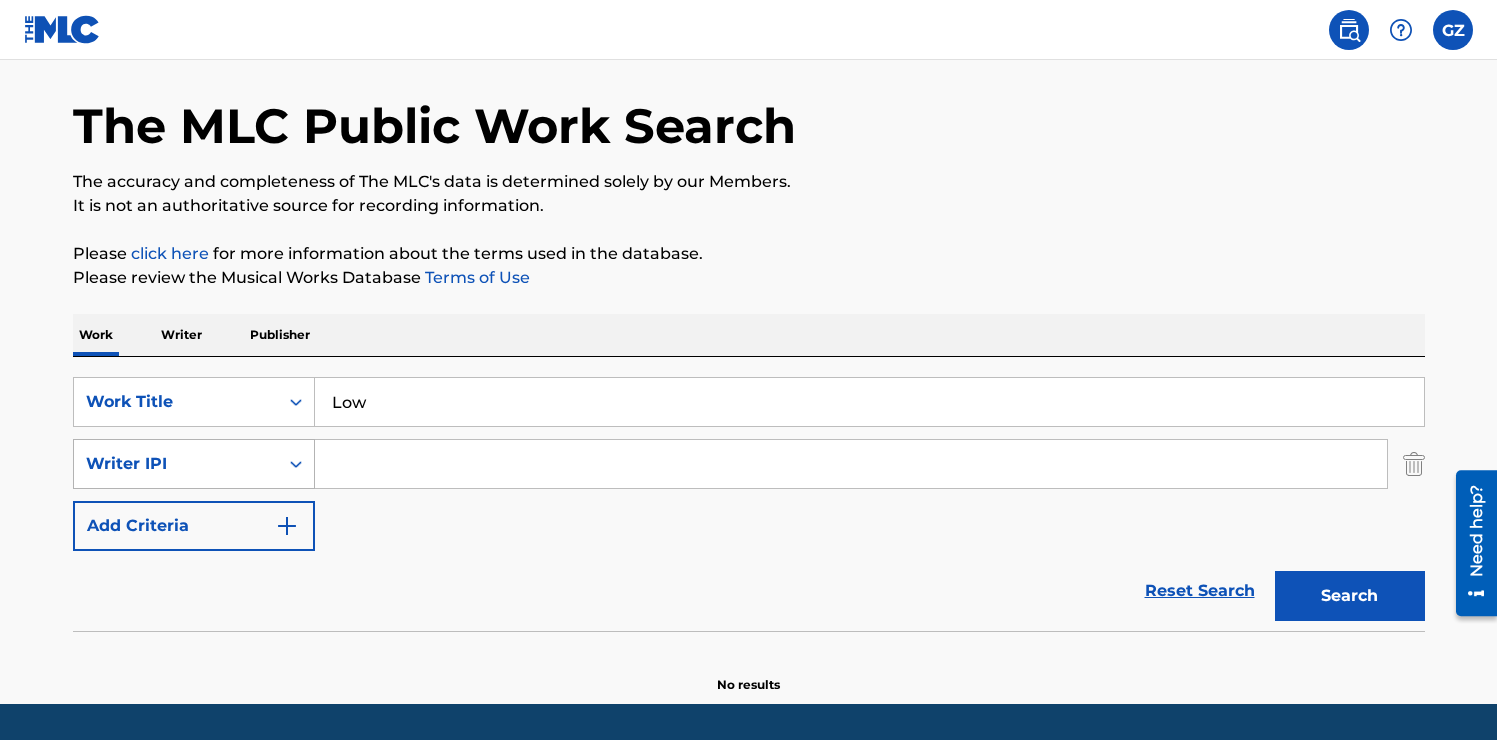 type 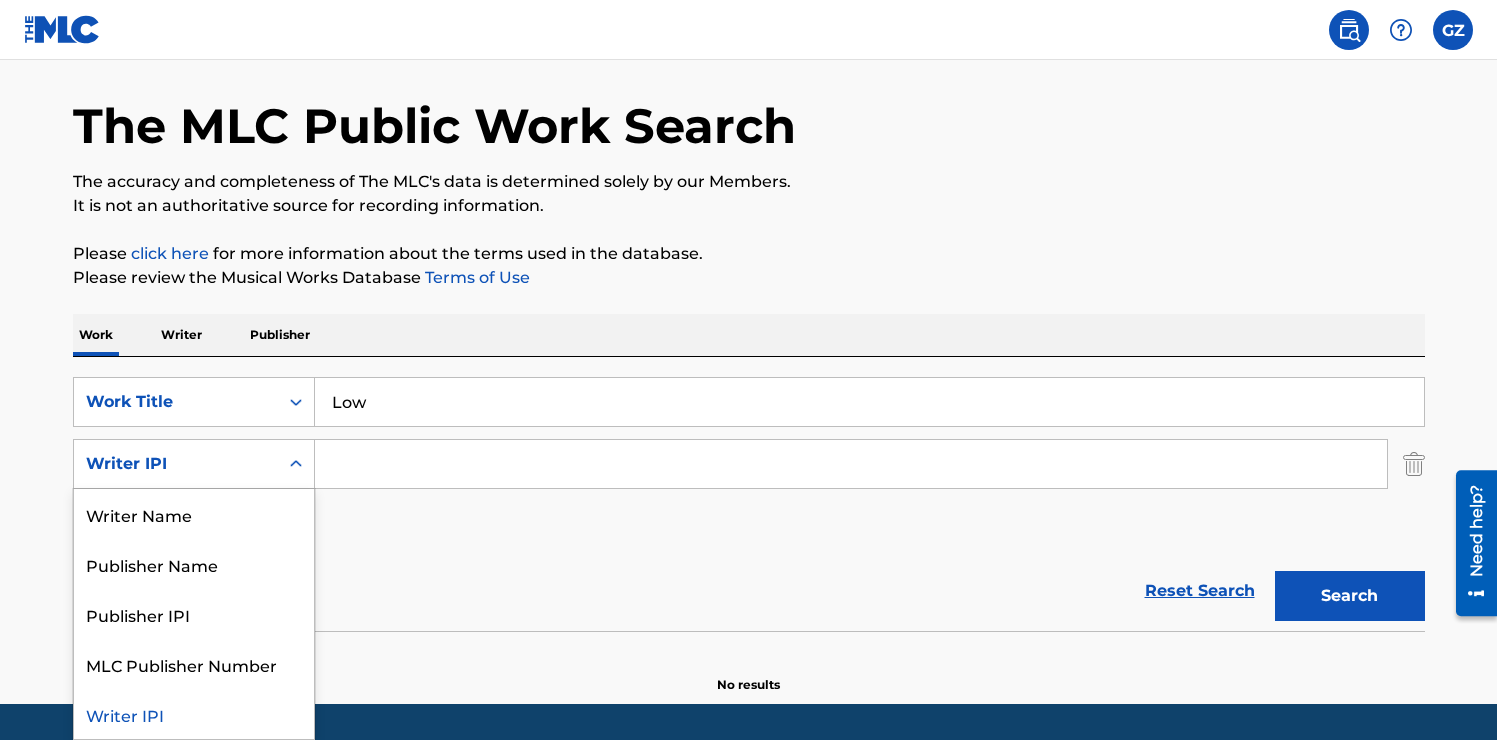 click 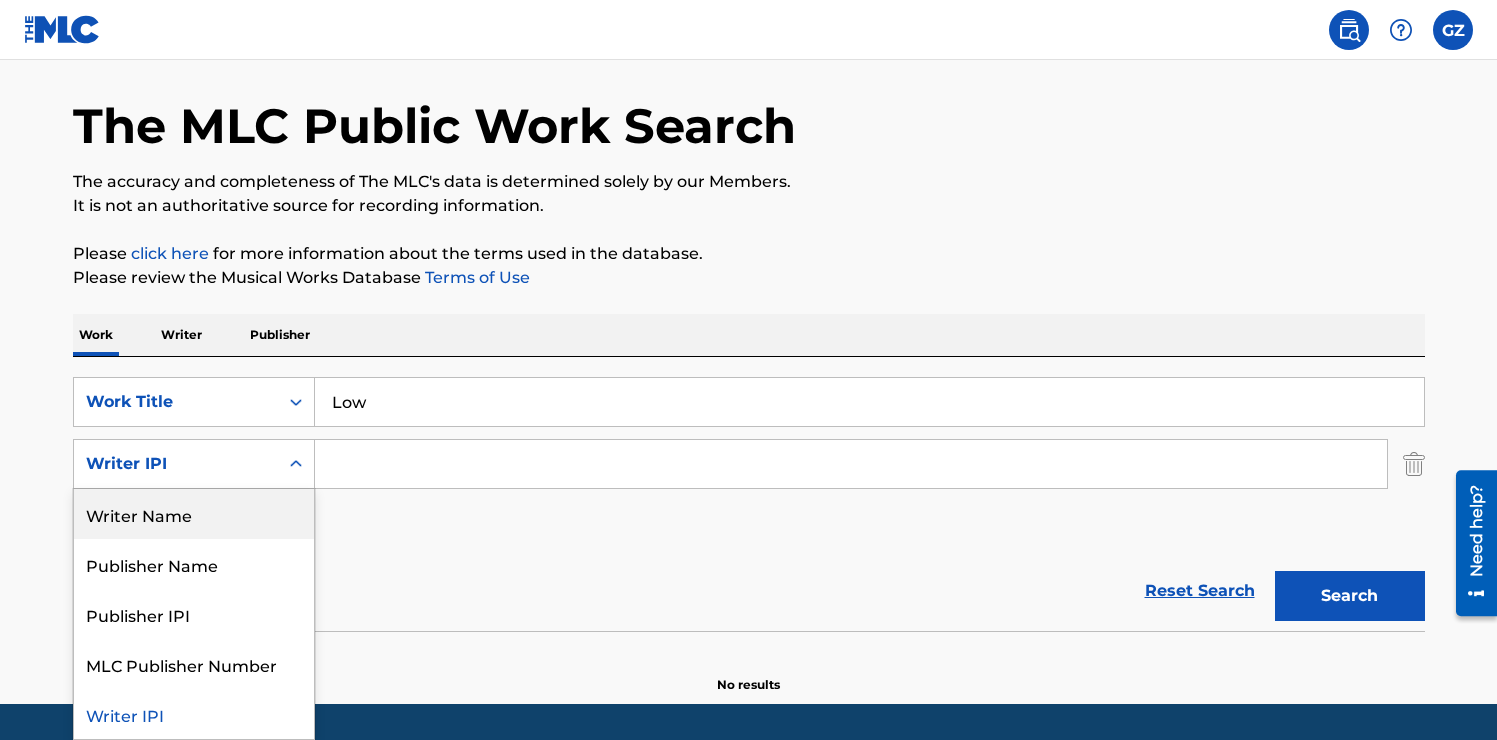click on "Writer Name" at bounding box center [194, 514] 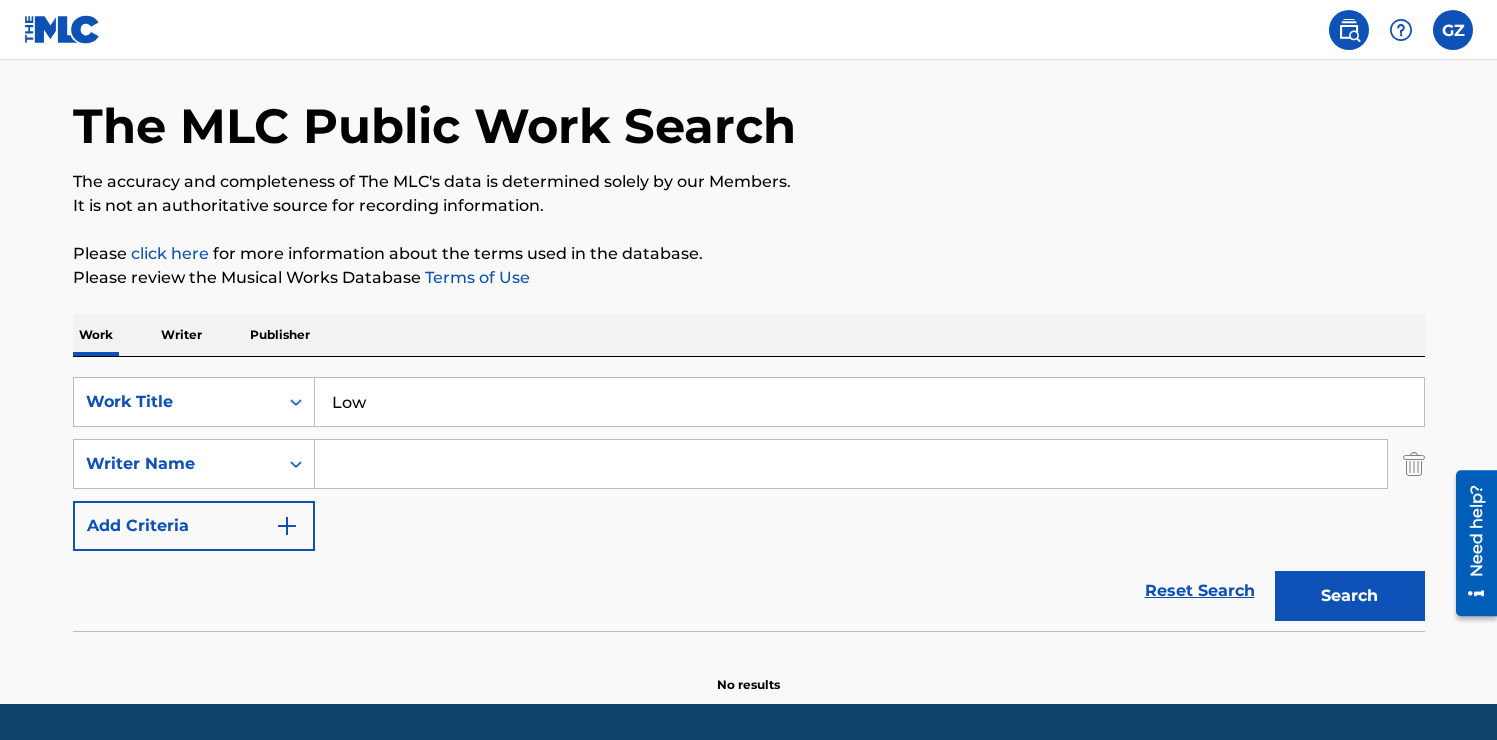 click at bounding box center [851, 464] 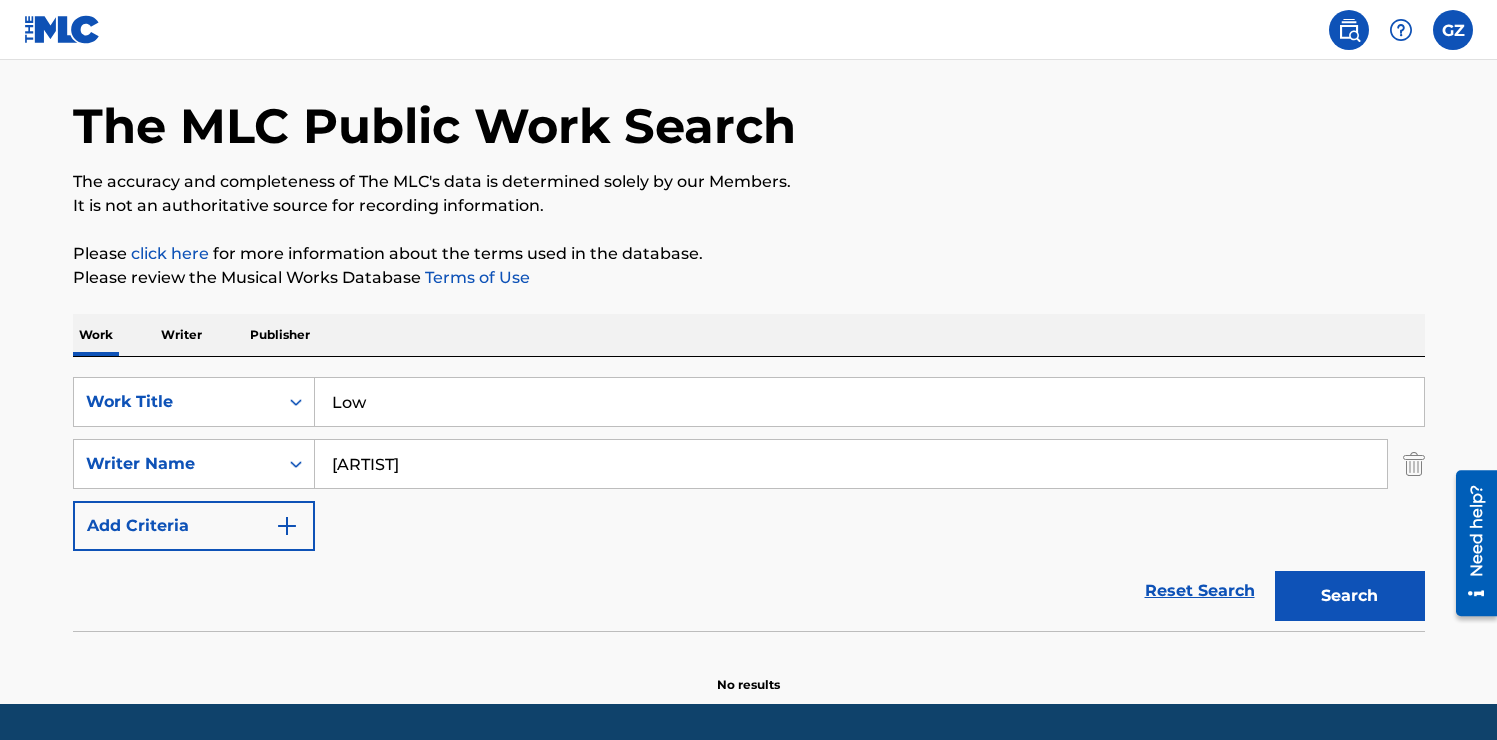 type on "Flo rida" 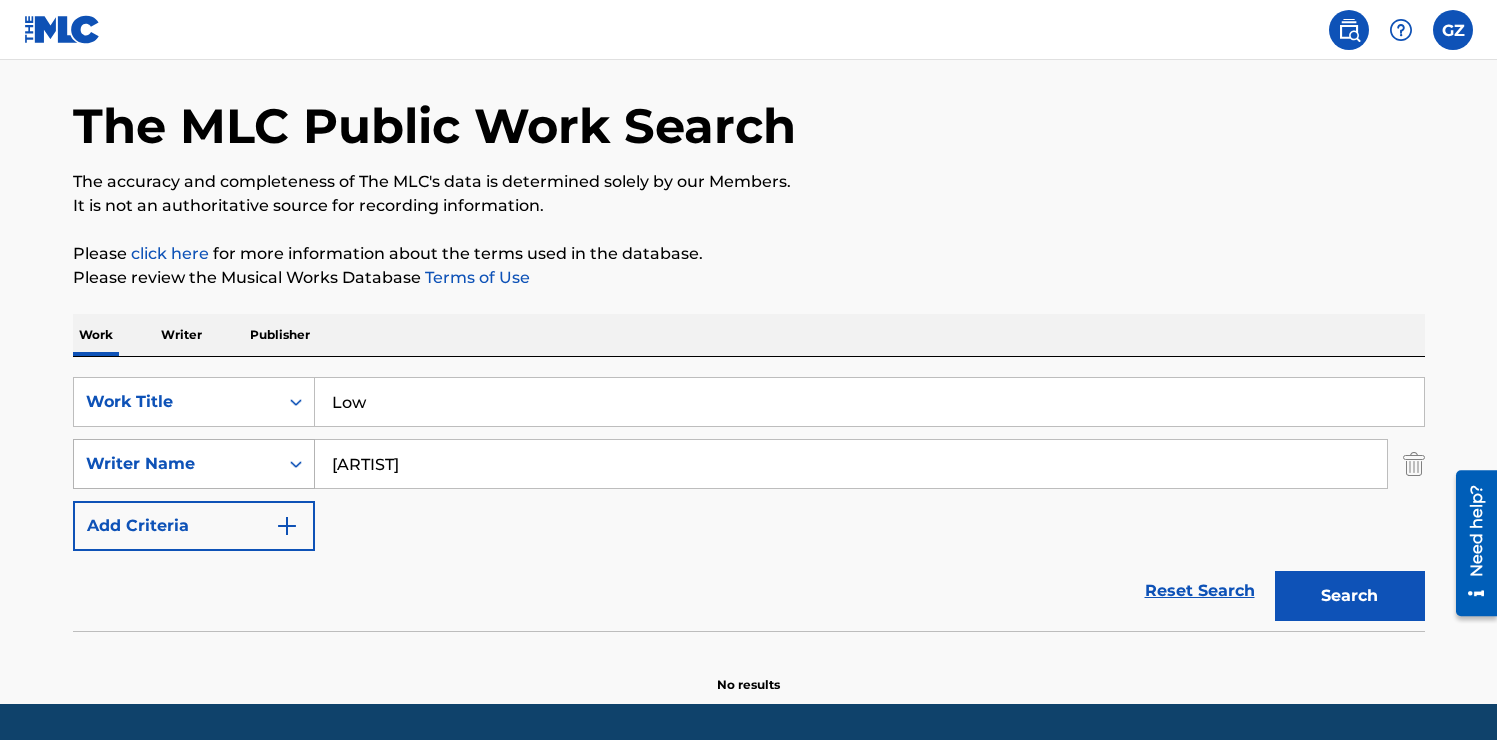 click on "Writer Name" at bounding box center [176, 464] 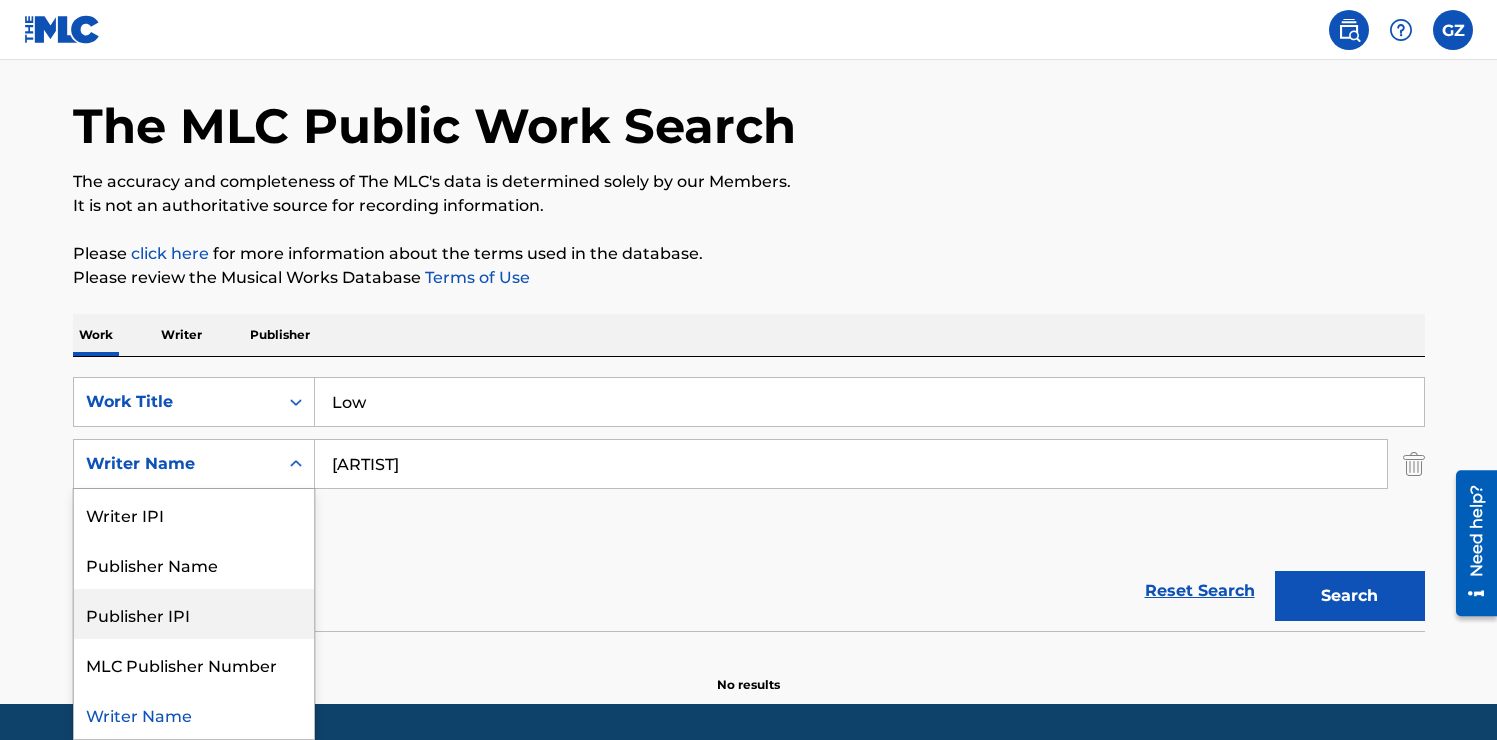 click on "Reset Search Search" at bounding box center (749, 591) 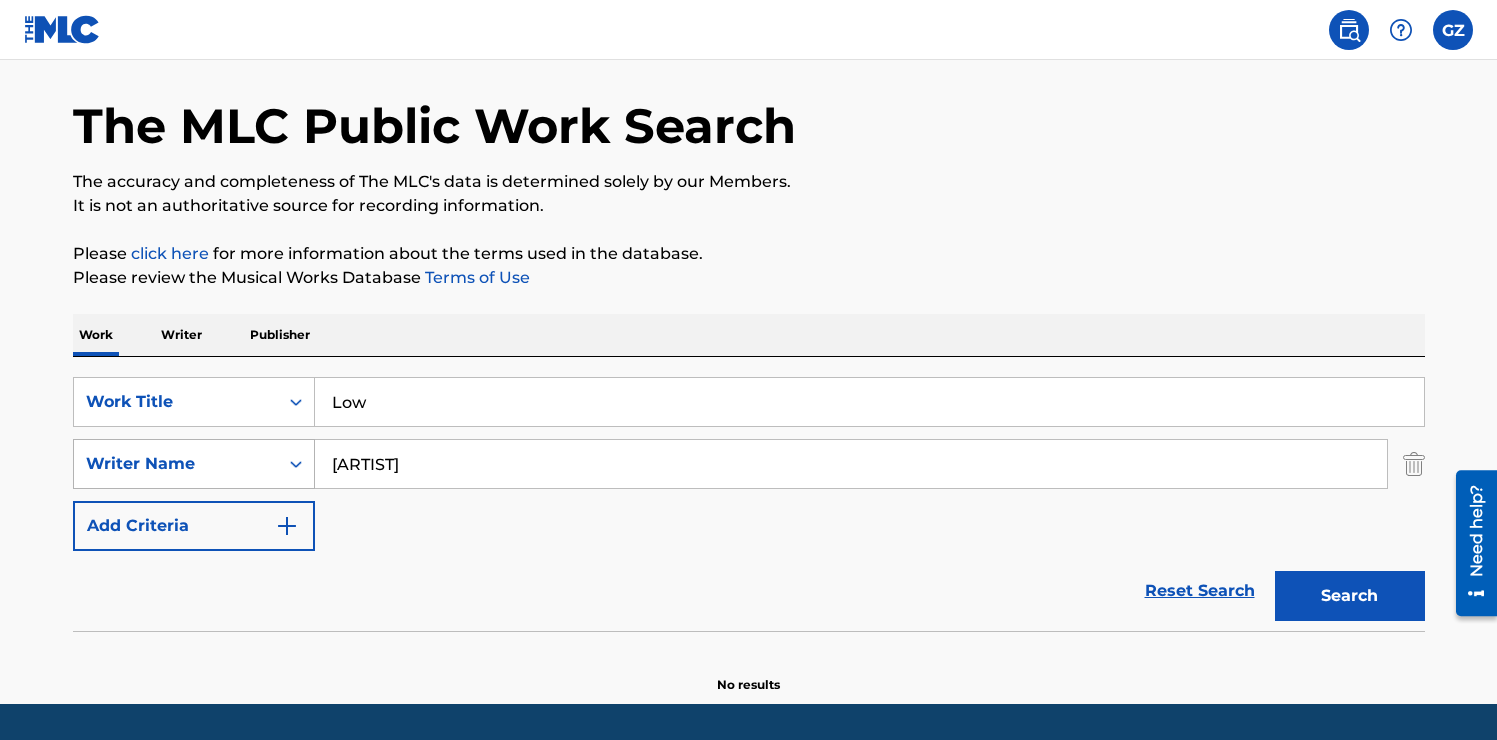 drag, startPoint x: 433, startPoint y: 457, endPoint x: 275, endPoint y: 457, distance: 158 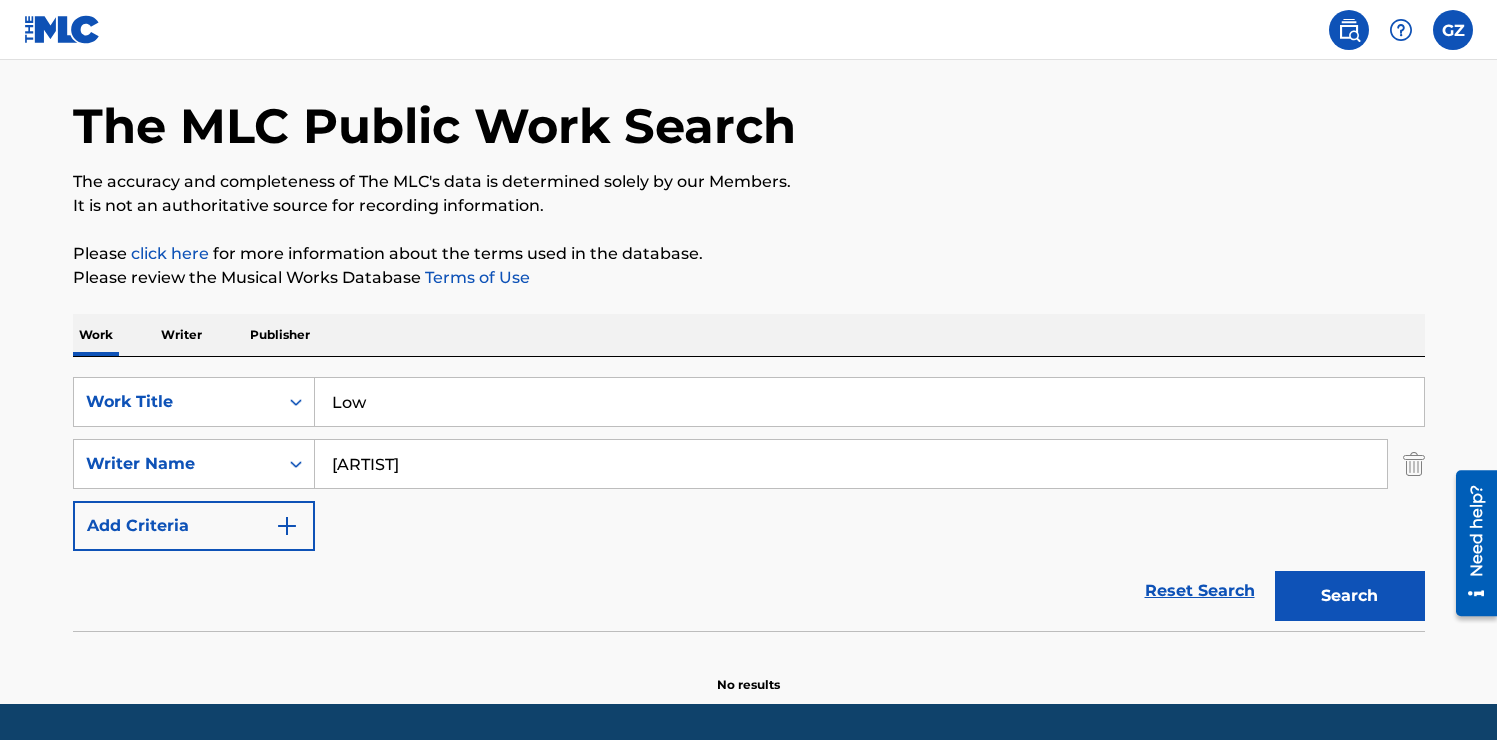 click at bounding box center [1414, 464] 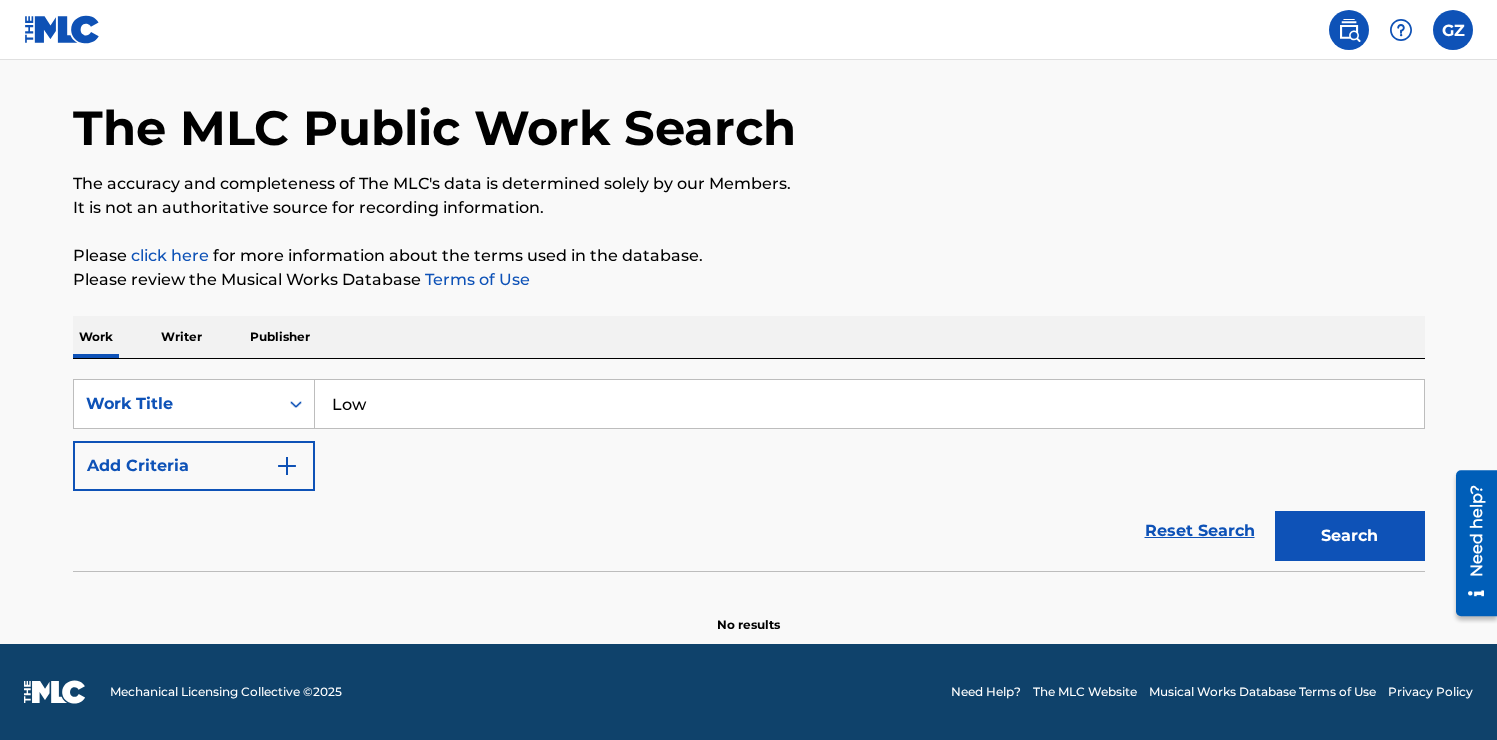 click on "Search" at bounding box center [1350, 536] 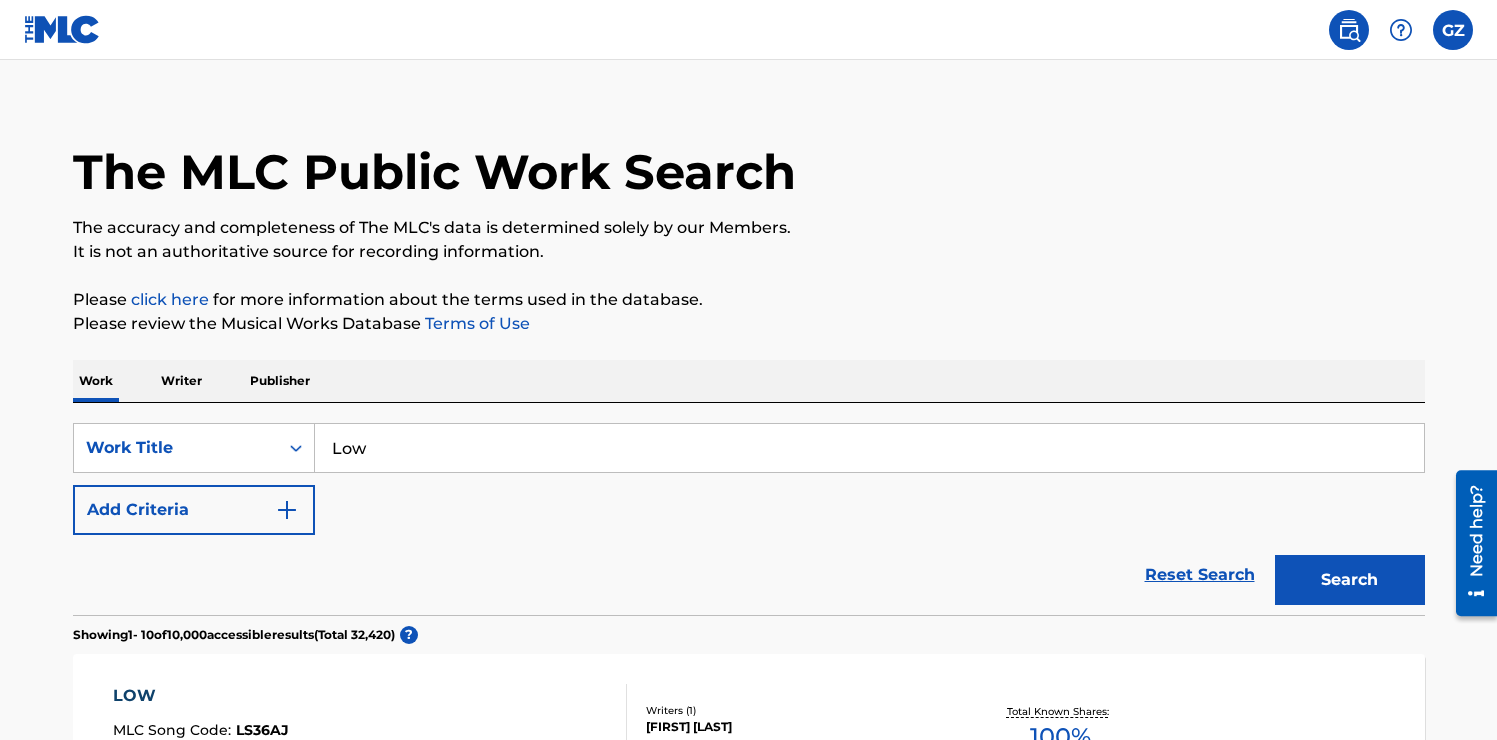 scroll, scrollTop: 0, scrollLeft: 0, axis: both 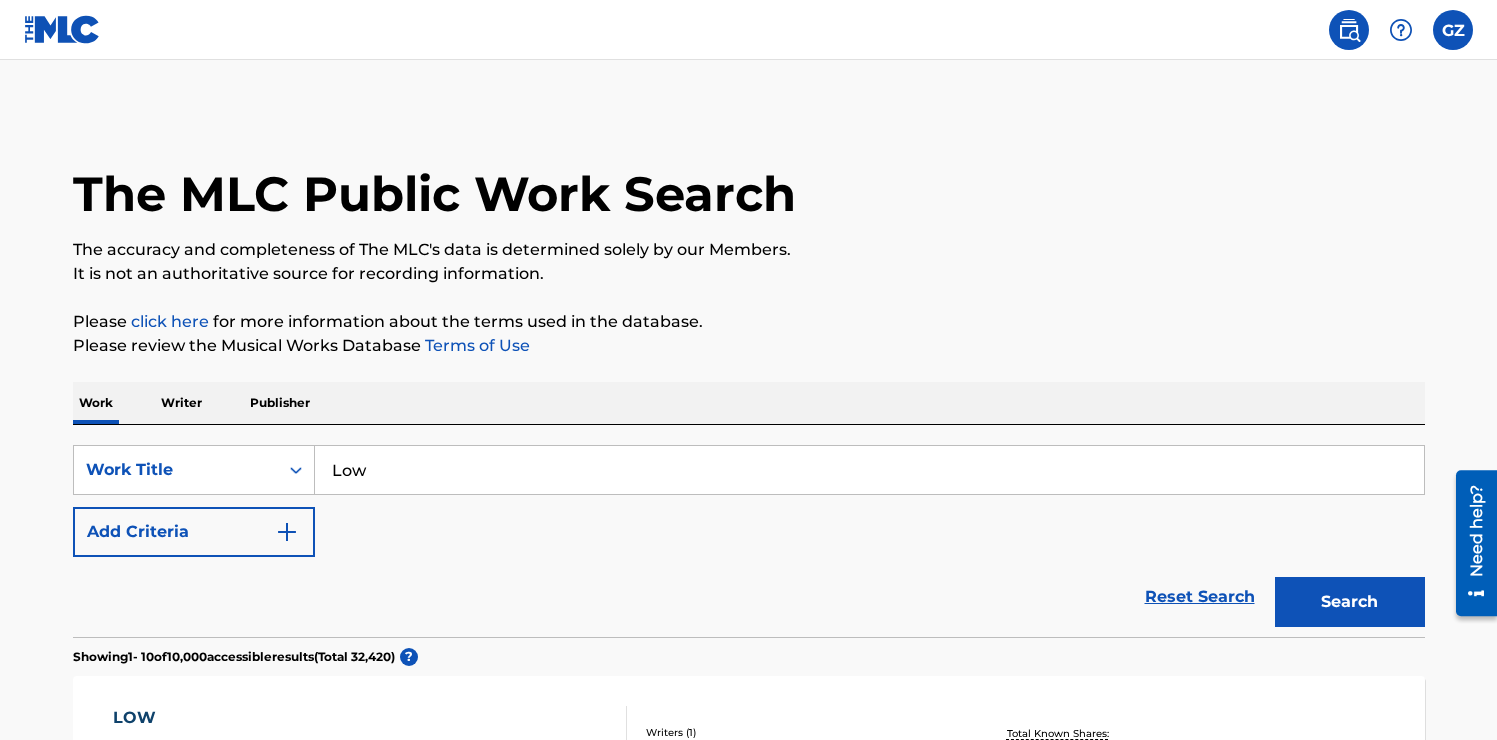 click on "Add Criteria" at bounding box center [194, 532] 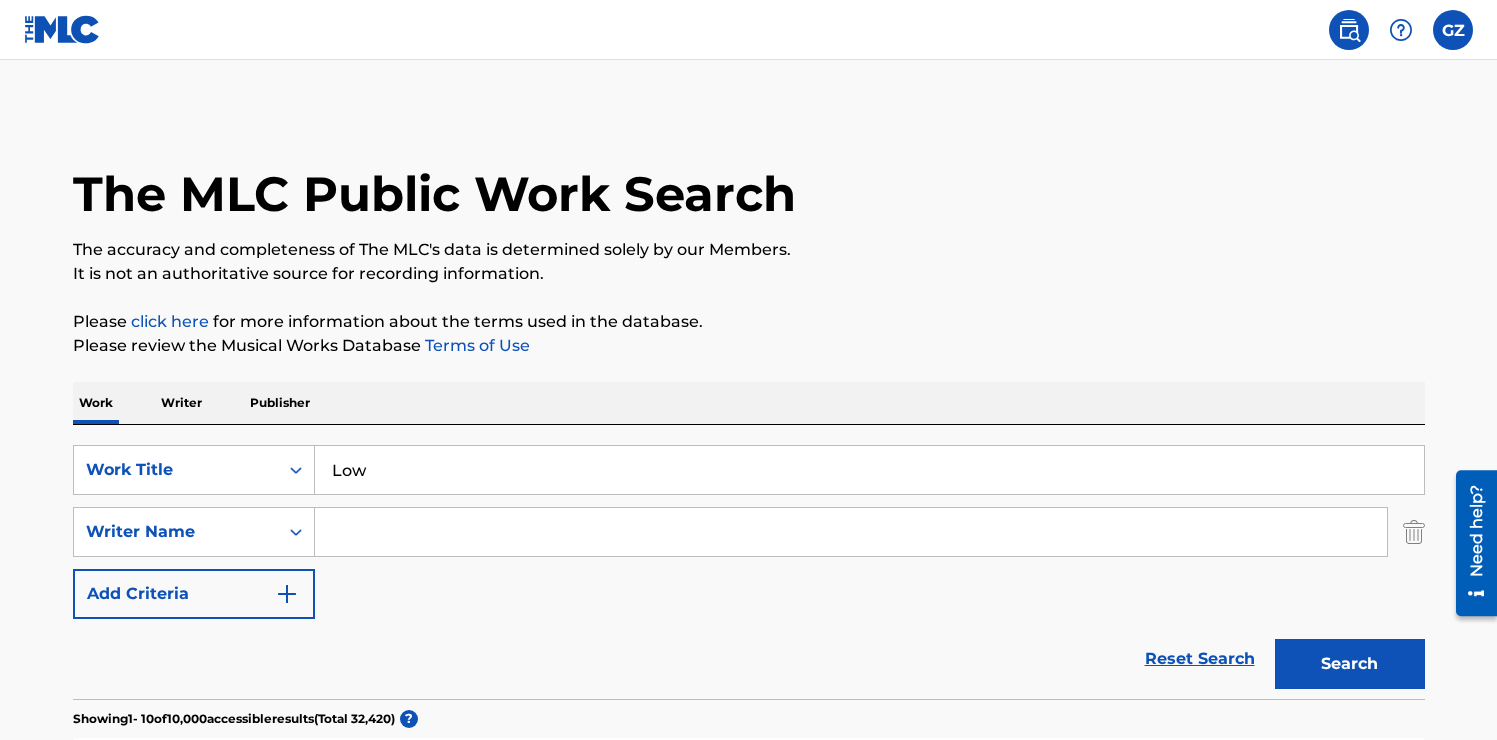 click at bounding box center (851, 532) 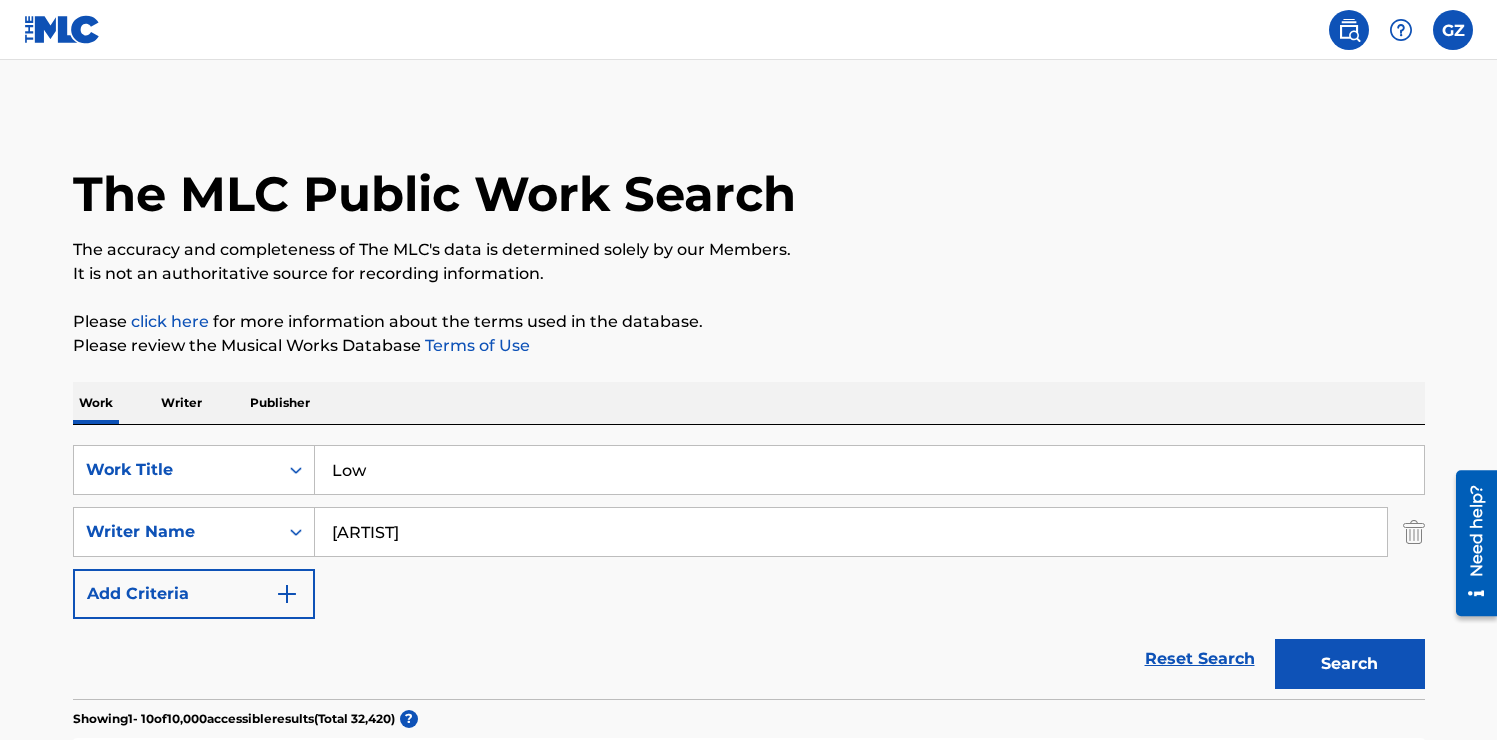type on "t-pain" 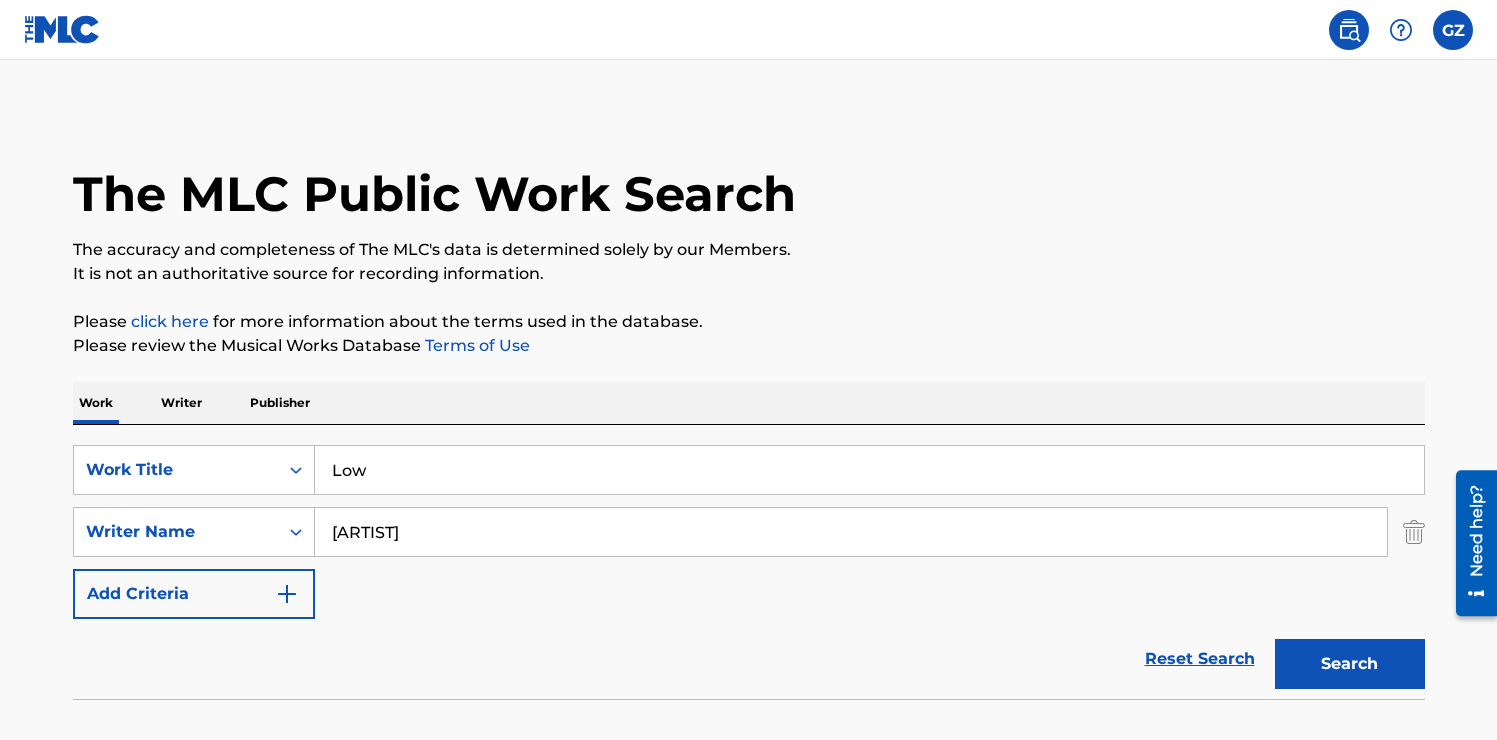 scroll, scrollTop: 128, scrollLeft: 0, axis: vertical 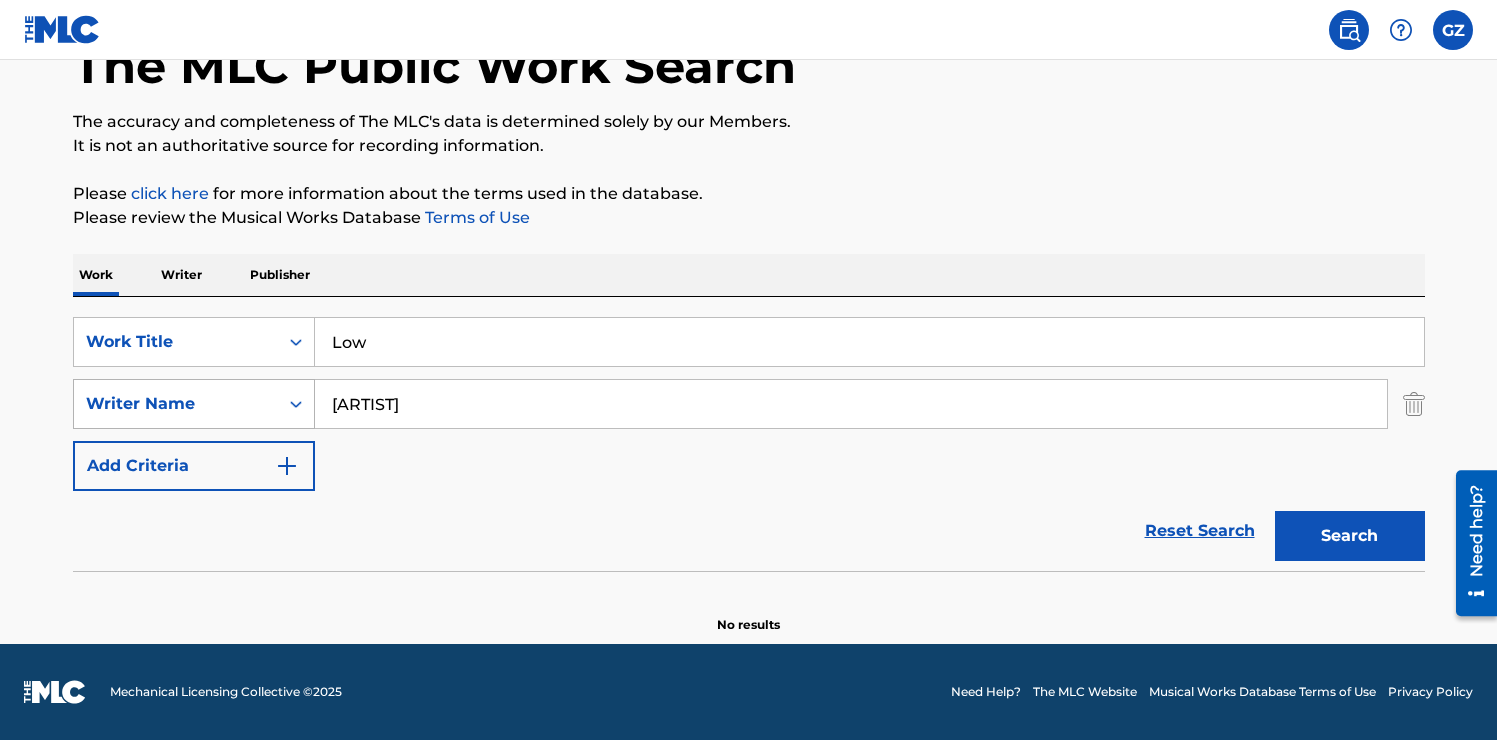 drag, startPoint x: 326, startPoint y: 411, endPoint x: 231, endPoint y: 396, distance: 96.17692 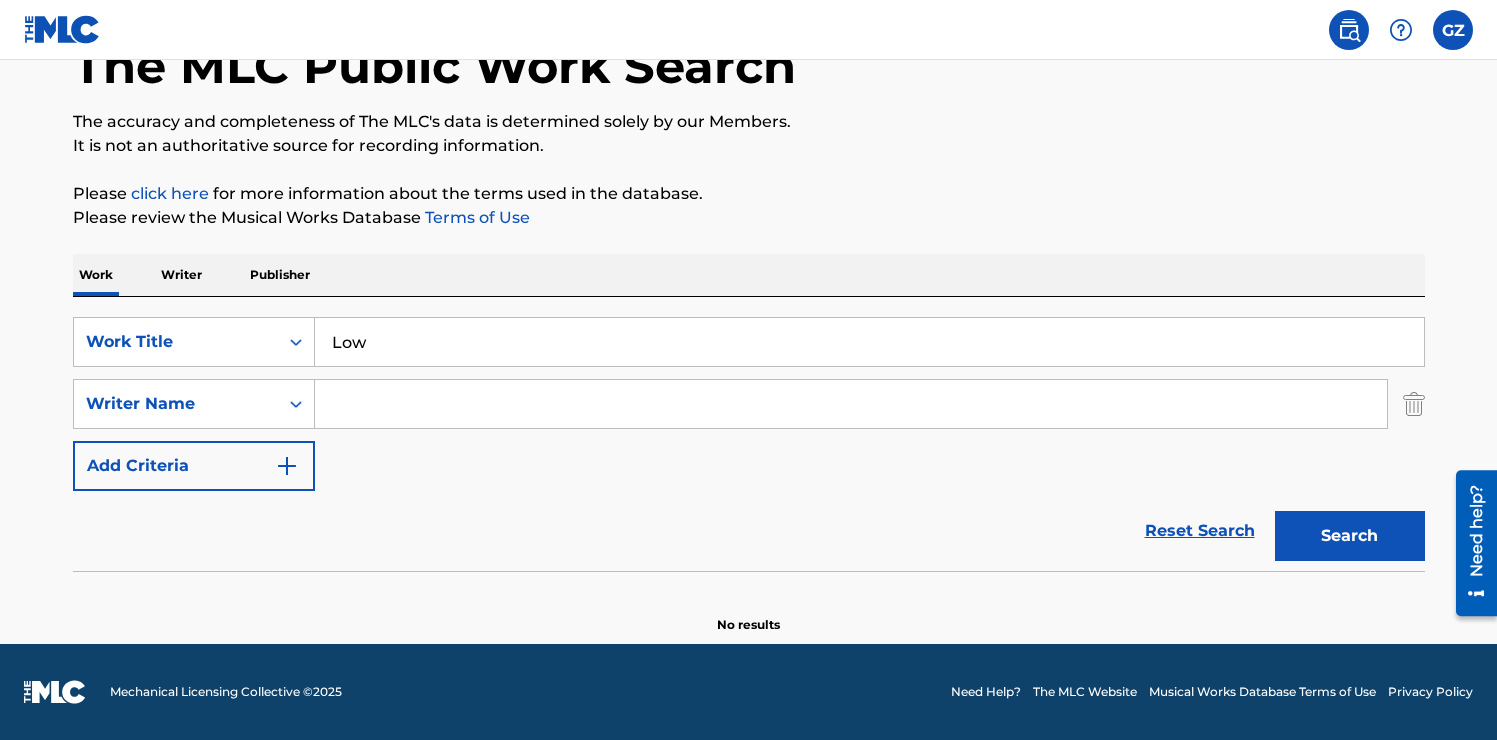 type 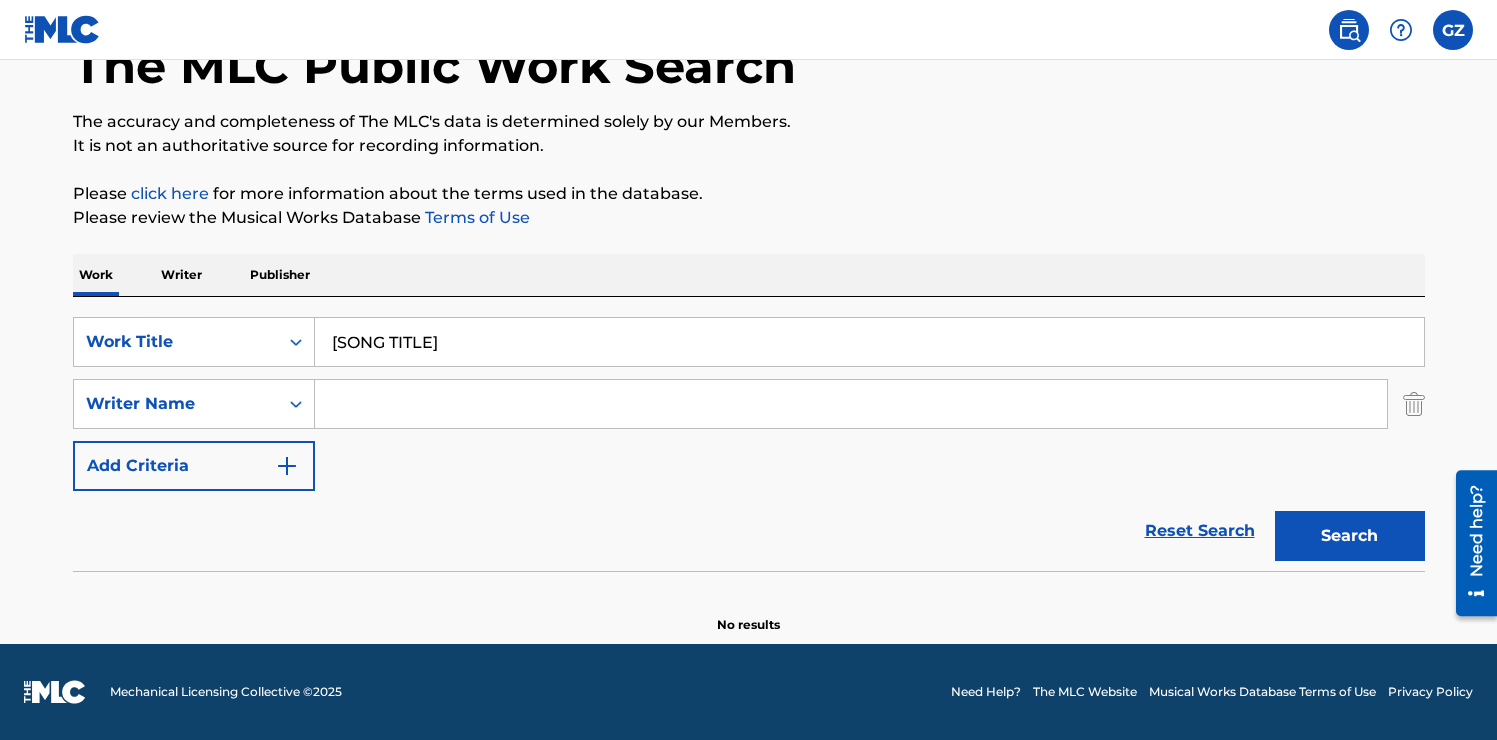 drag, startPoint x: 435, startPoint y: 341, endPoint x: 28, endPoint y: 297, distance: 409.37146 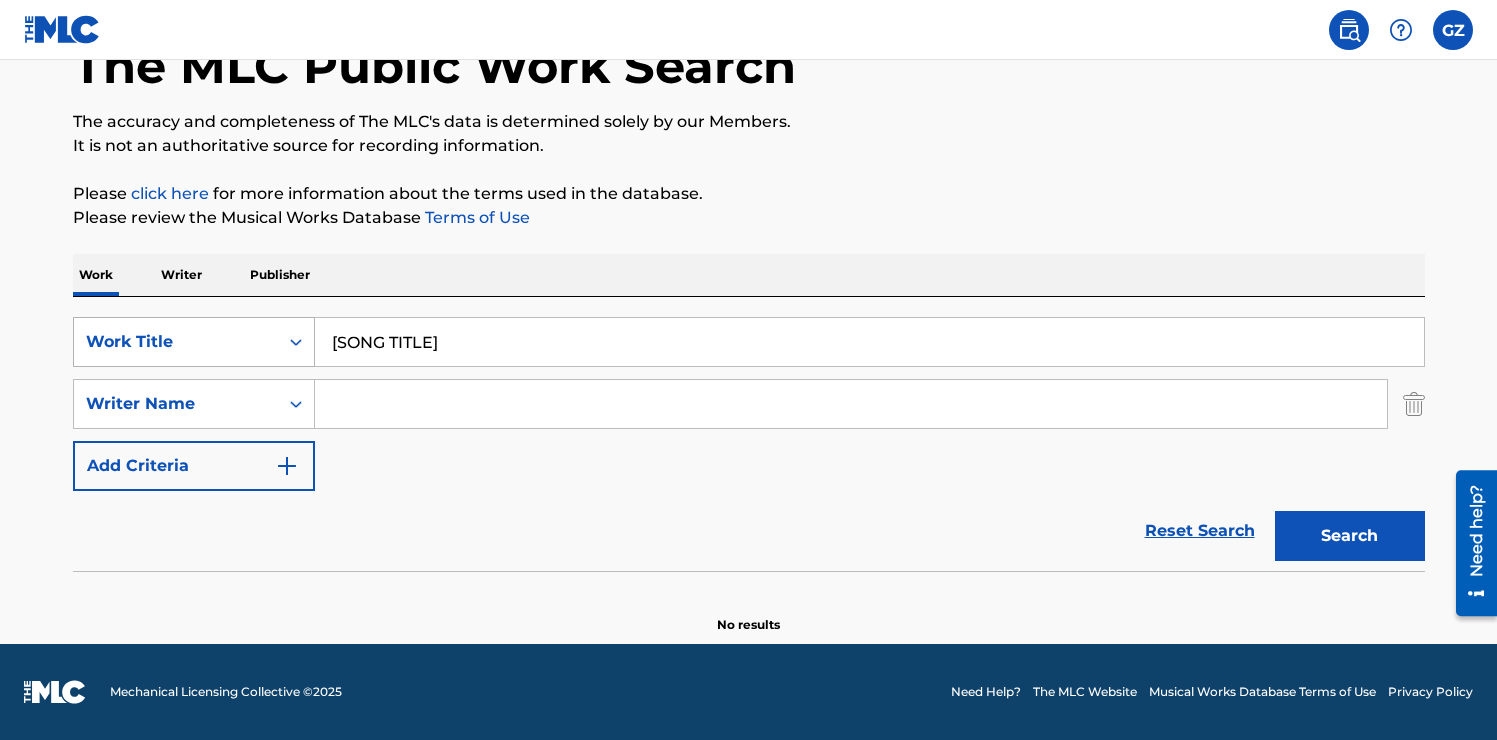 drag, startPoint x: 433, startPoint y: 343, endPoint x: 198, endPoint y: 320, distance: 236.12285 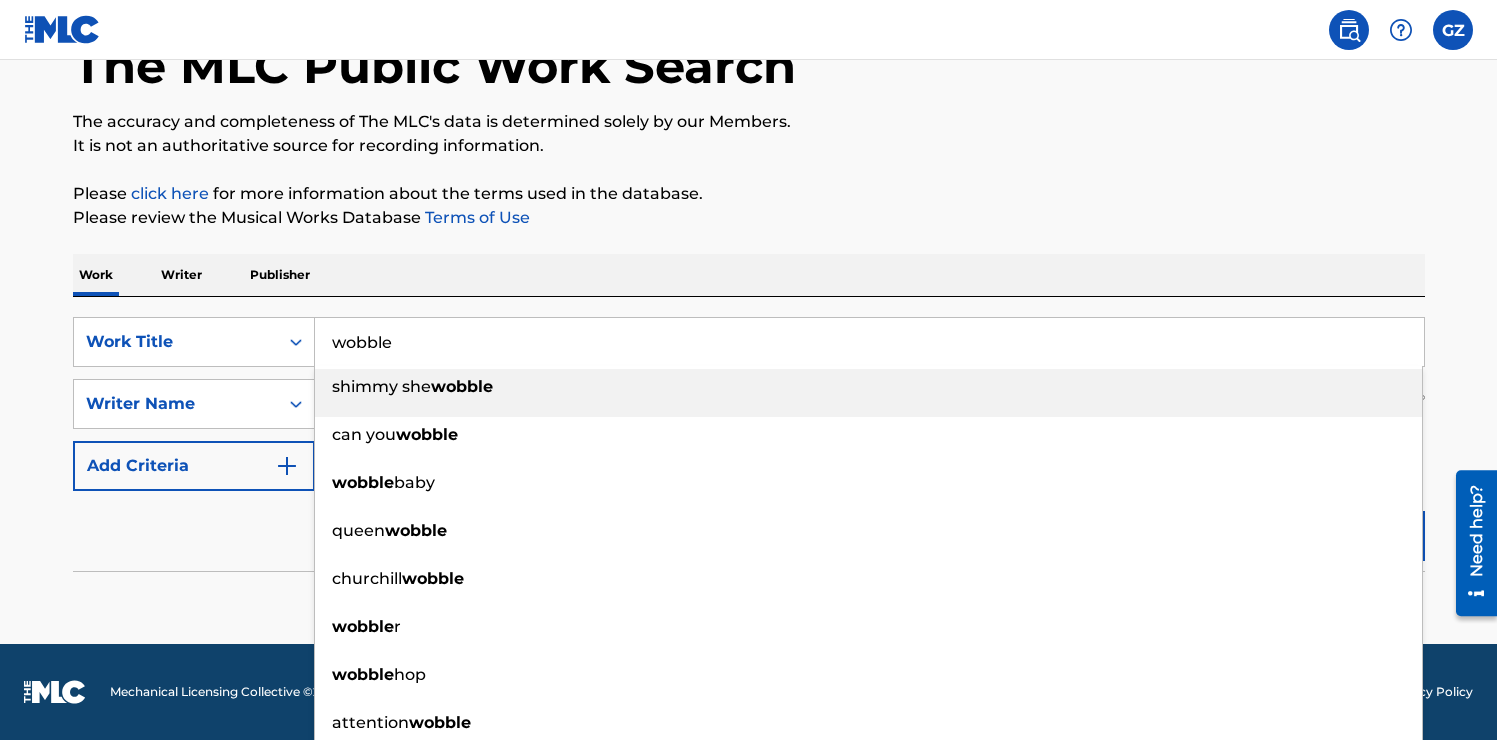type on "wobble" 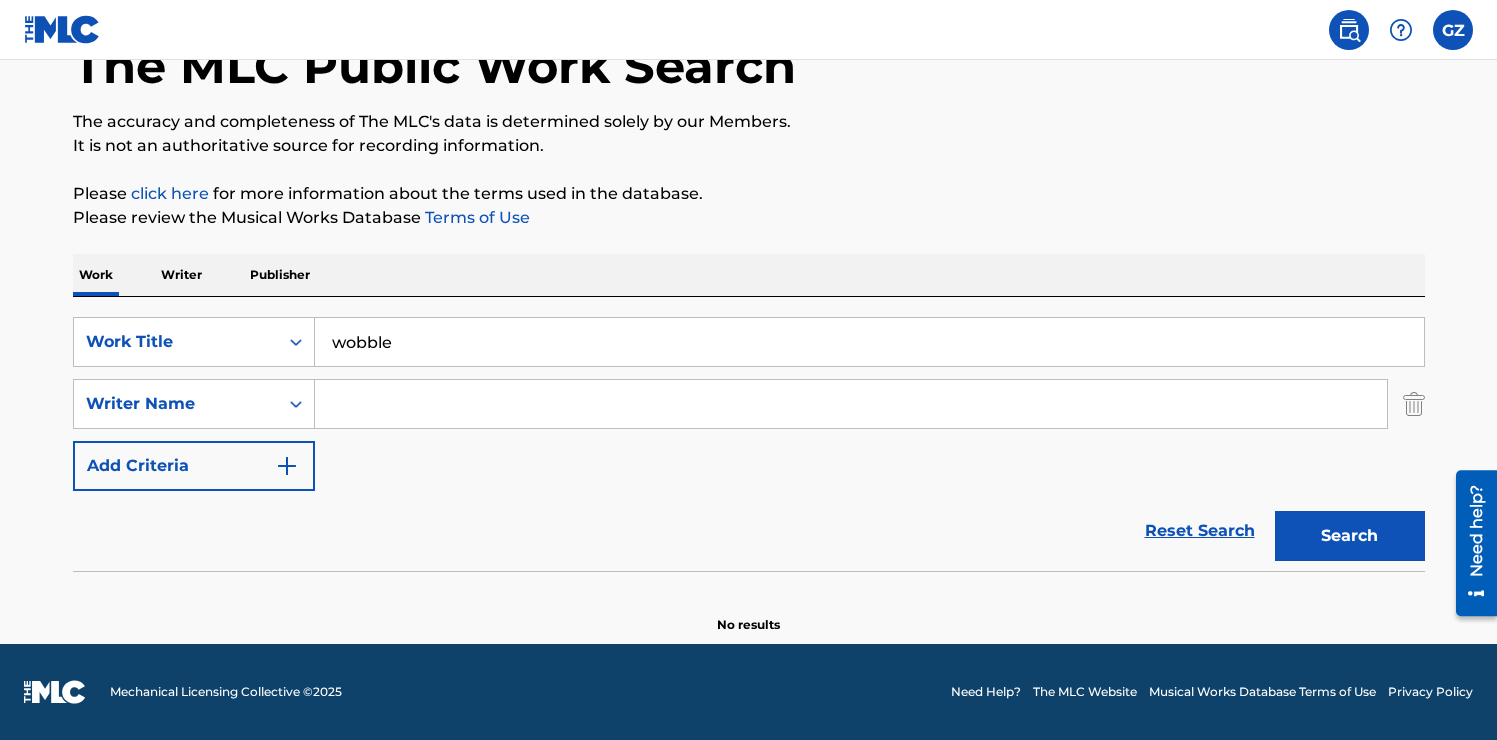 click on "Search" at bounding box center [1350, 536] 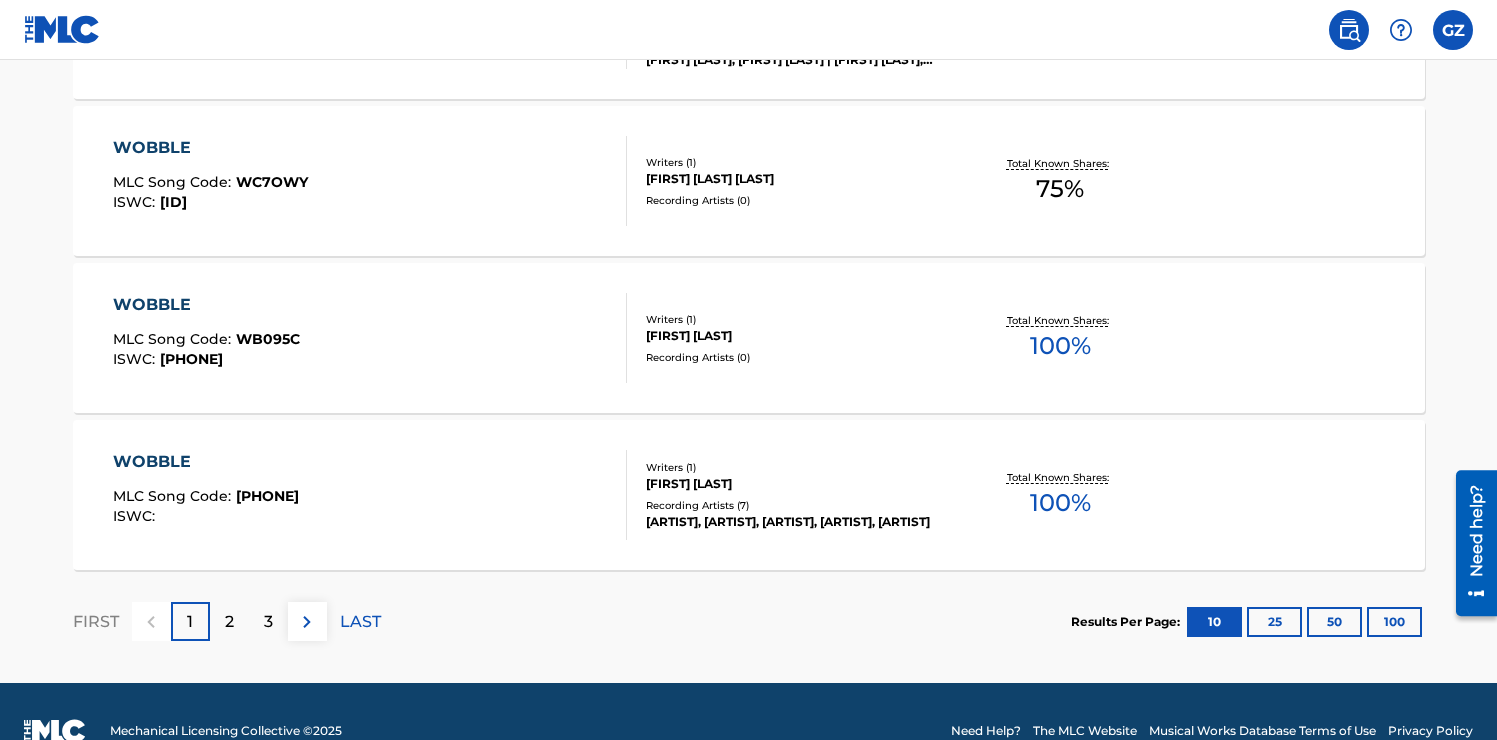 scroll, scrollTop: 1770, scrollLeft: 0, axis: vertical 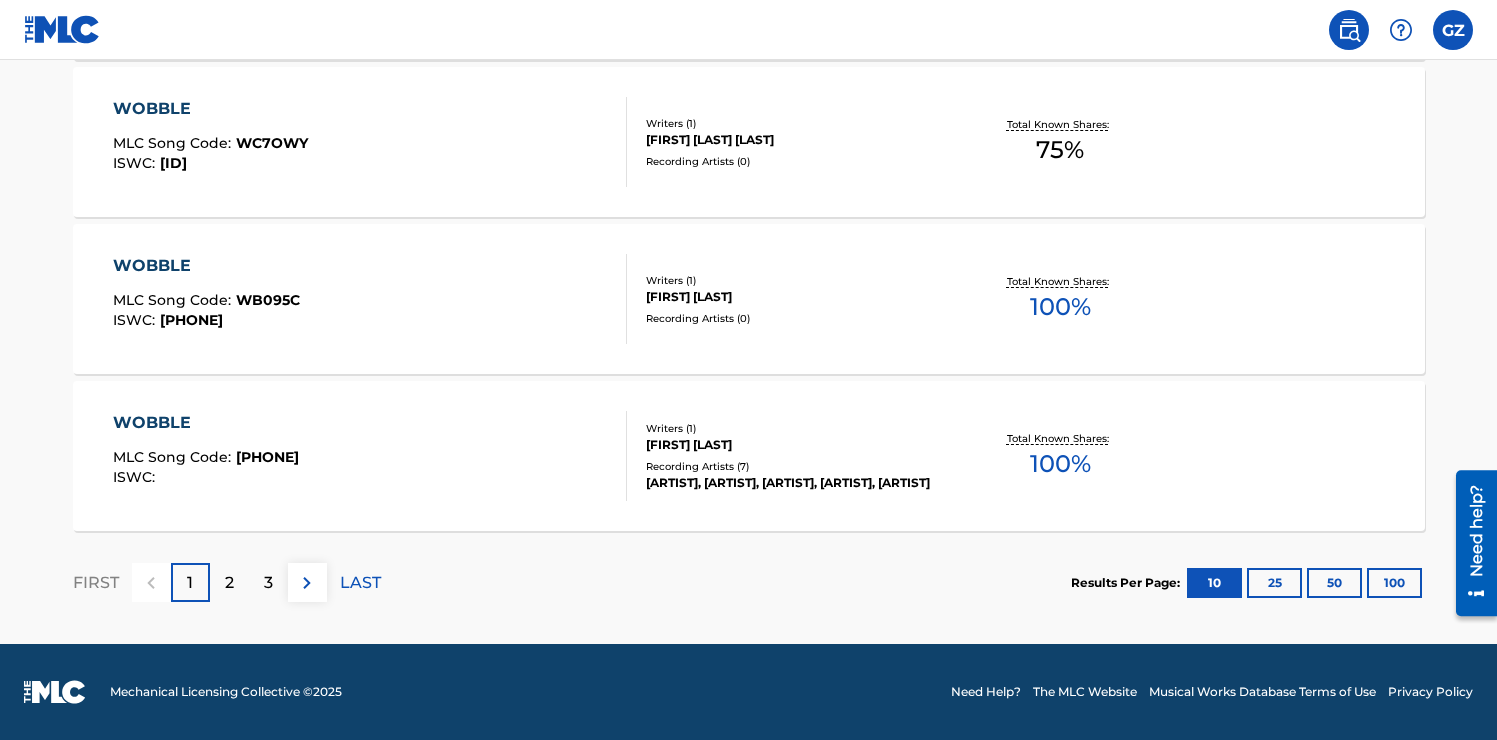 click on "3" at bounding box center [268, 582] 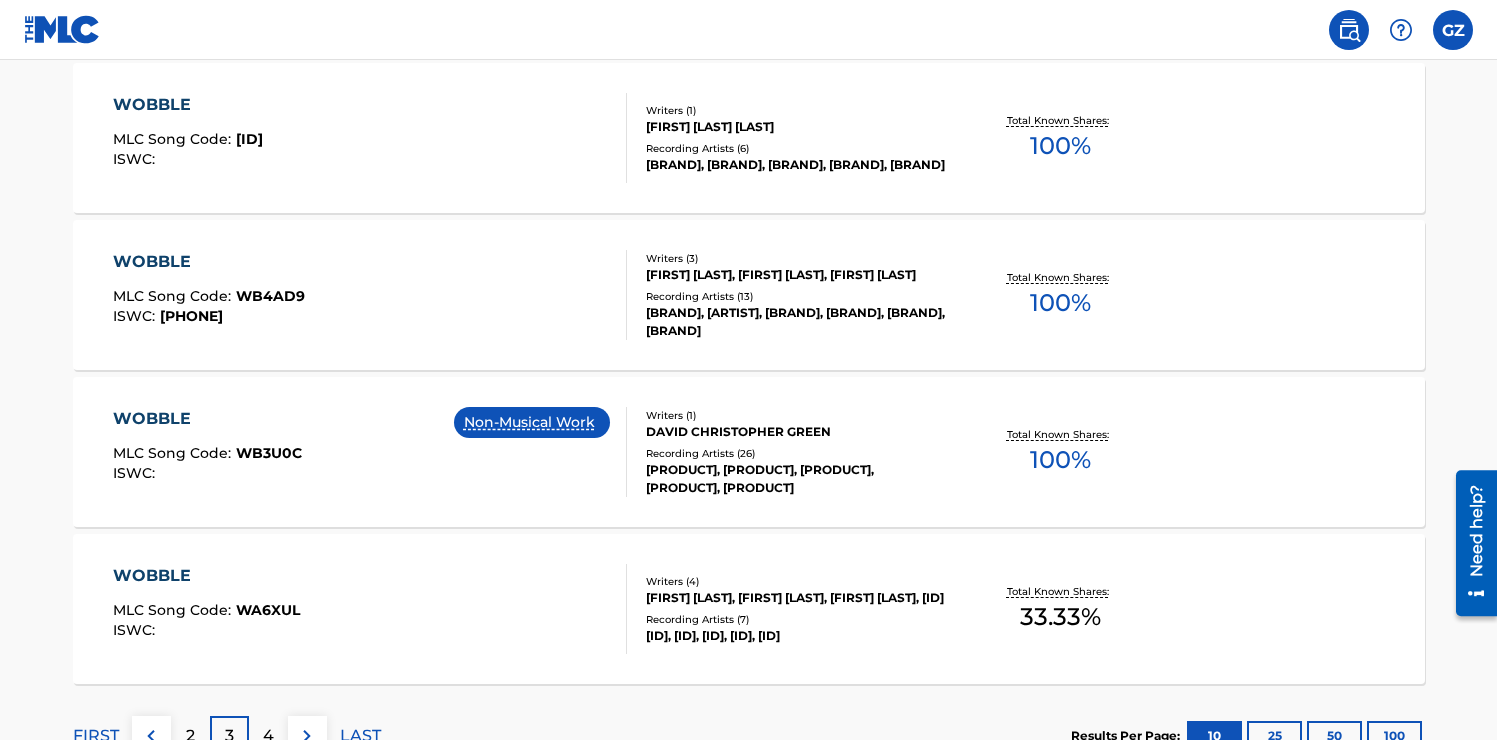 scroll, scrollTop: 1709, scrollLeft: 0, axis: vertical 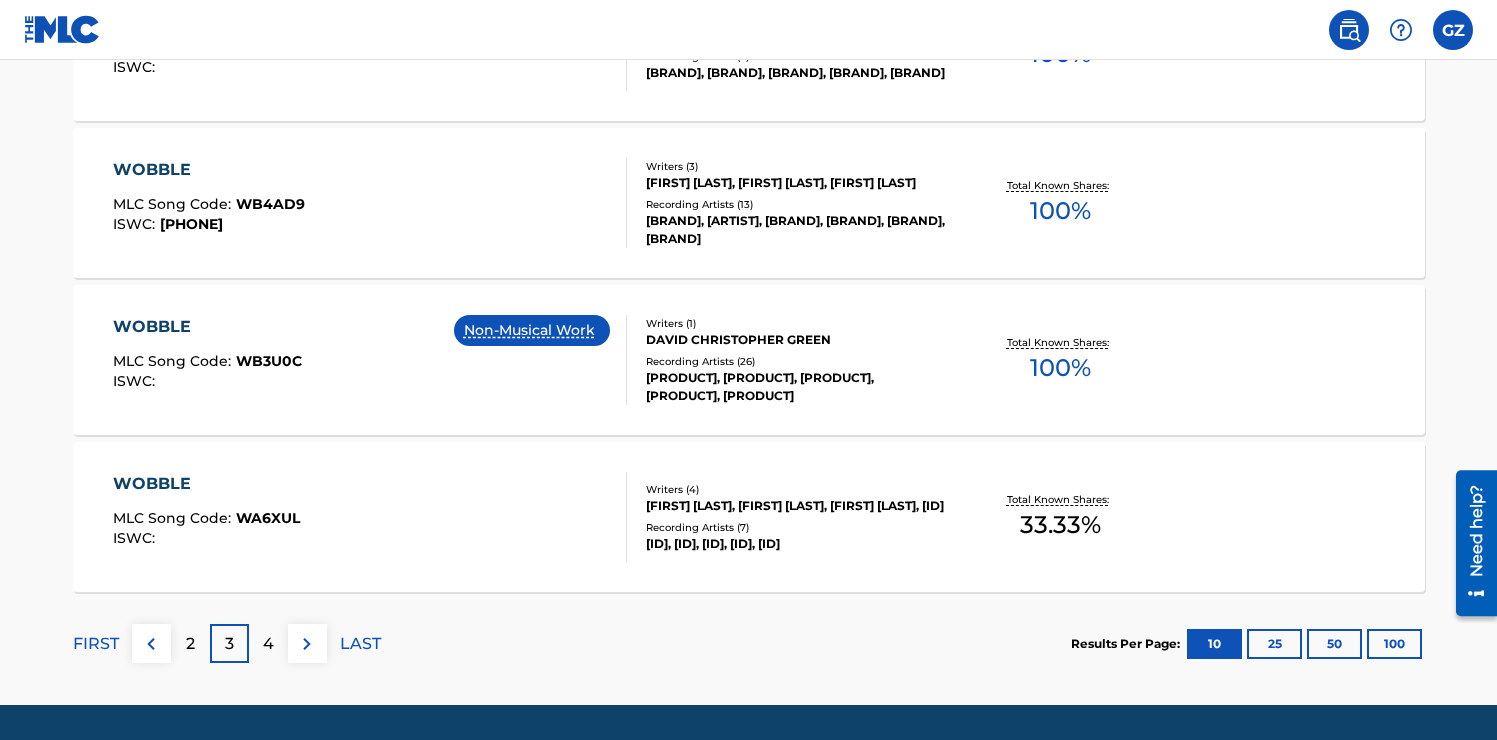 click on "4" at bounding box center [268, 644] 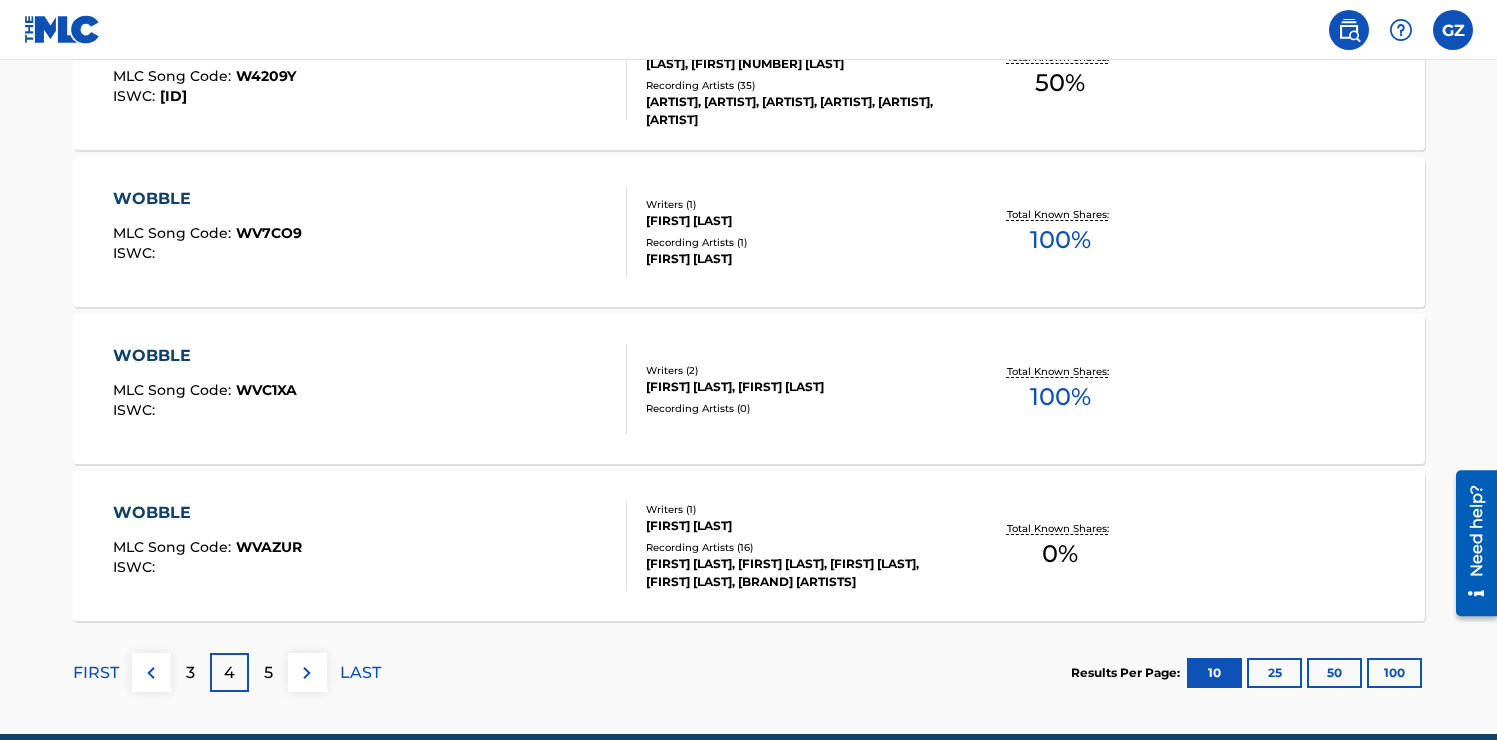 scroll, scrollTop: 1770, scrollLeft: 0, axis: vertical 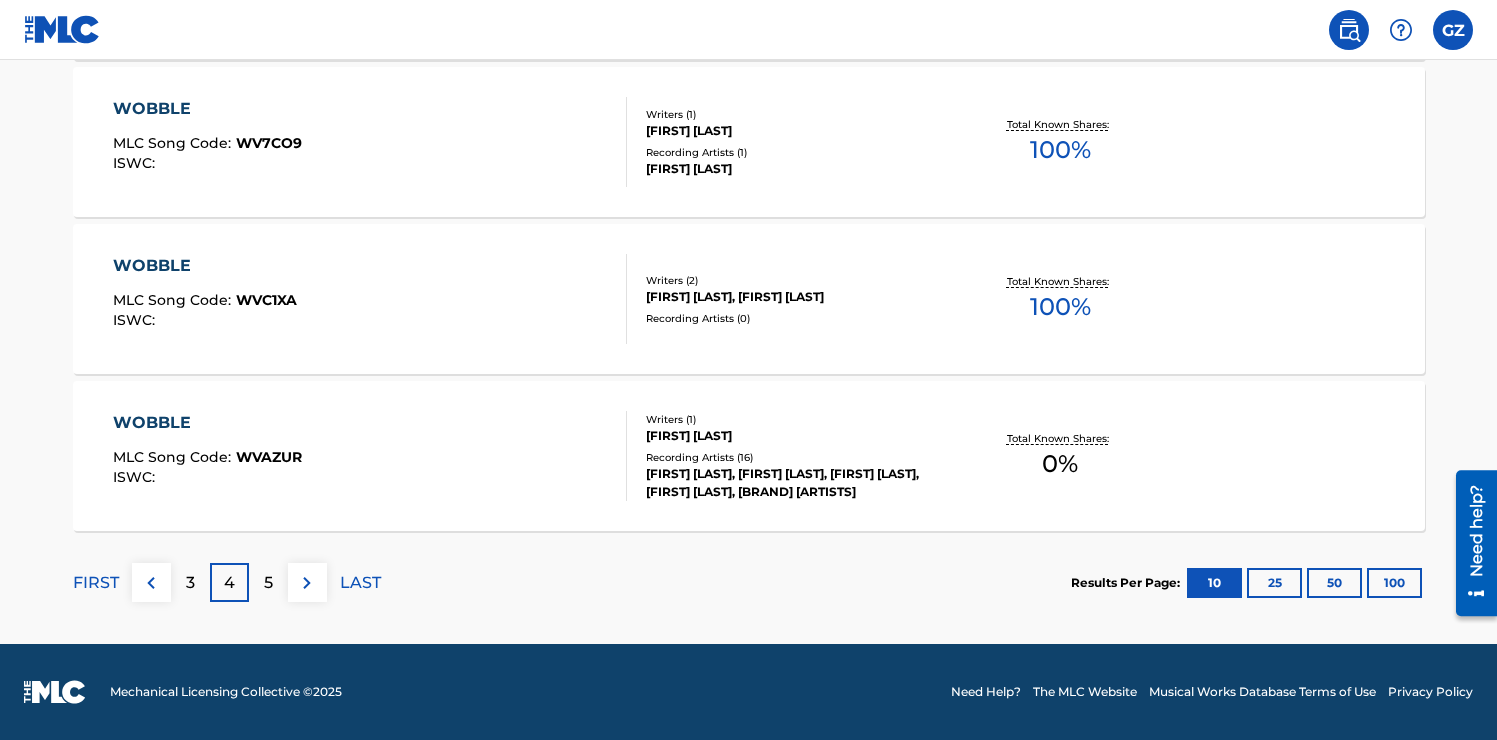 click at bounding box center (151, 583) 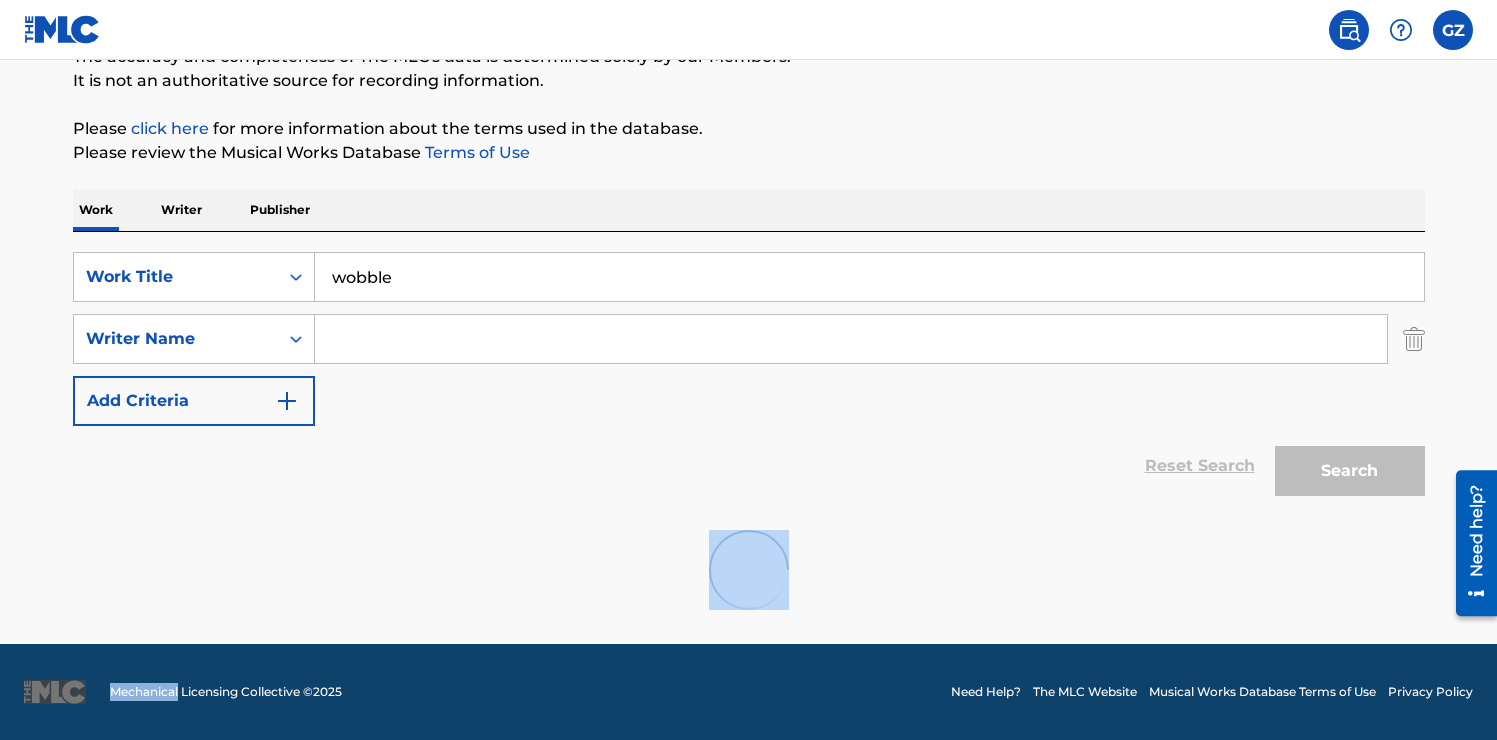 click at bounding box center (749, 570) 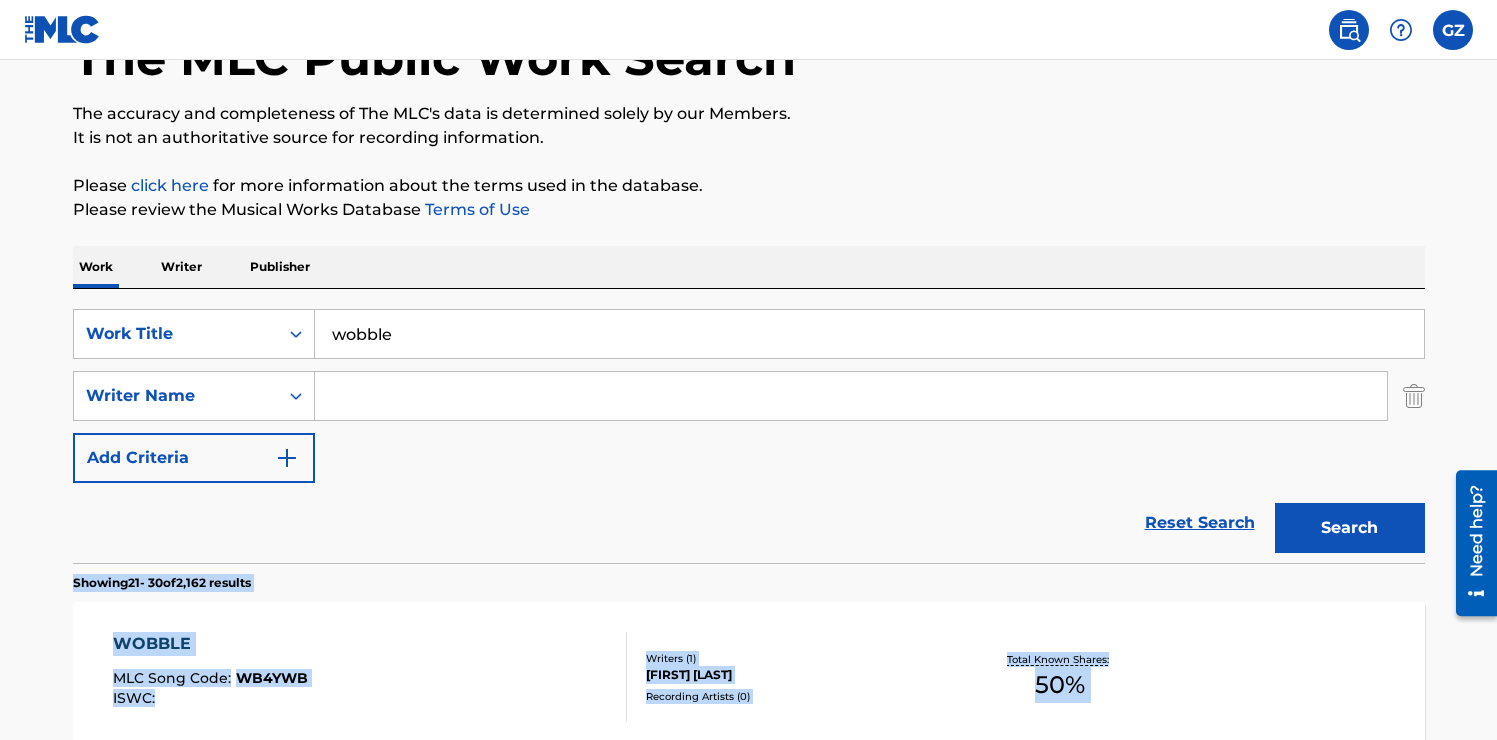scroll, scrollTop: 0, scrollLeft: 0, axis: both 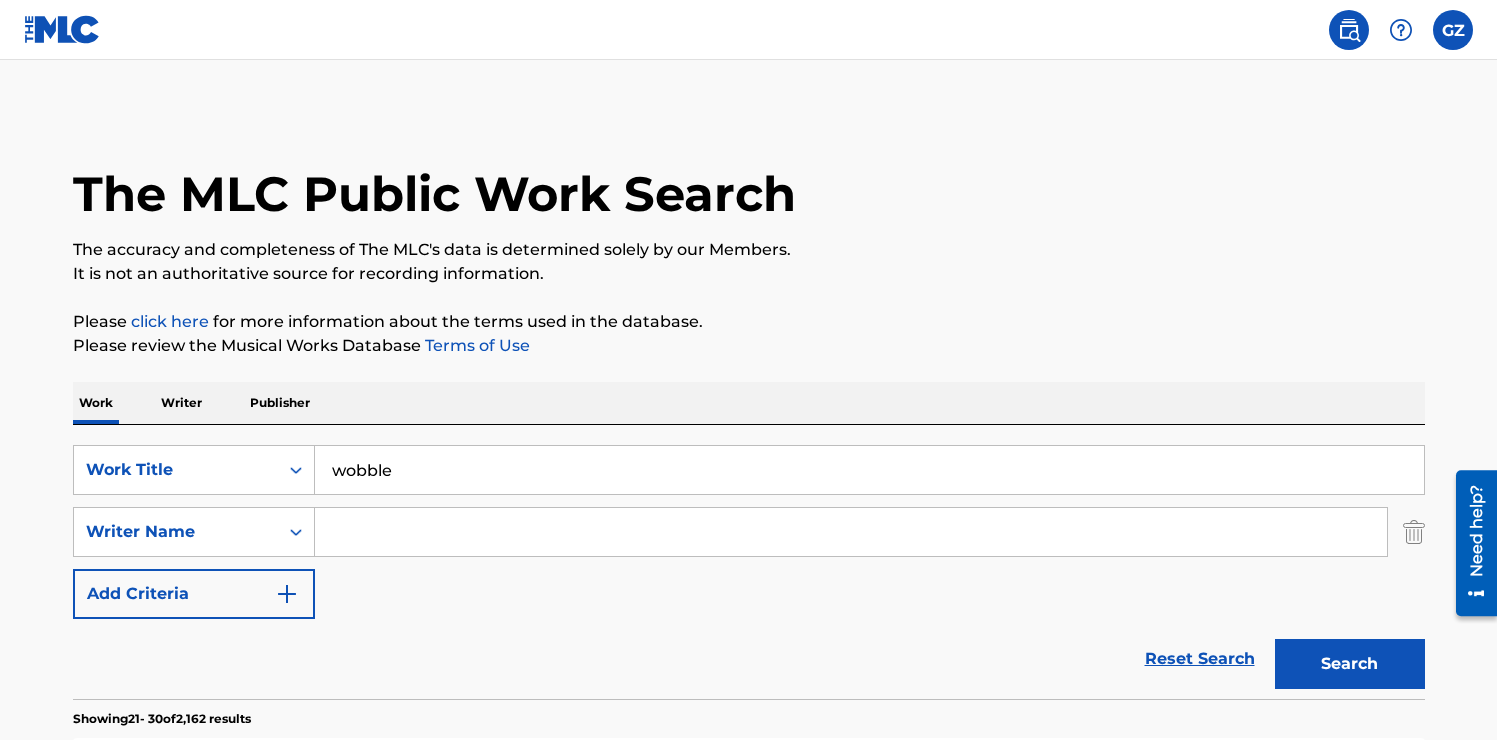 click at bounding box center [851, 532] 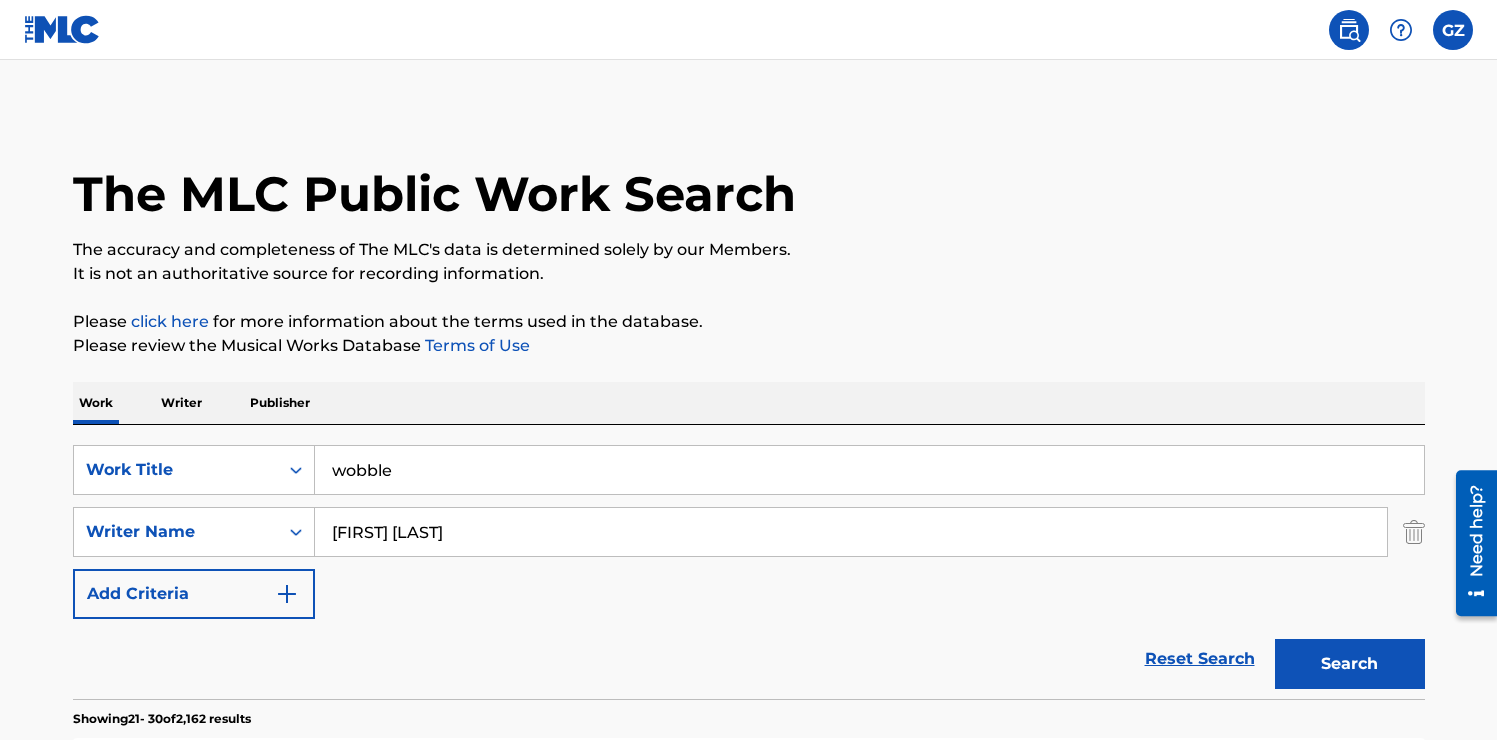 click on "Search" at bounding box center [1350, 664] 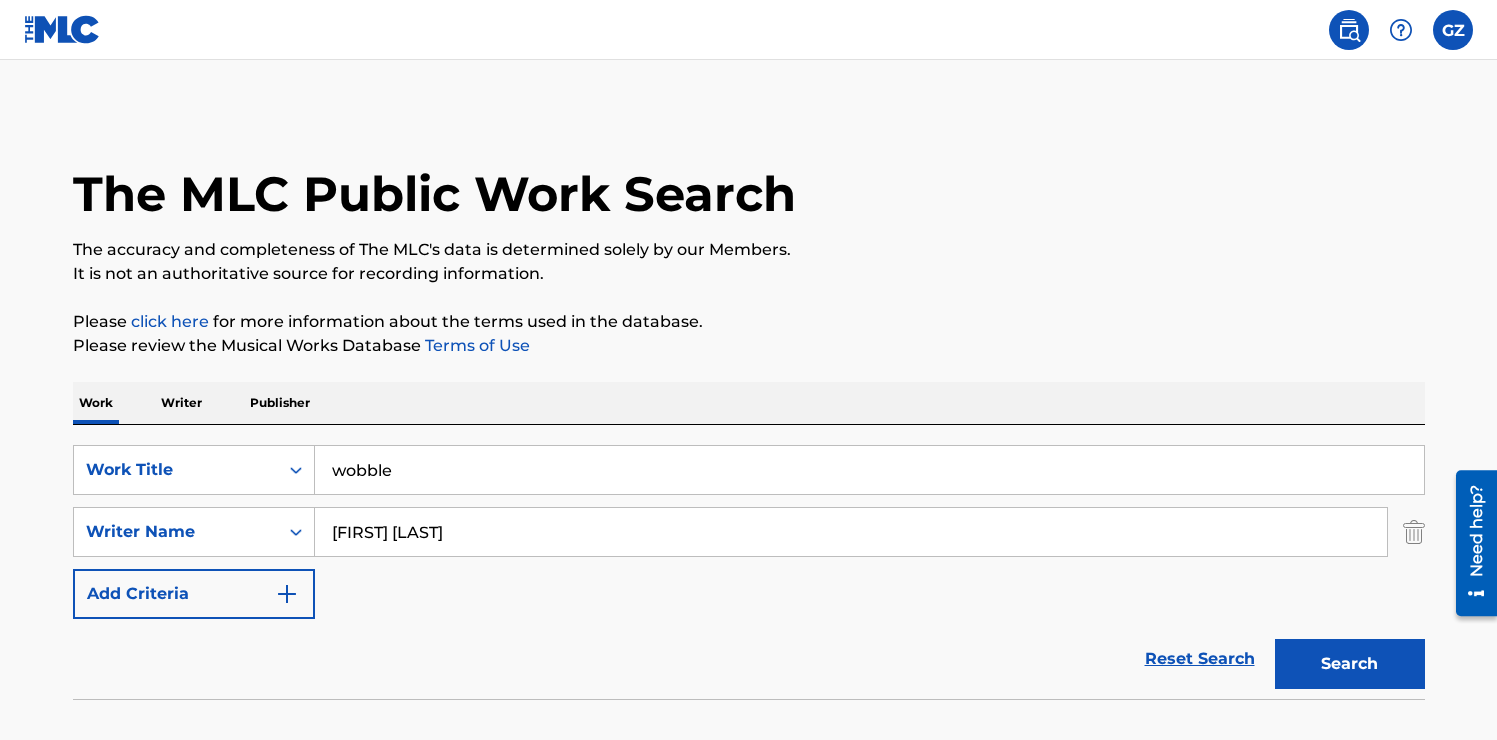 scroll, scrollTop: 128, scrollLeft: 0, axis: vertical 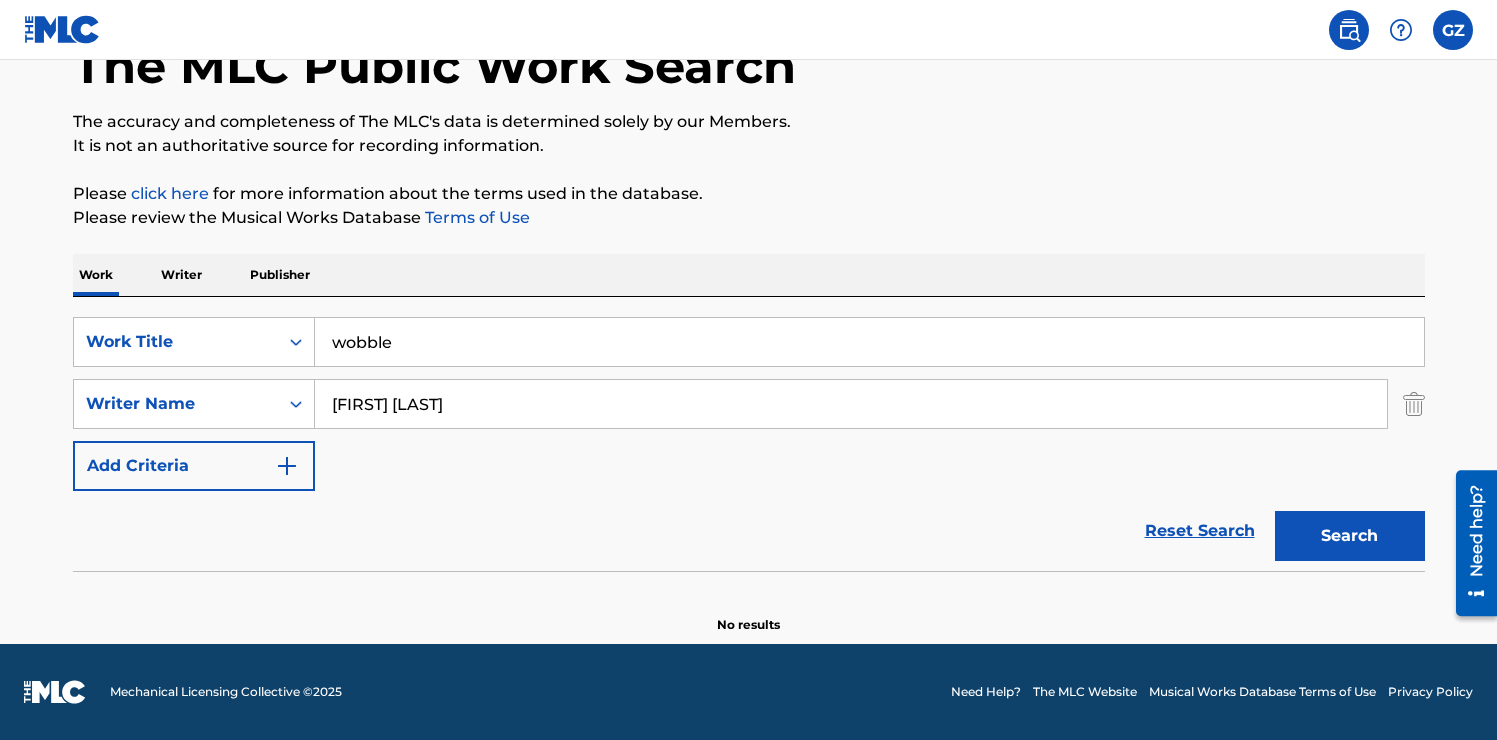 drag, startPoint x: 473, startPoint y: 396, endPoint x: 126, endPoint y: 369, distance: 348.04886 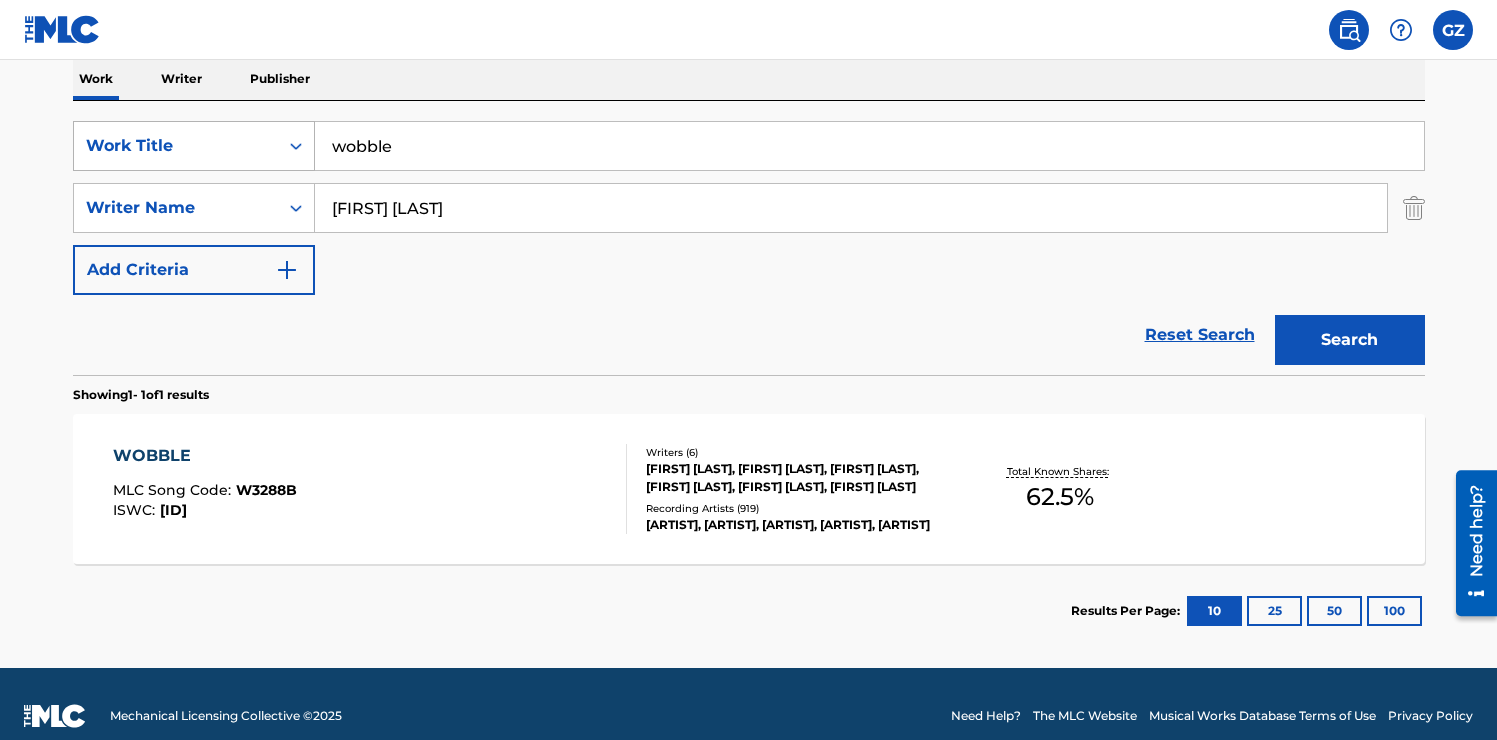 scroll, scrollTop: 348, scrollLeft: 0, axis: vertical 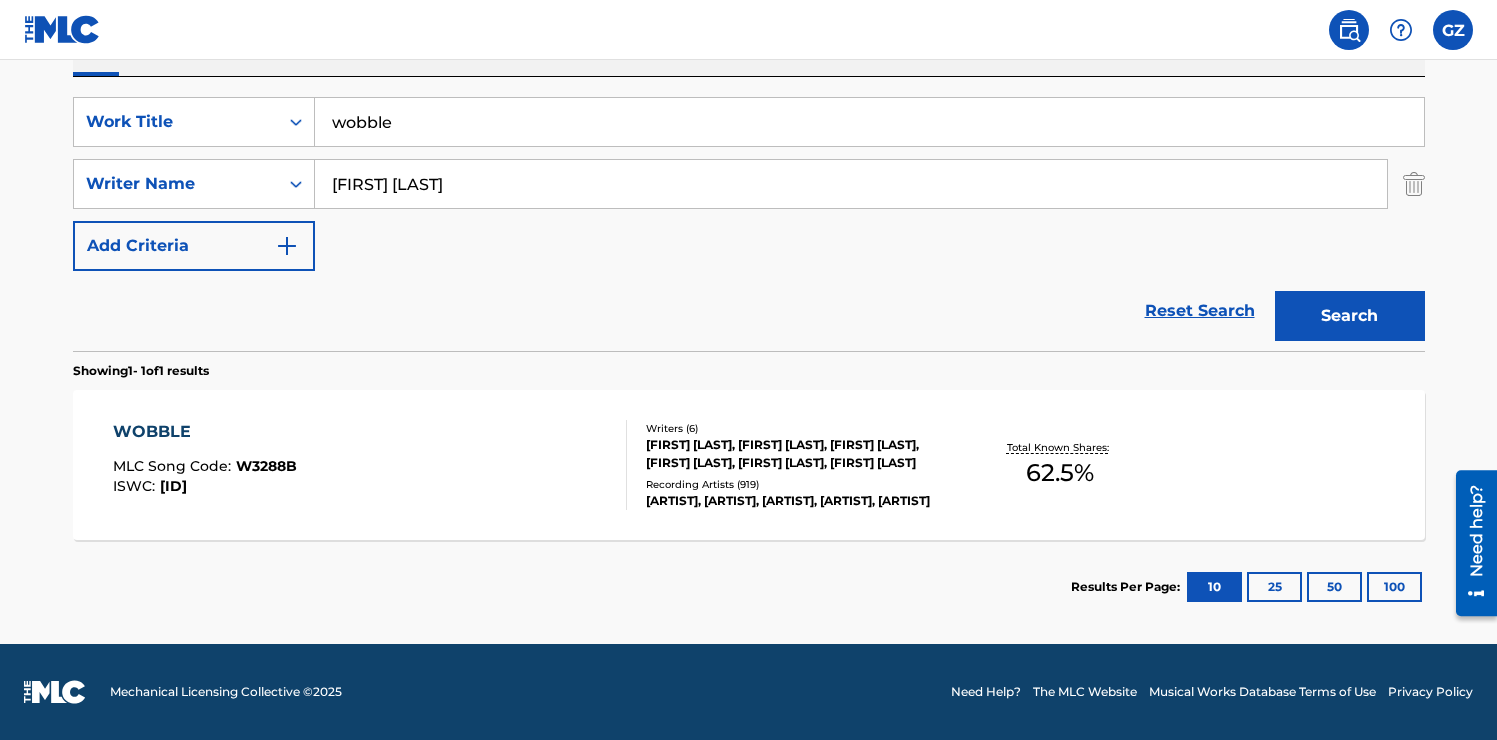 click on "WOBBLE" at bounding box center [205, 432] 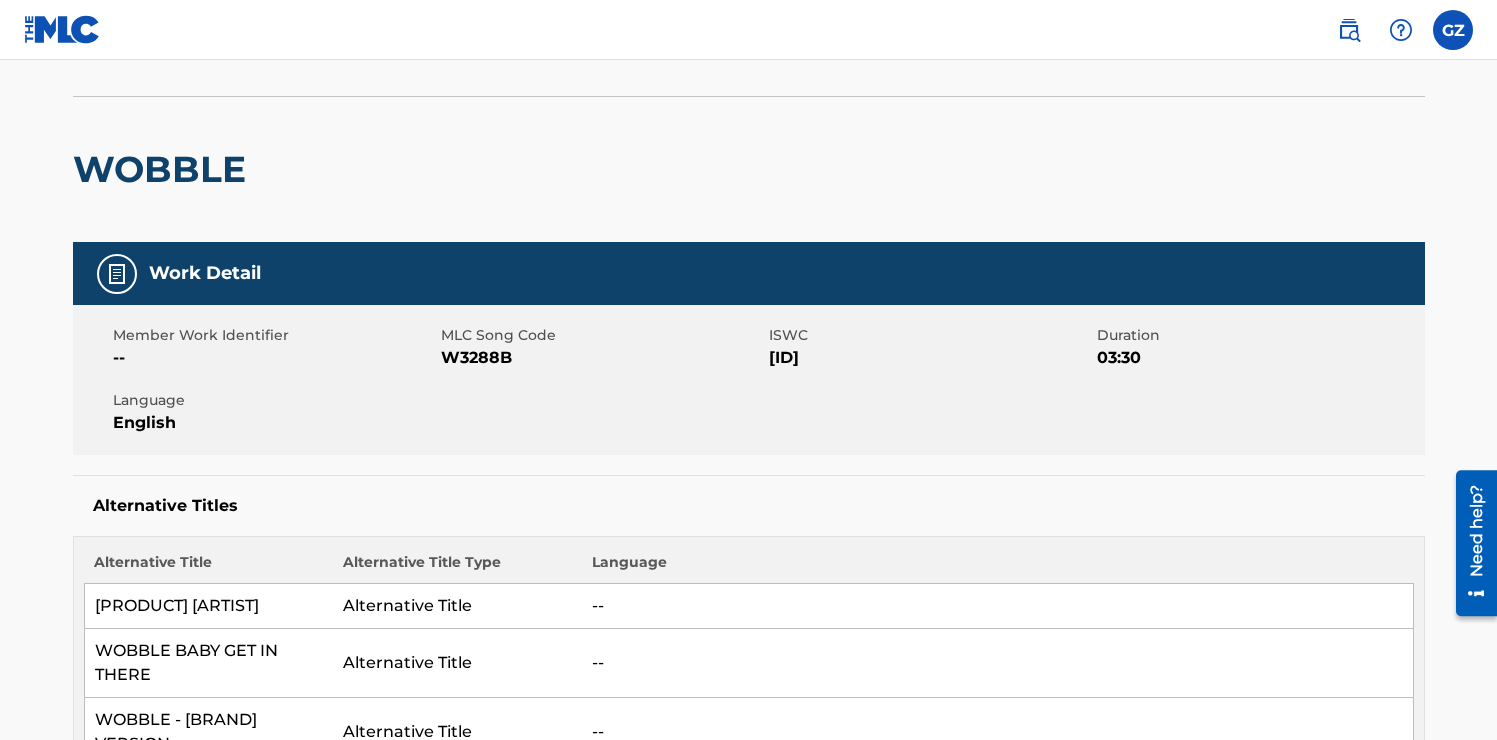 scroll, scrollTop: 0, scrollLeft: 0, axis: both 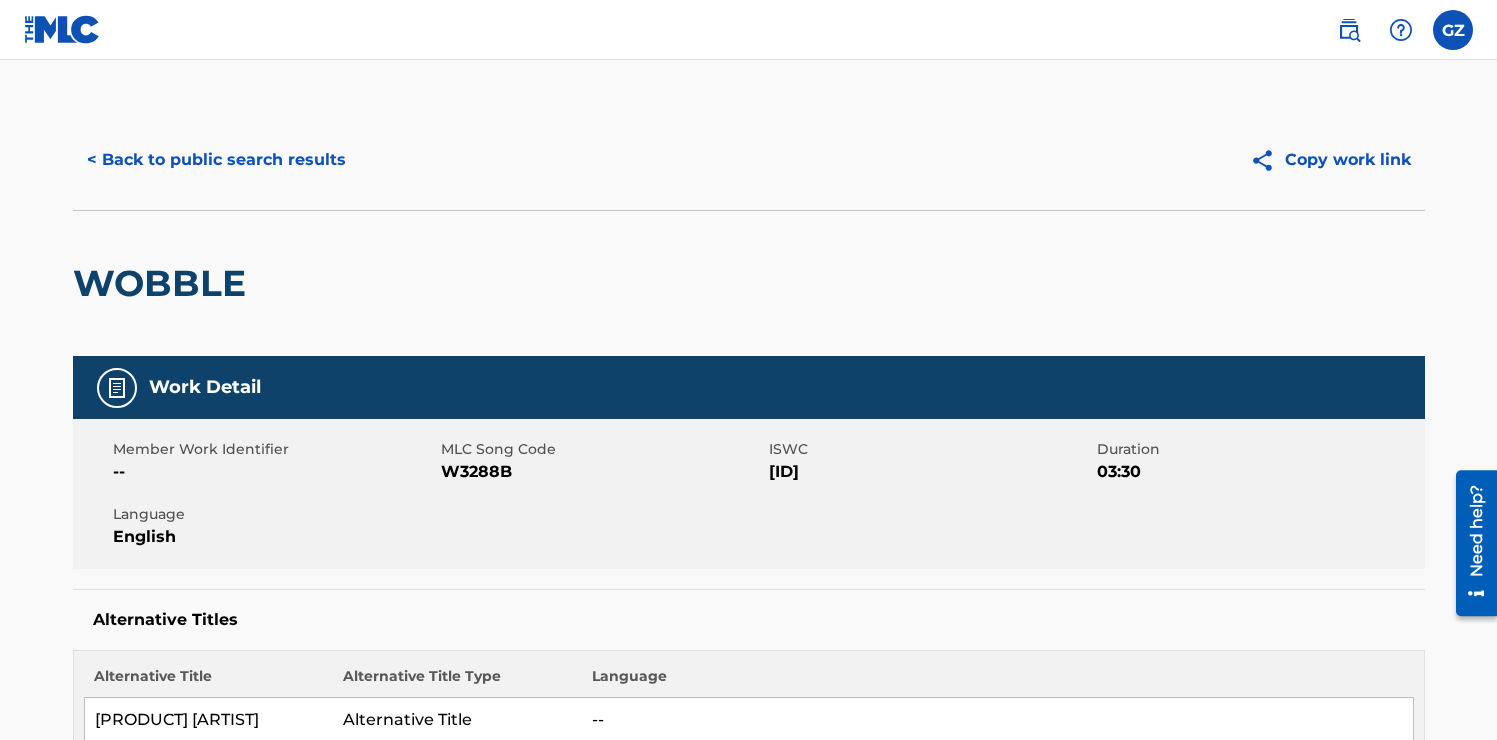 click on "< Back to public search results" at bounding box center (216, 160) 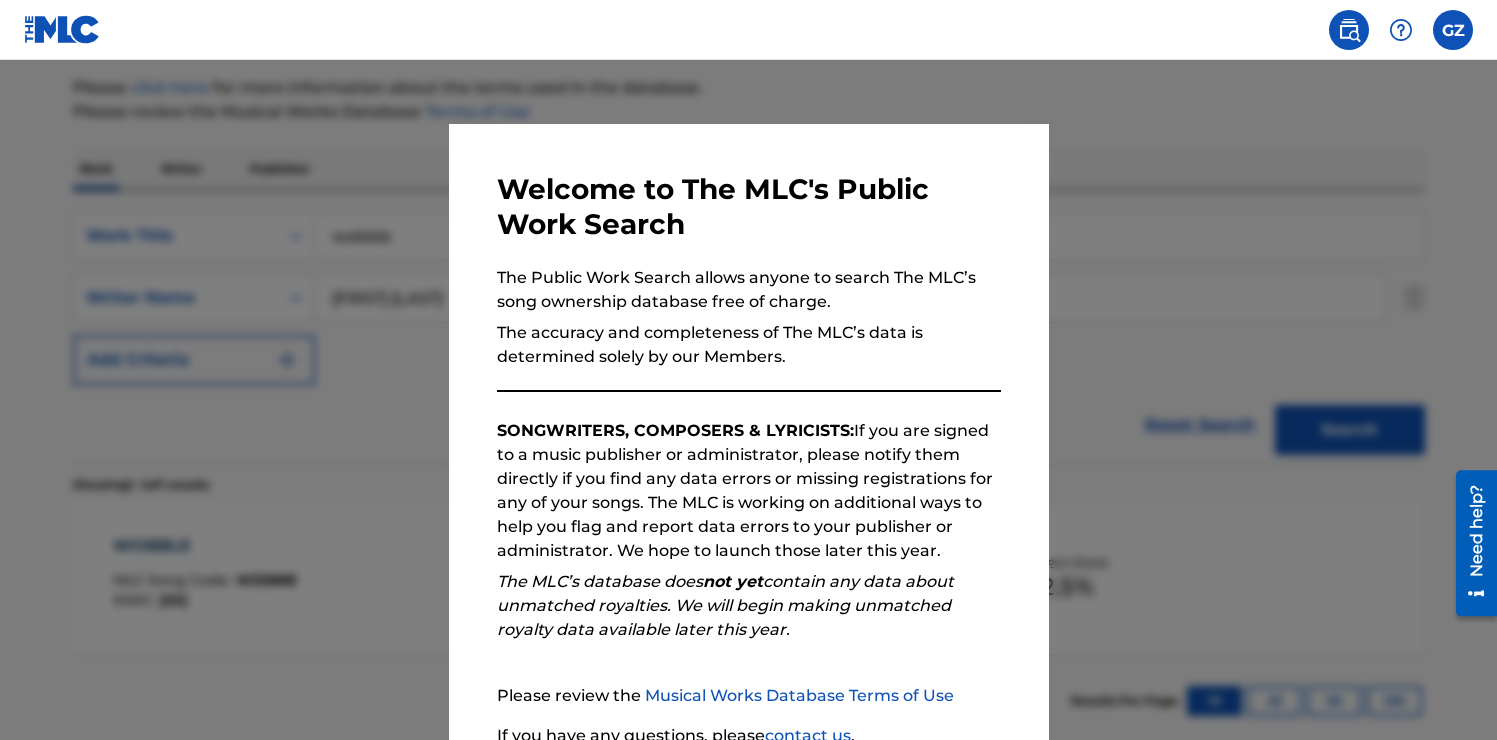 click at bounding box center [748, 430] 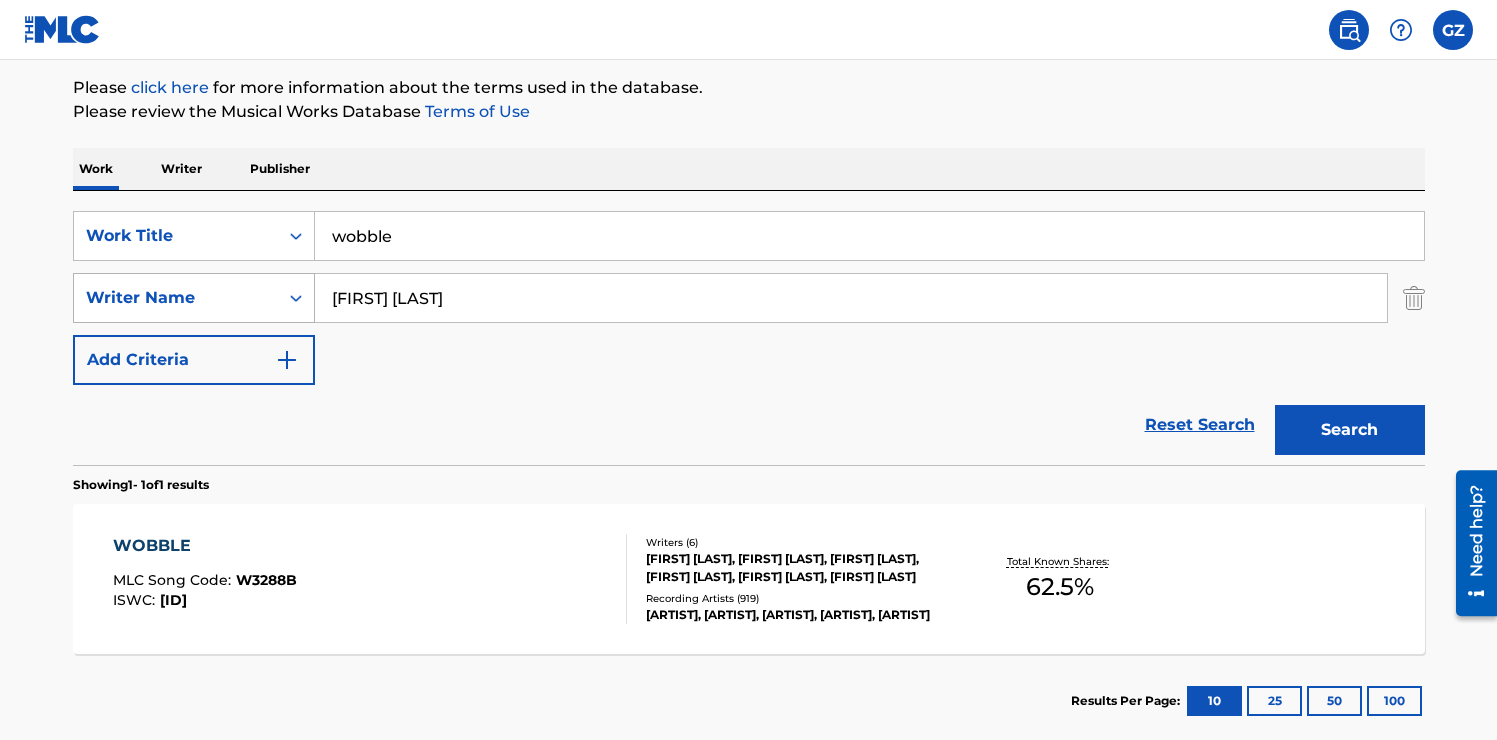 drag, startPoint x: 538, startPoint y: 306, endPoint x: 293, endPoint y: 298, distance: 245.13058 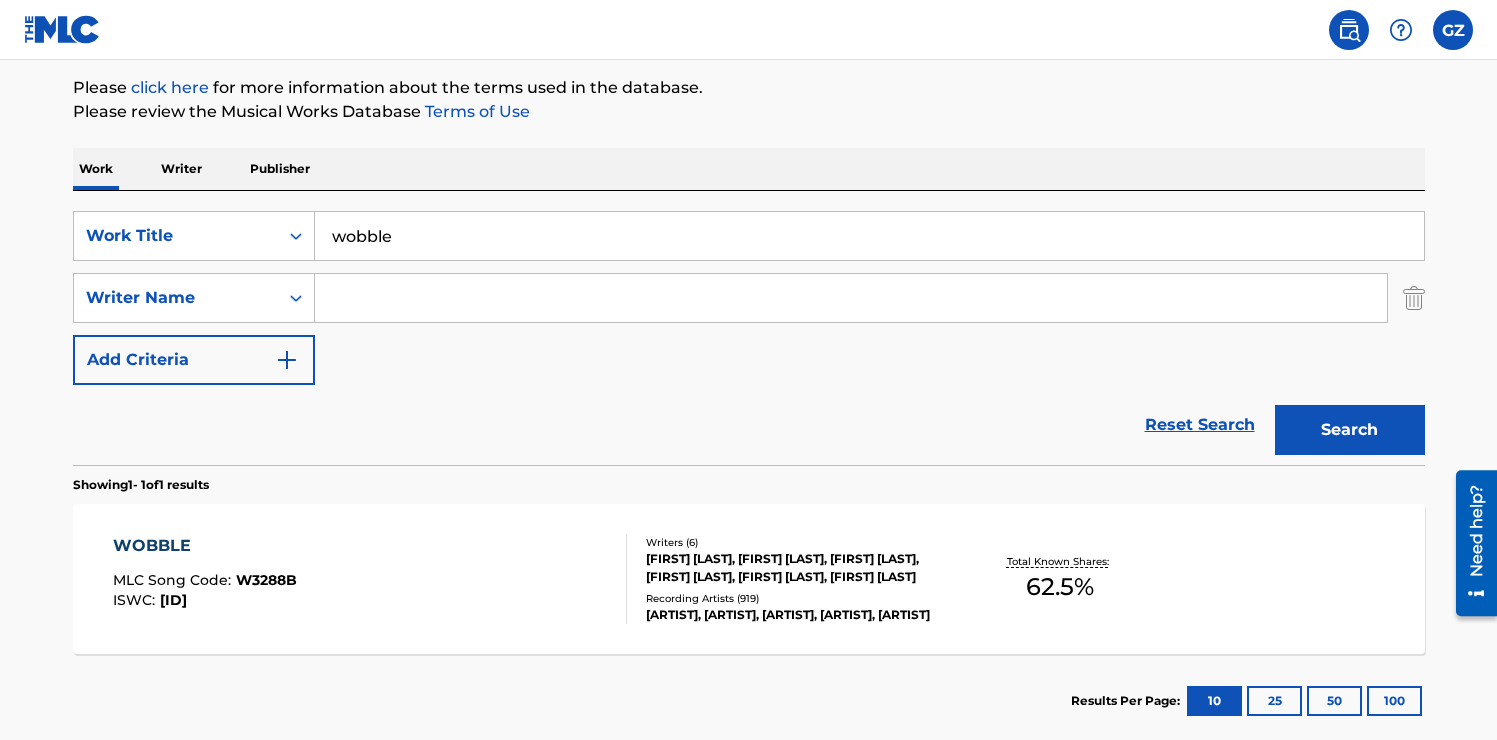 type 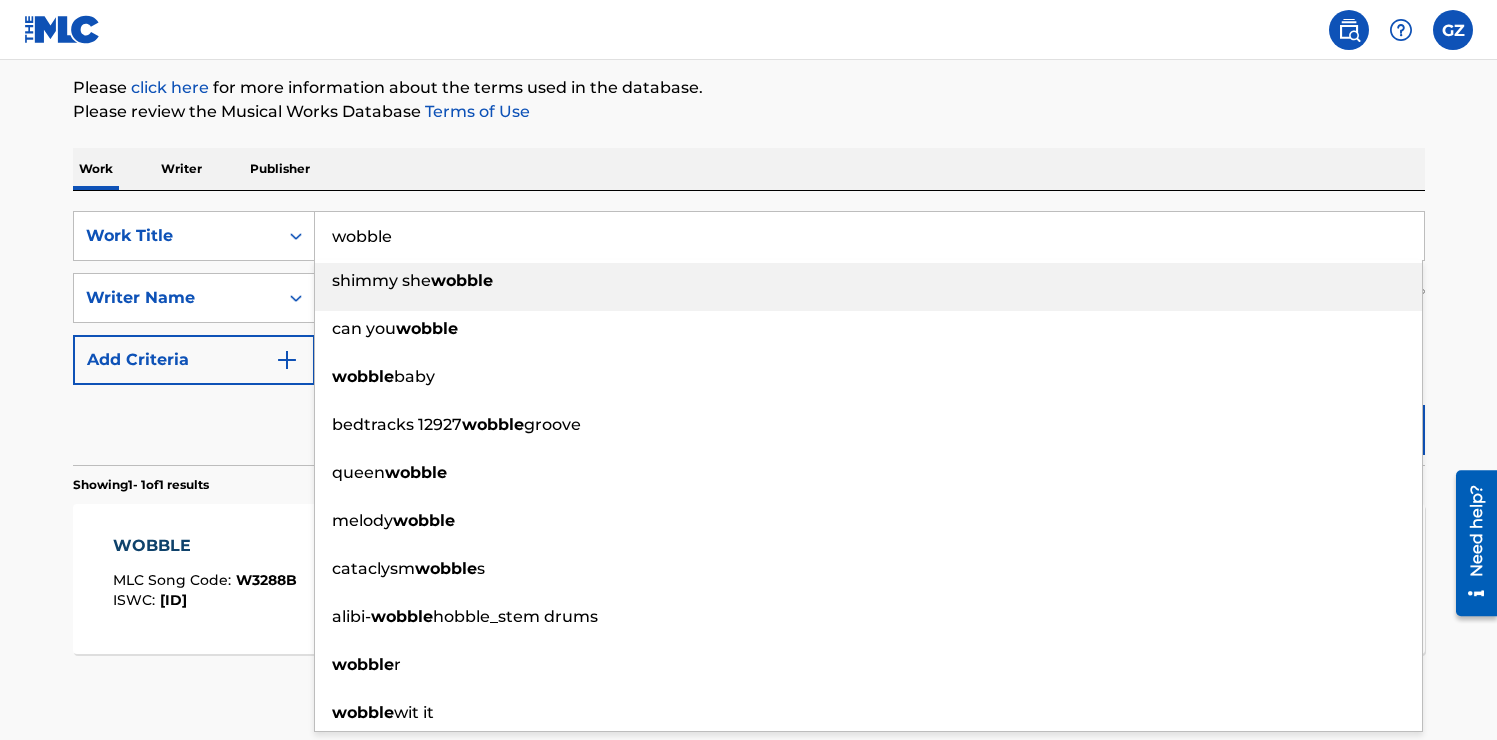drag, startPoint x: 423, startPoint y: 225, endPoint x: 176, endPoint y: 166, distance: 253.9488 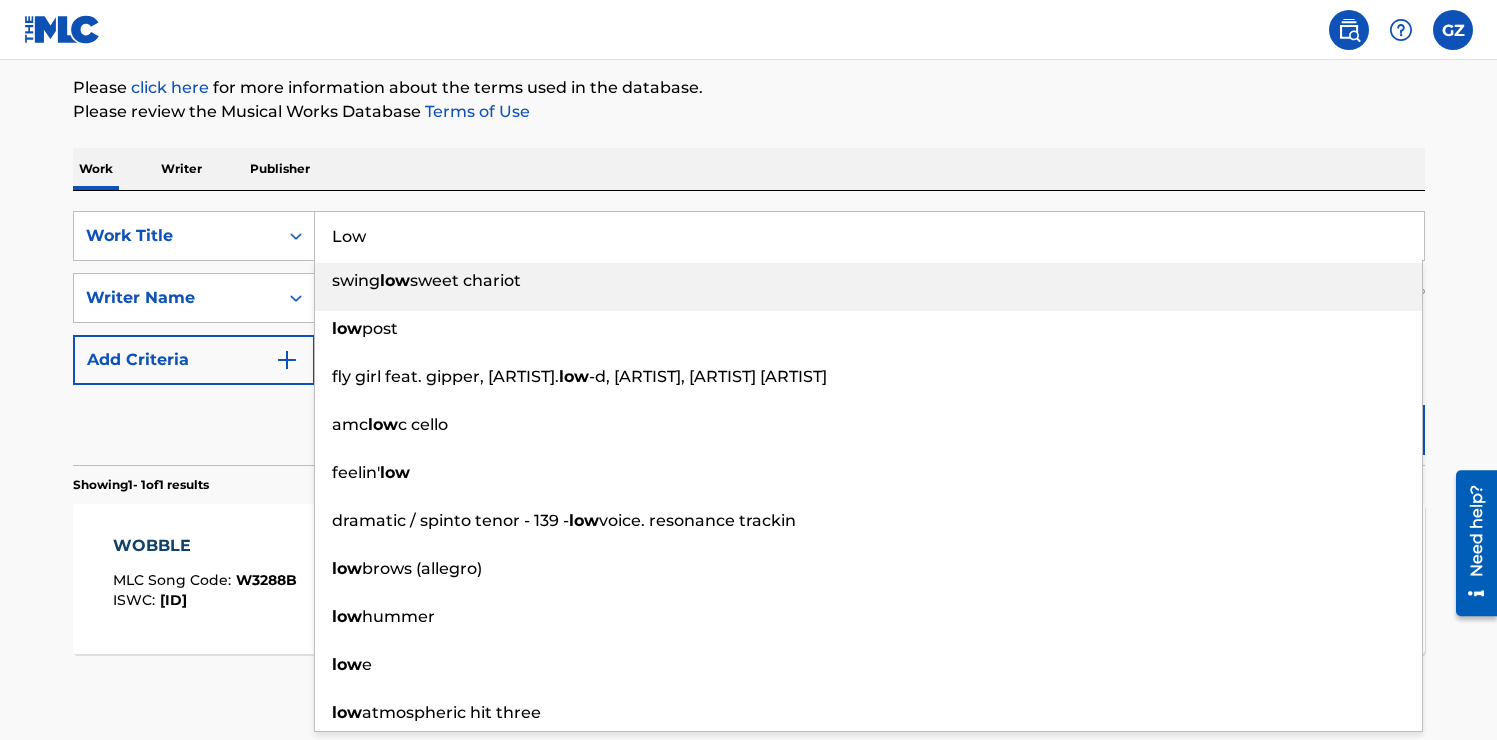 type on "Low" 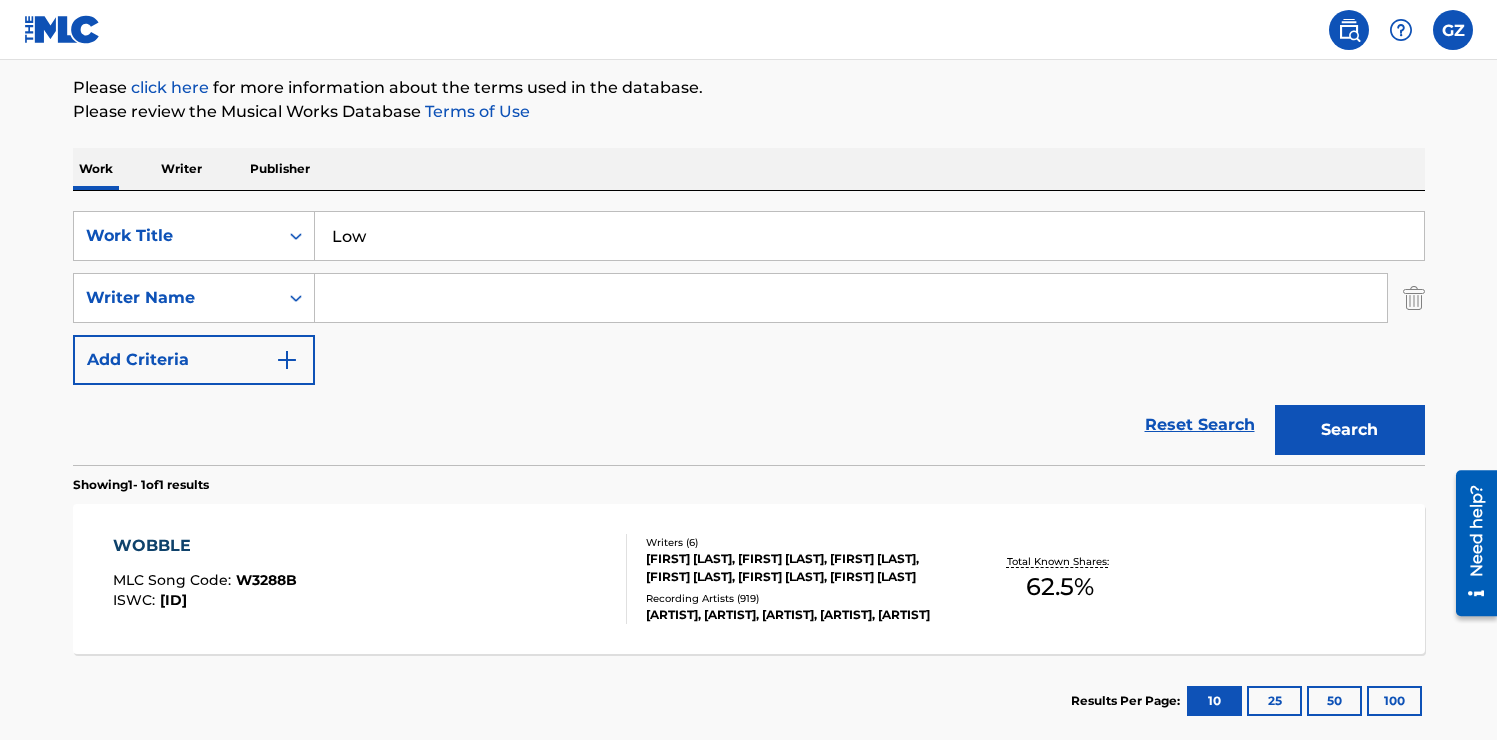 click at bounding box center (851, 298) 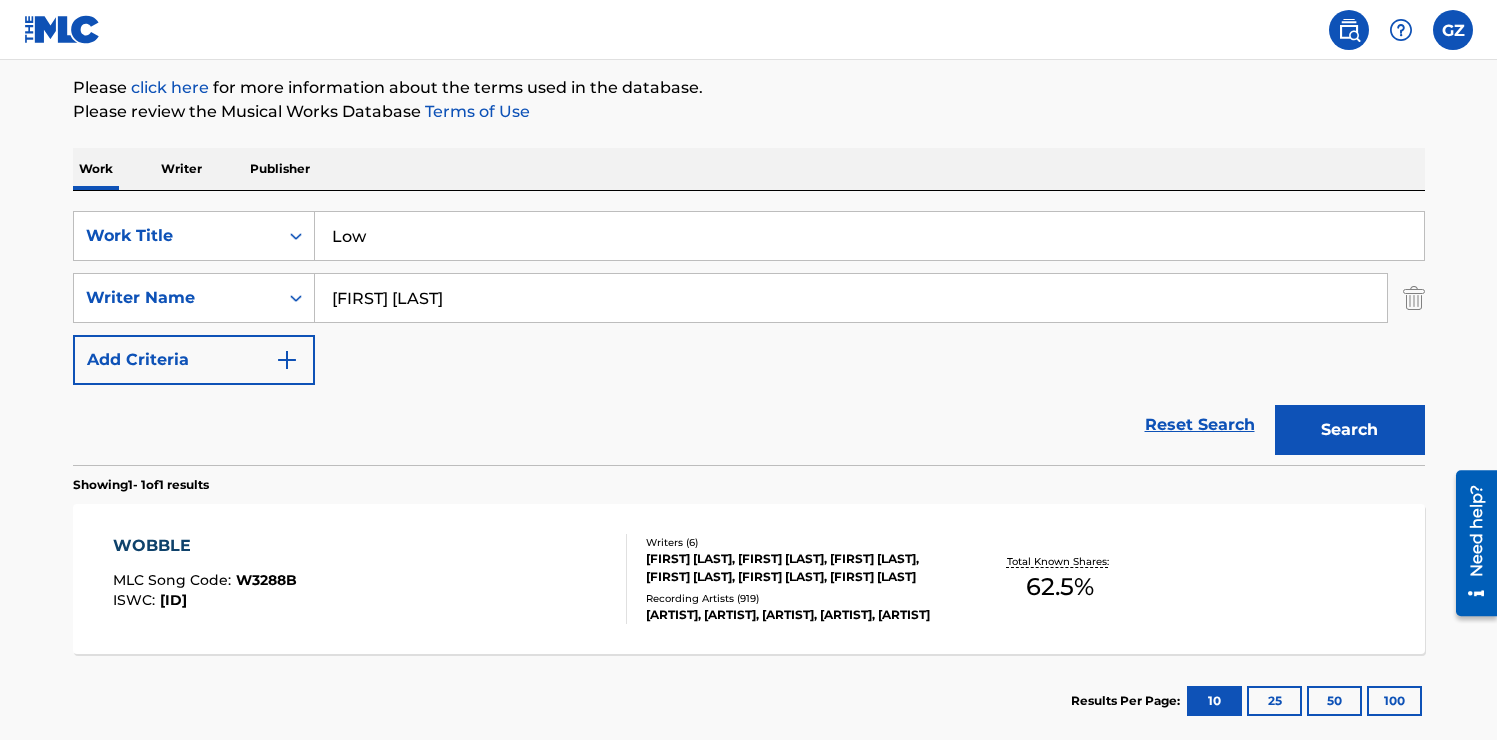 click on "Search" at bounding box center [1350, 430] 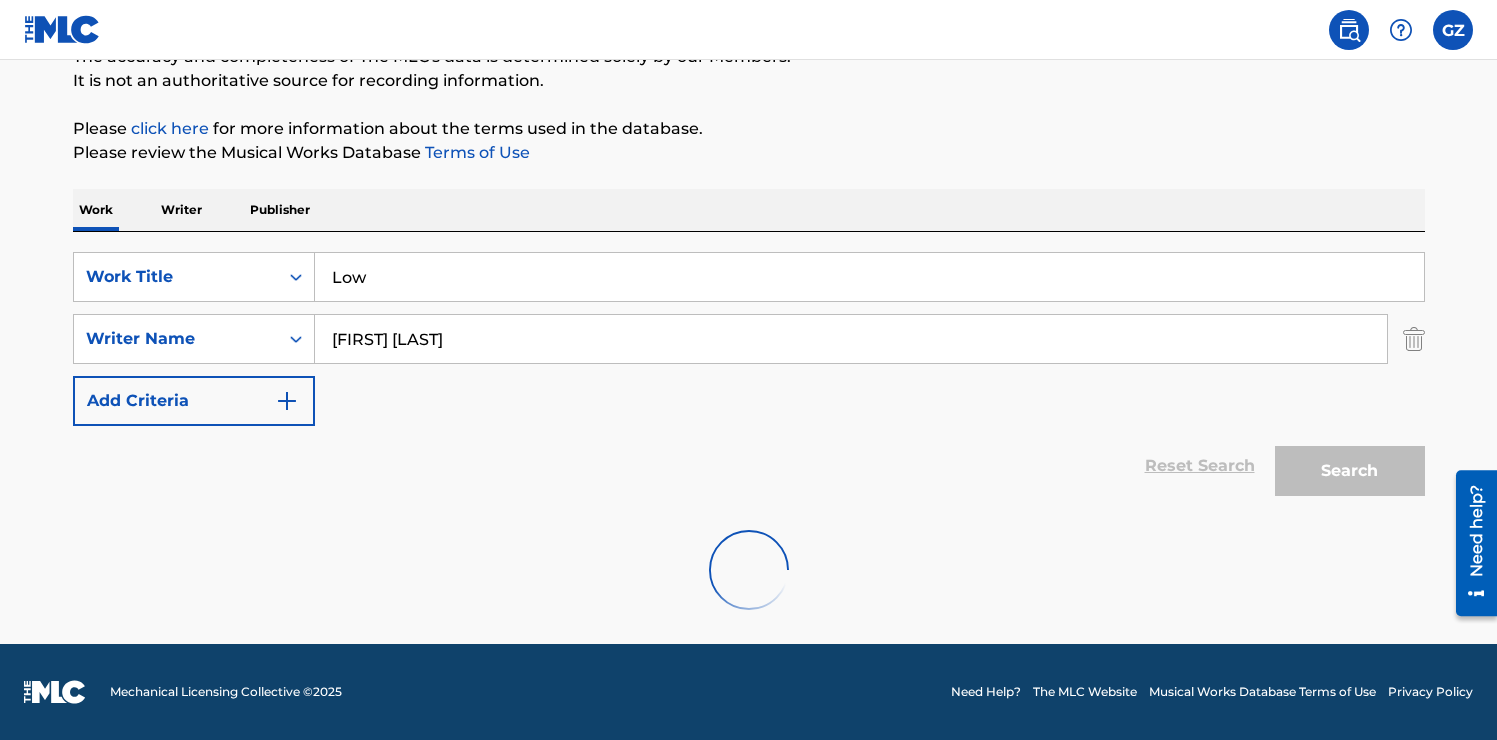 scroll, scrollTop: 128, scrollLeft: 0, axis: vertical 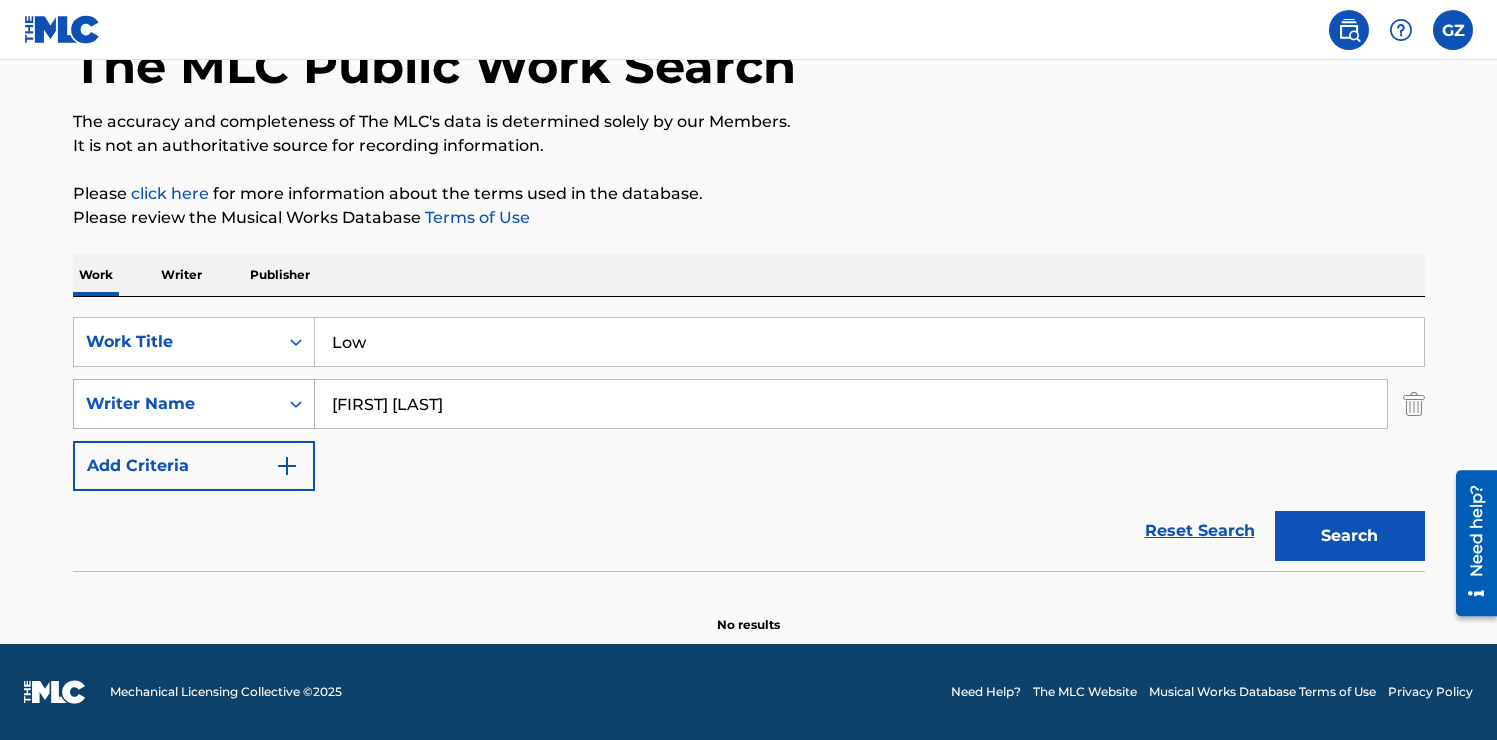 drag, startPoint x: 530, startPoint y: 391, endPoint x: 106, endPoint y: 388, distance: 424.01062 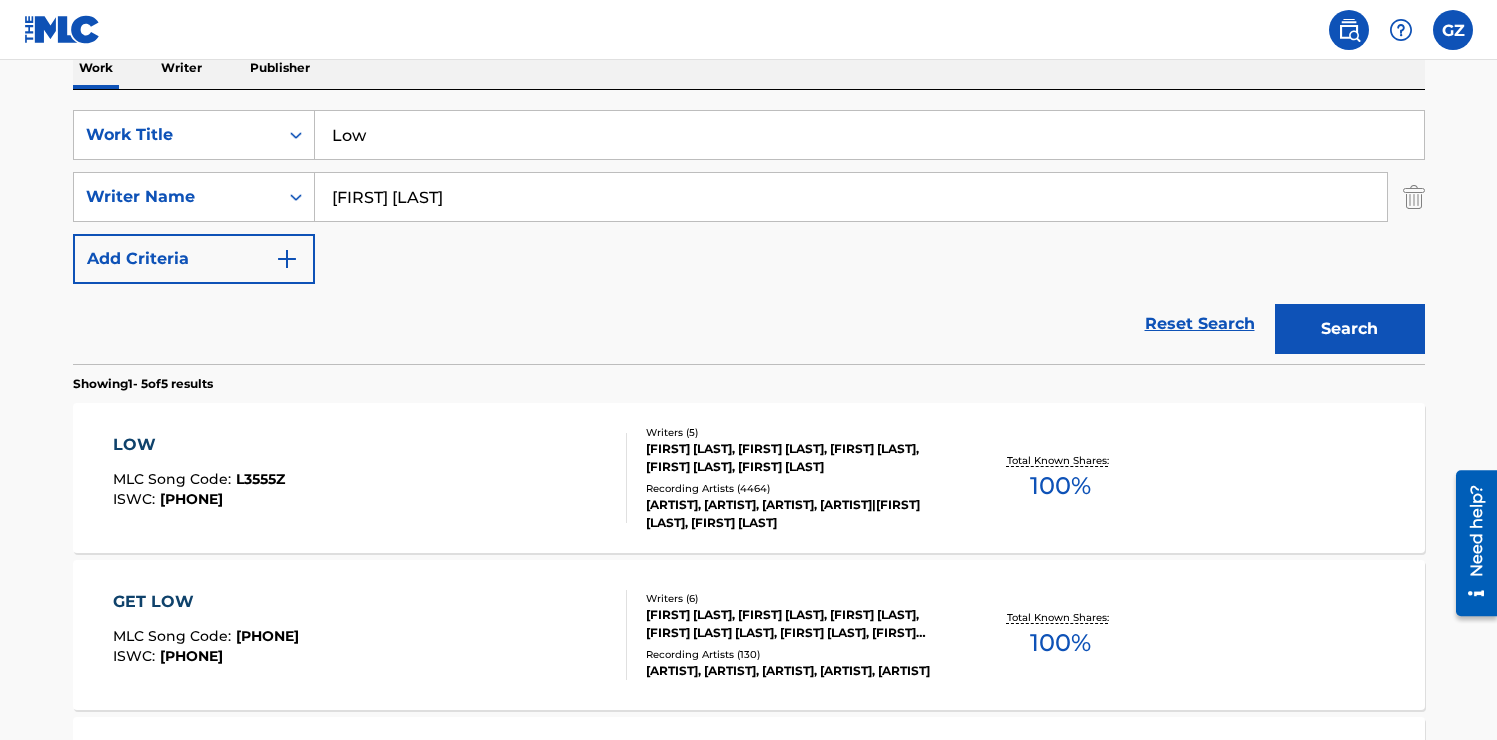 scroll, scrollTop: 341, scrollLeft: 0, axis: vertical 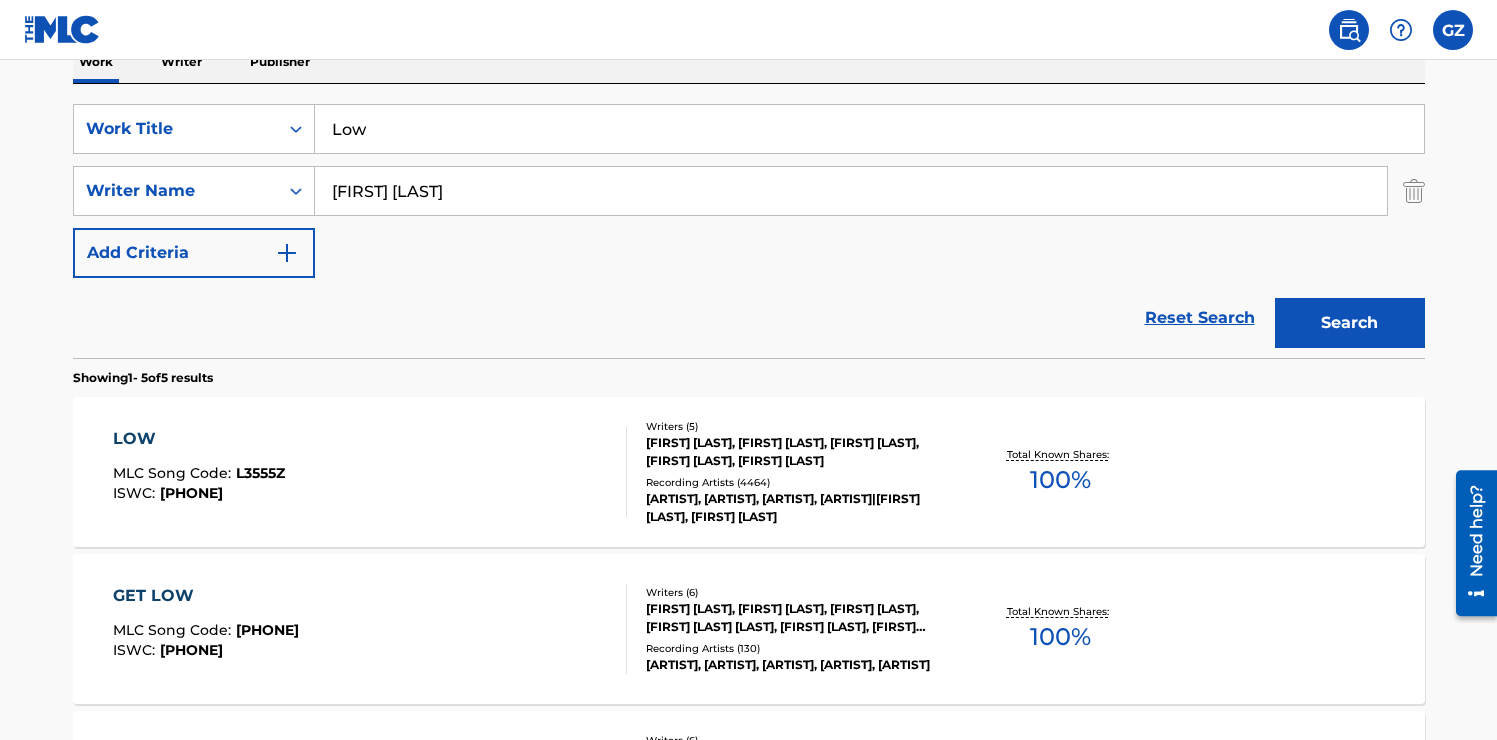 click on "LOW" at bounding box center (199, 439) 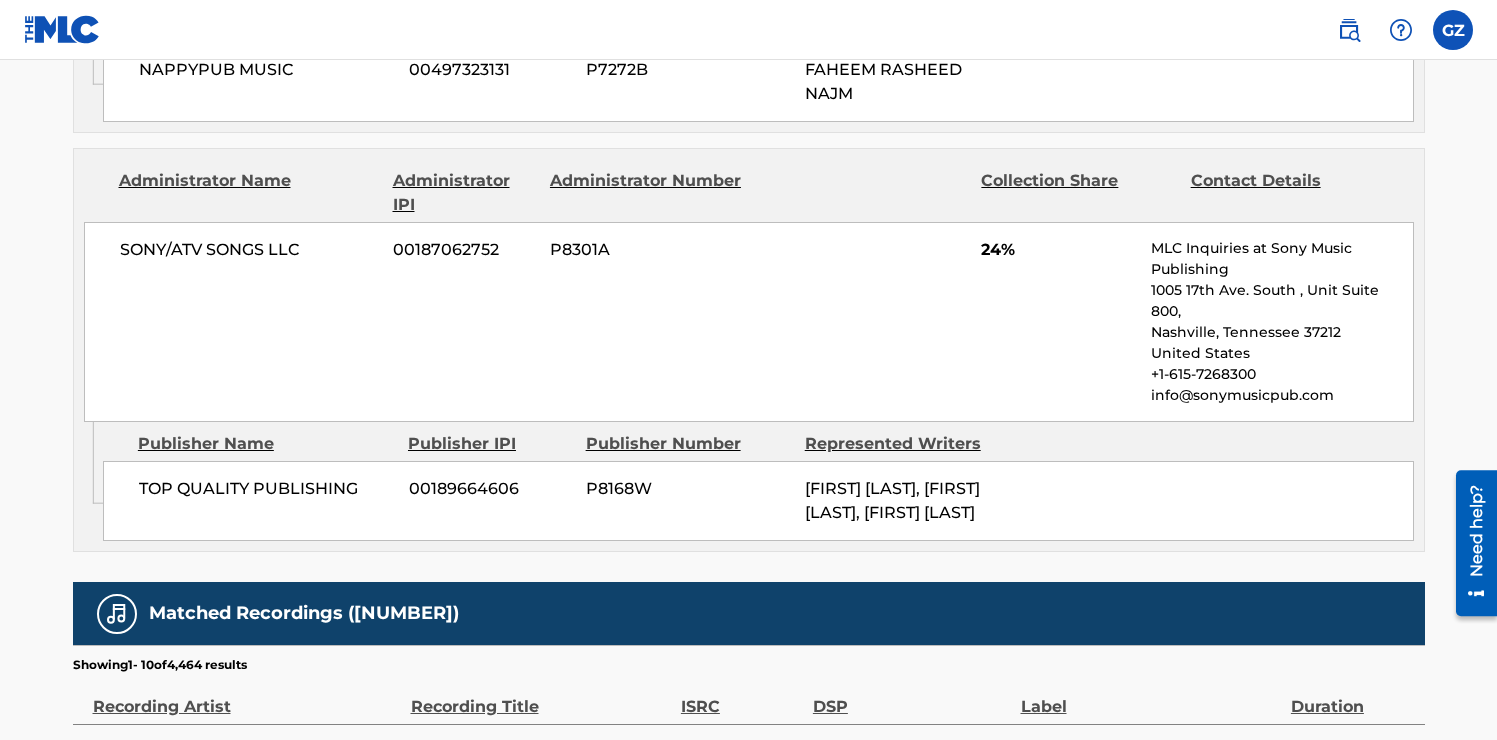 scroll, scrollTop: 2075, scrollLeft: 0, axis: vertical 